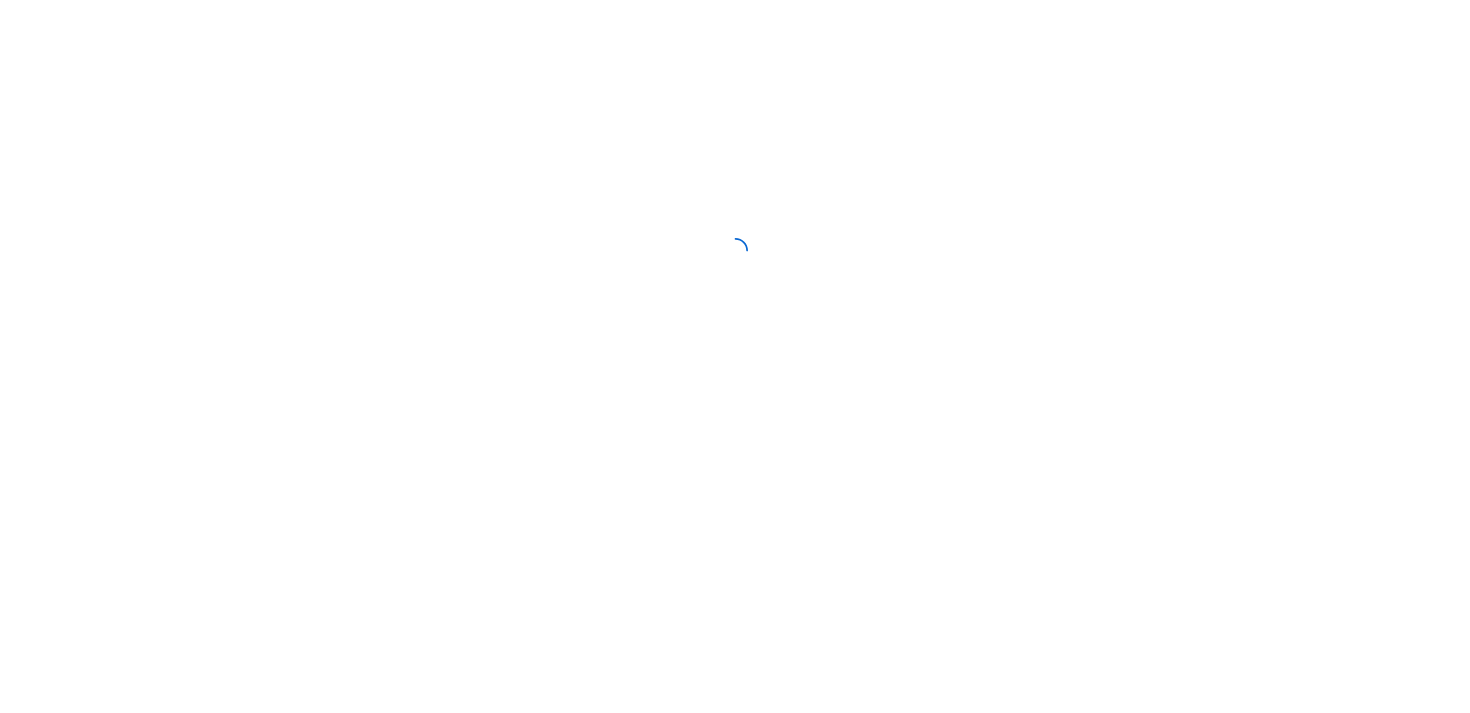 scroll, scrollTop: 0, scrollLeft: 0, axis: both 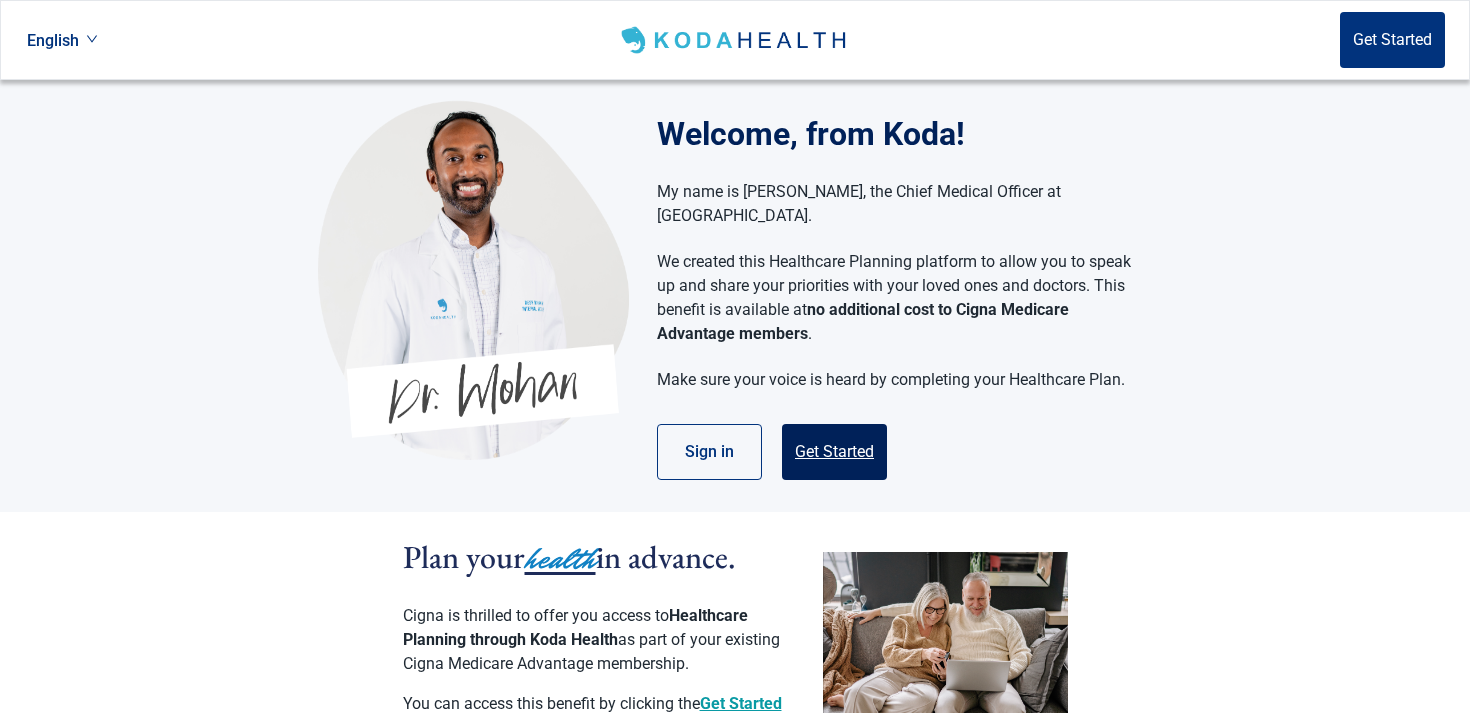 click on "Get Started" at bounding box center [834, 452] 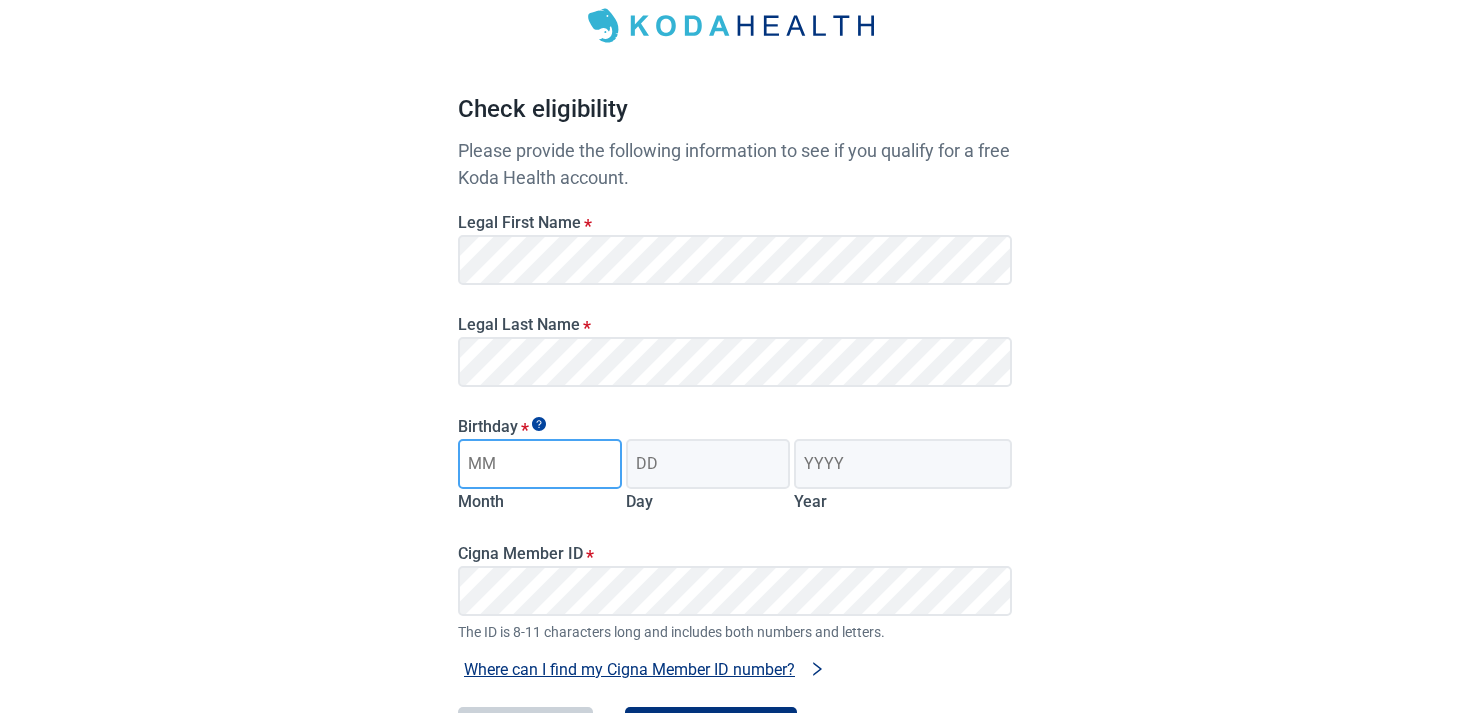scroll, scrollTop: 125, scrollLeft: 0, axis: vertical 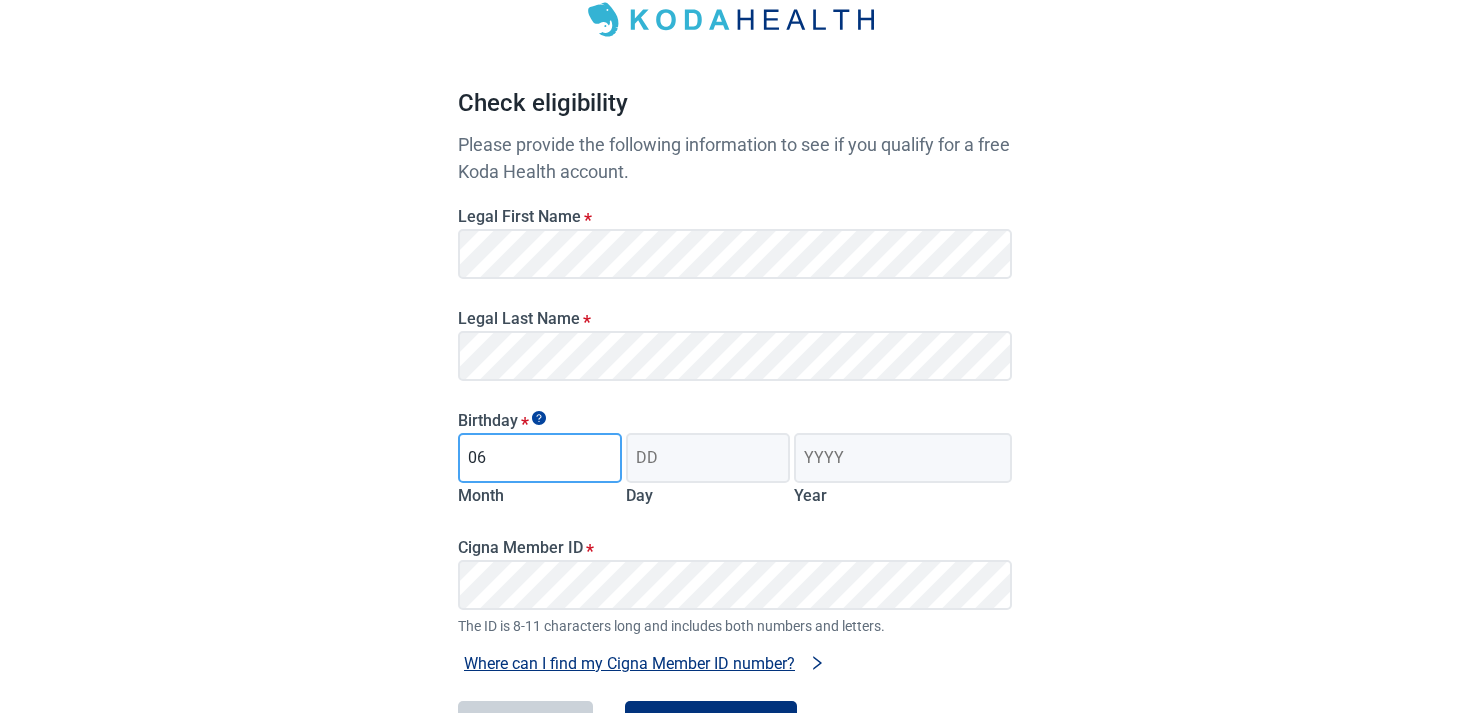 type on "06" 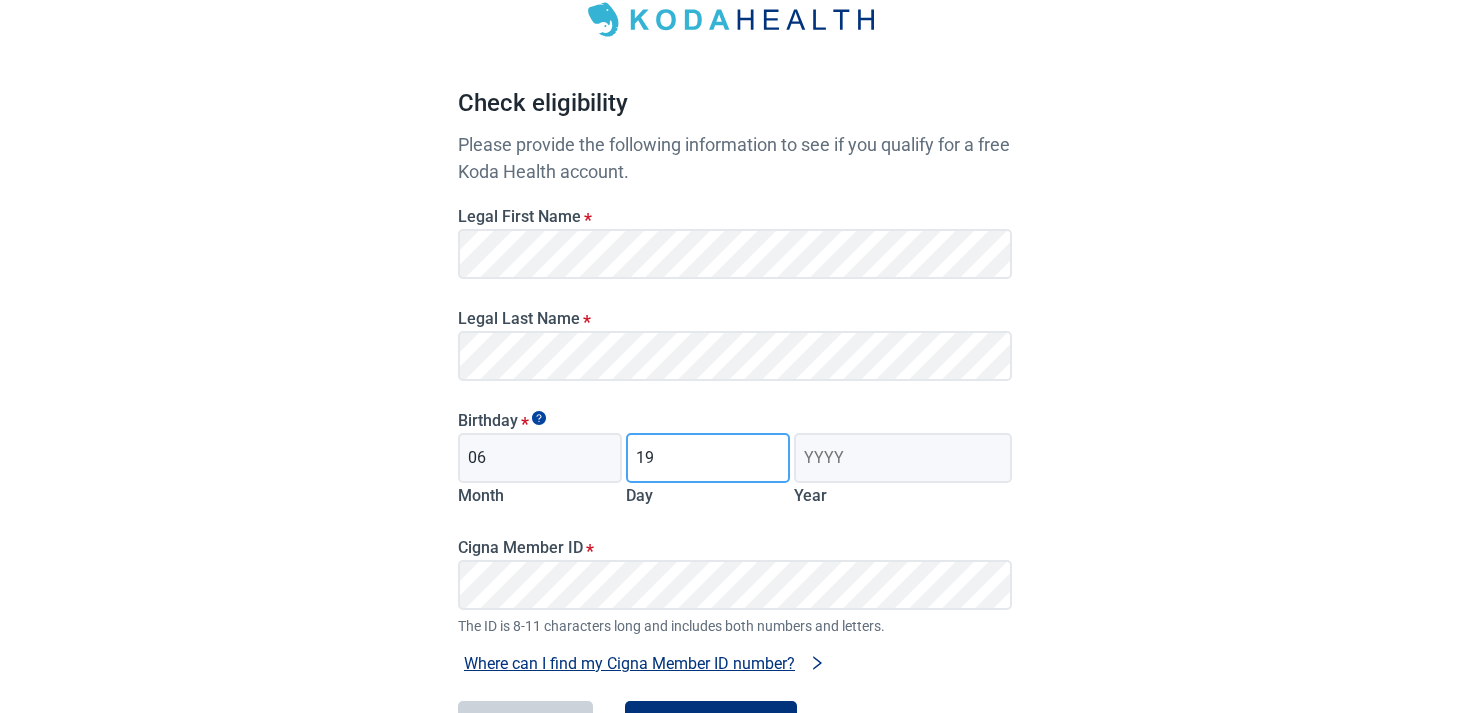 type on "19" 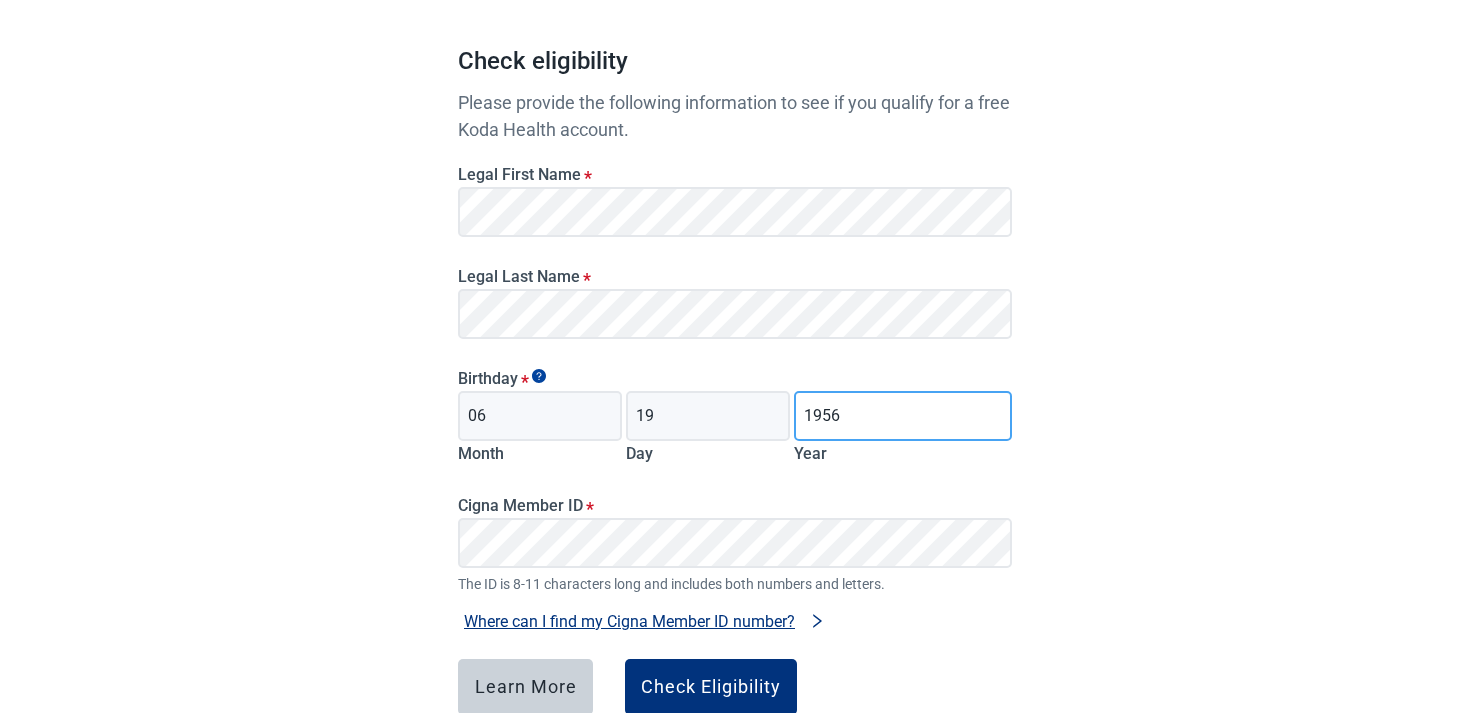 scroll, scrollTop: 217, scrollLeft: 0, axis: vertical 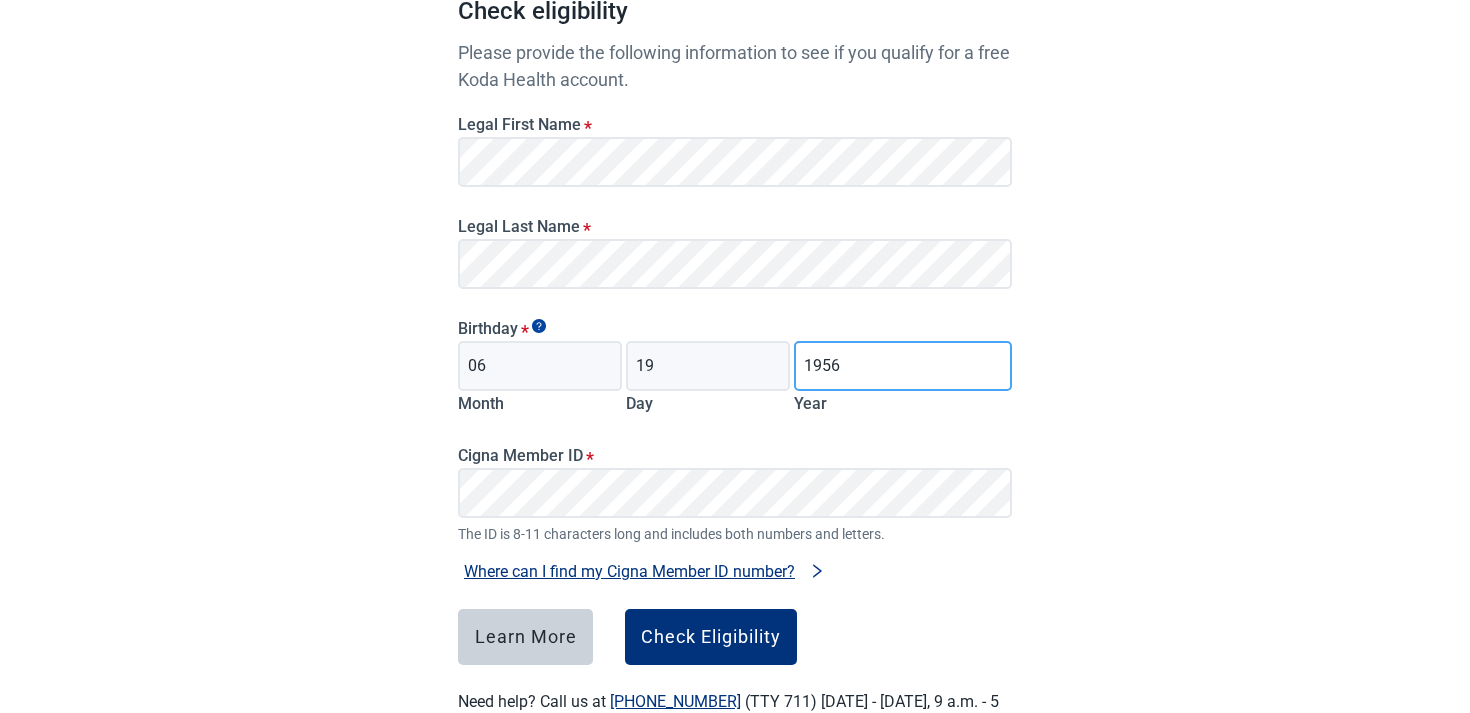 type on "1956" 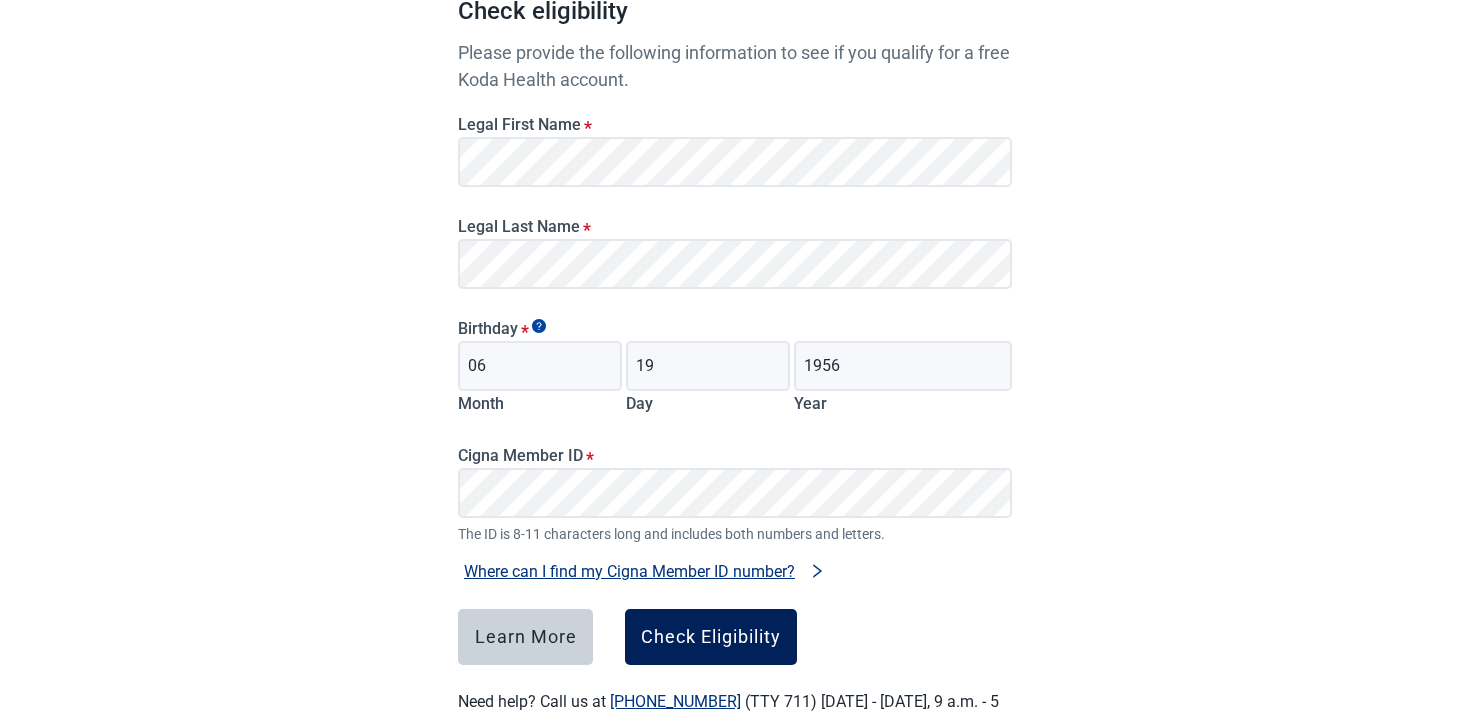 click on "Check Eligibility" at bounding box center (711, 637) 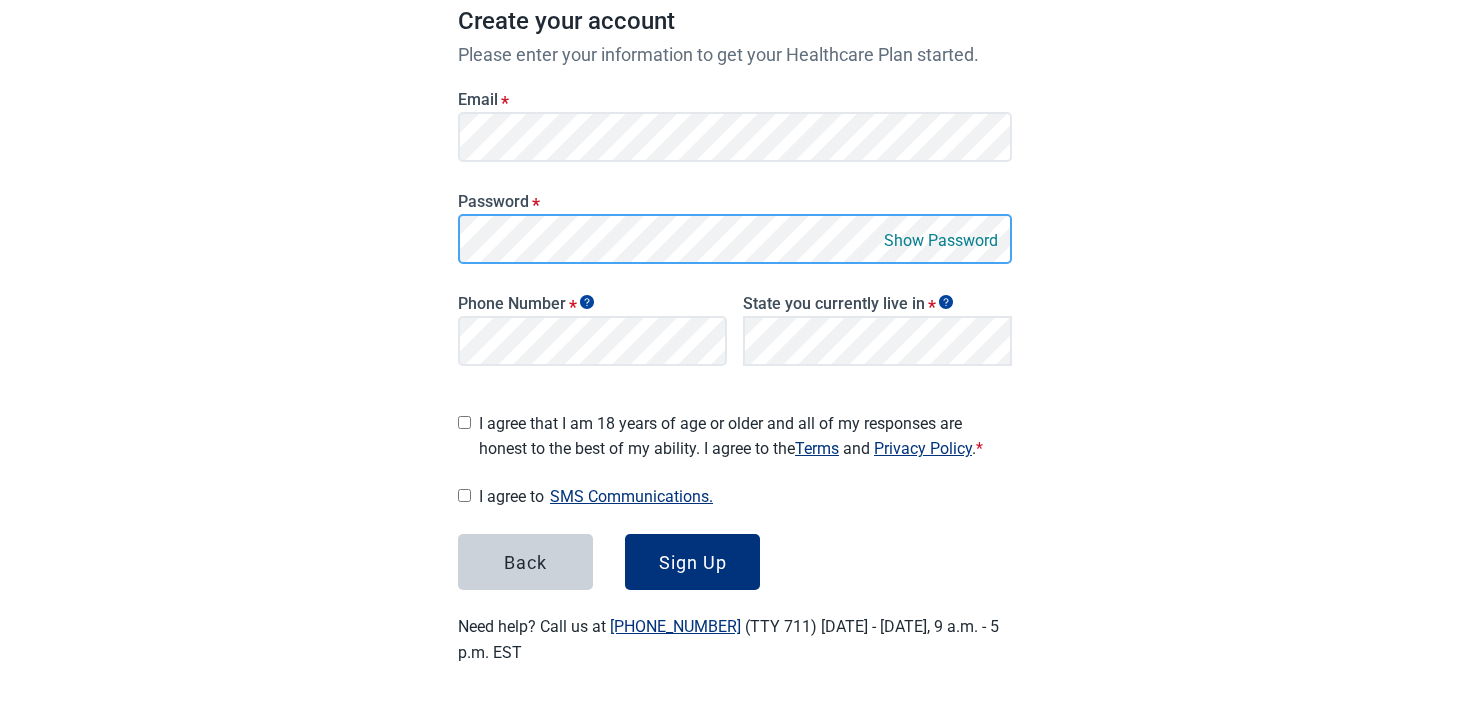 scroll, scrollTop: 298, scrollLeft: 0, axis: vertical 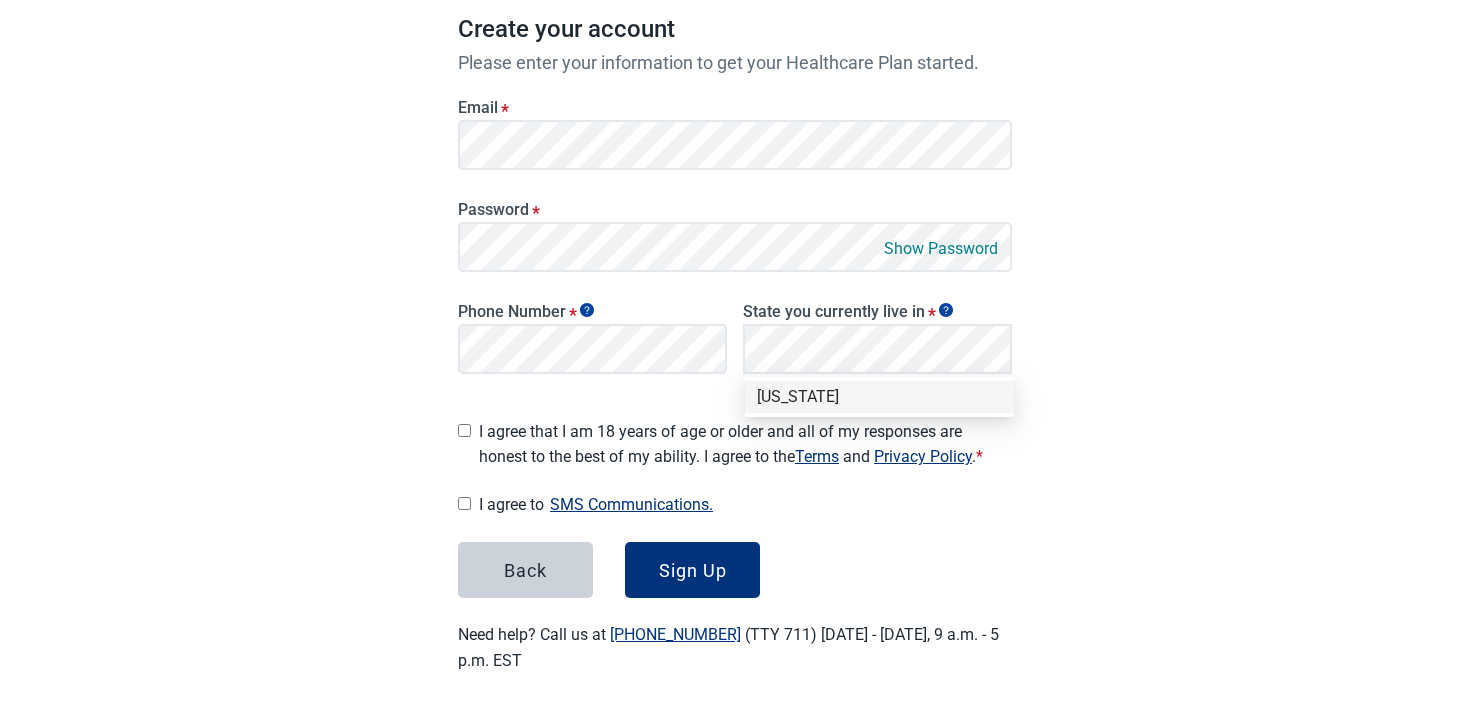 click on "[US_STATE]" at bounding box center [879, 397] 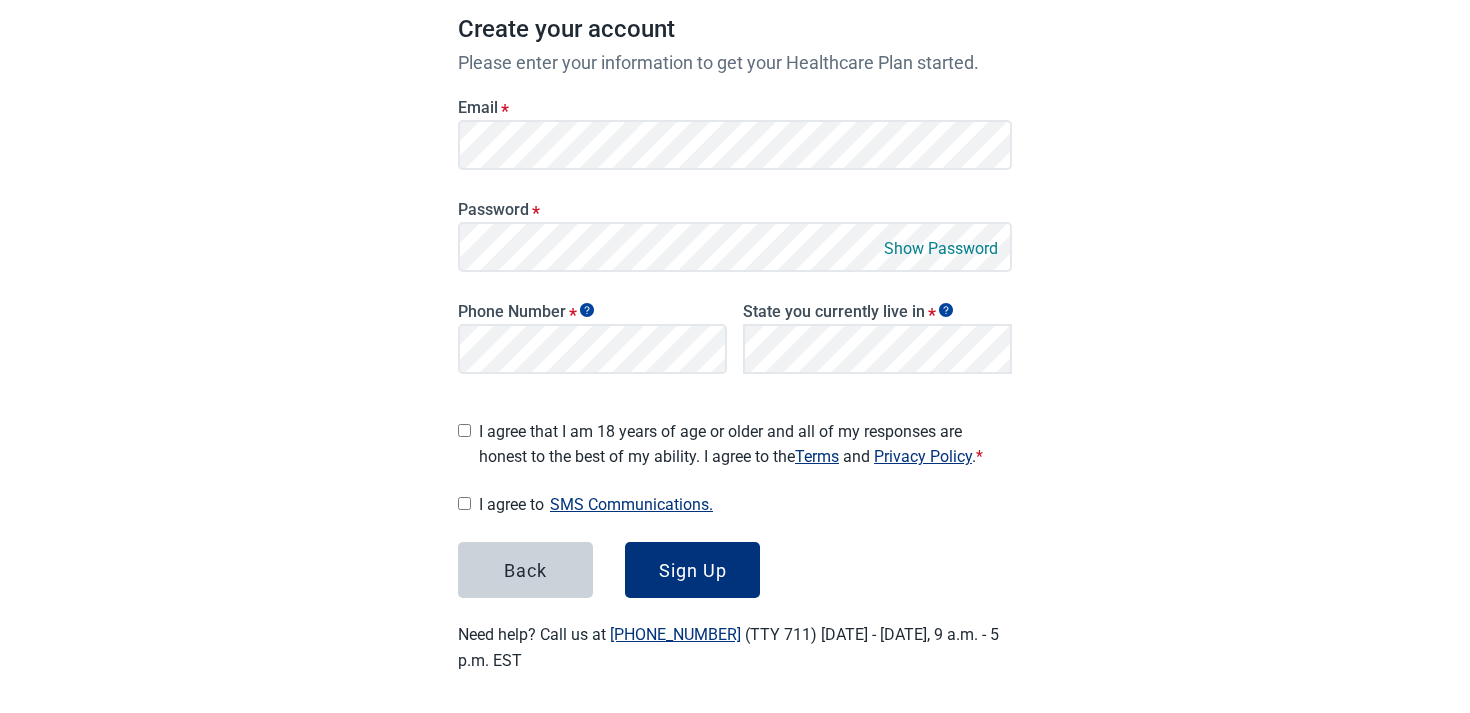 click on "I agree that I am 18 years of age or older and all of my responses are honest to the best of my ability. I agree to the  Terms   and   Privacy Policy . *" at bounding box center [745, 444] 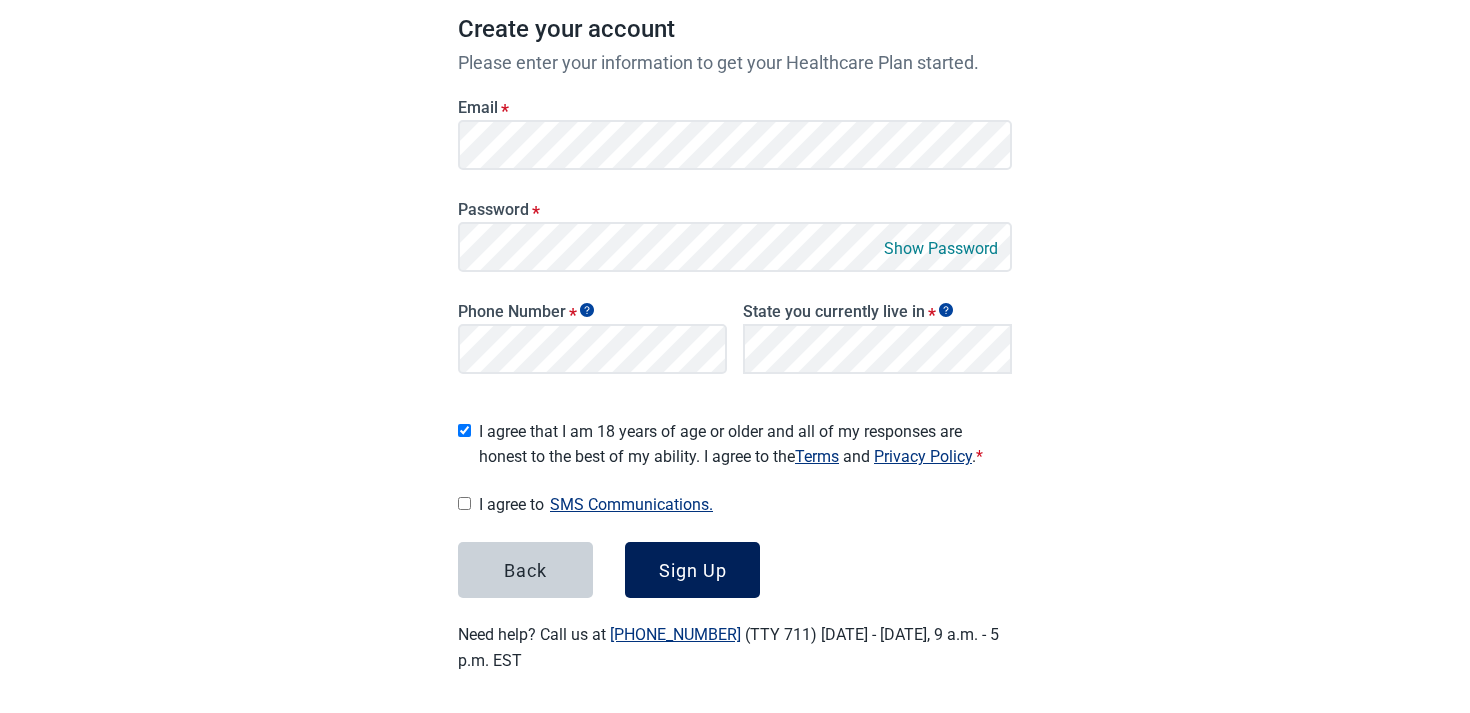 click on "Sign Up" at bounding box center [692, 570] 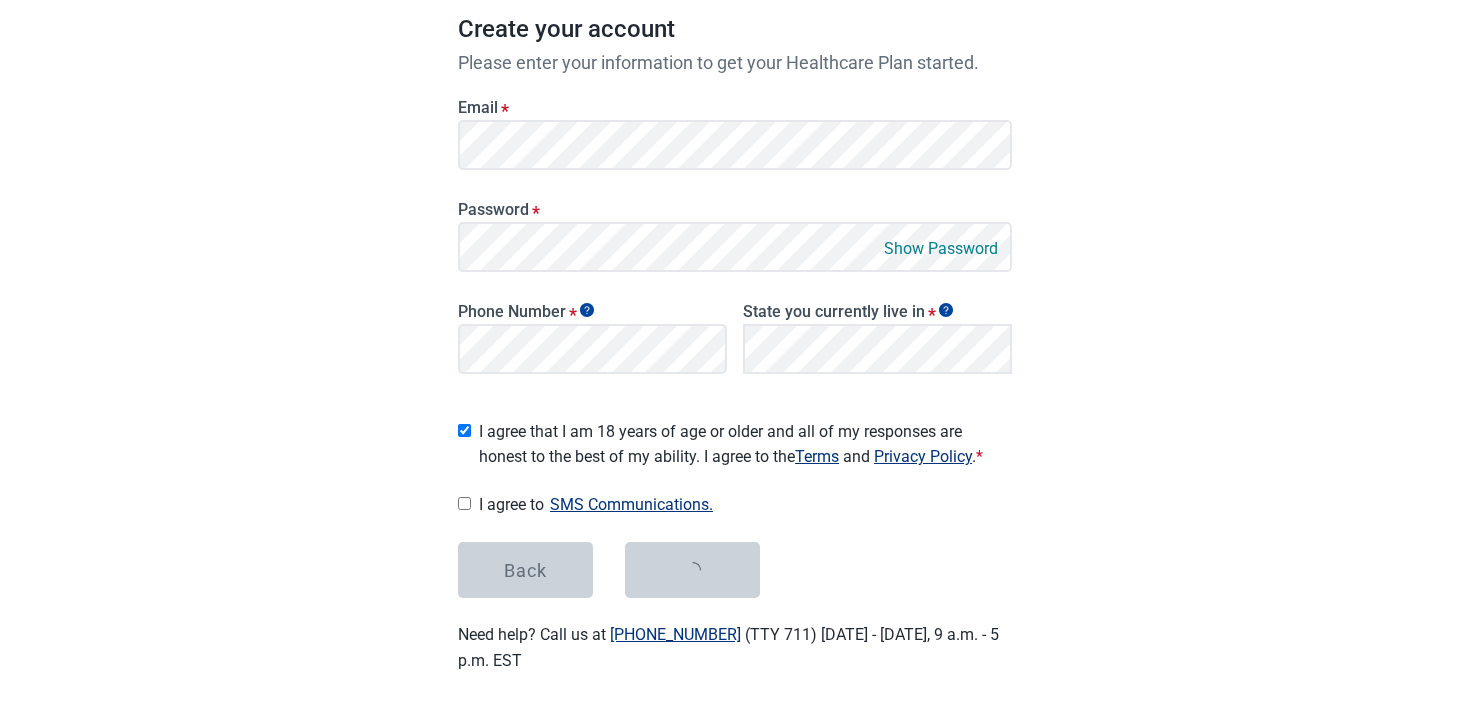 scroll, scrollTop: 0, scrollLeft: 0, axis: both 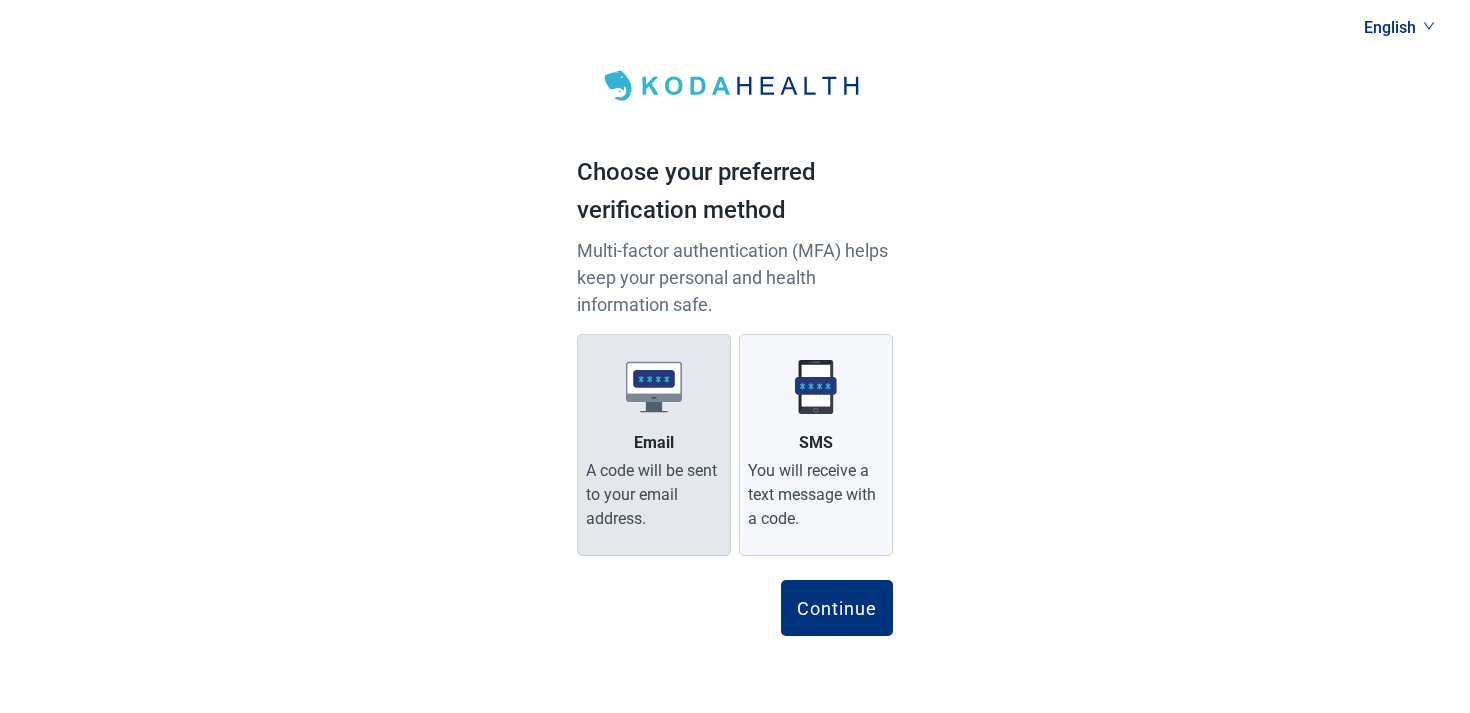 click on "A code will be sent to your email address." at bounding box center [654, 495] 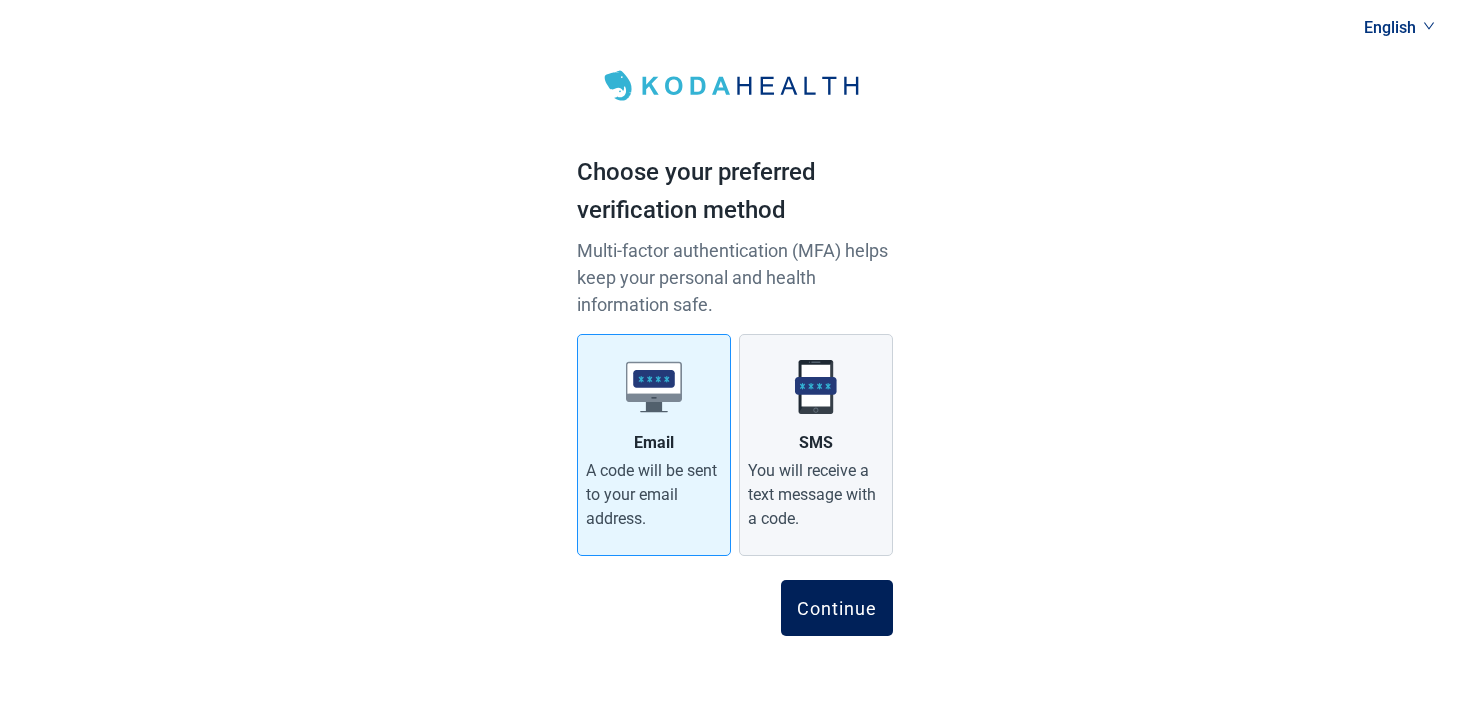 click on "Continue" at bounding box center (837, 608) 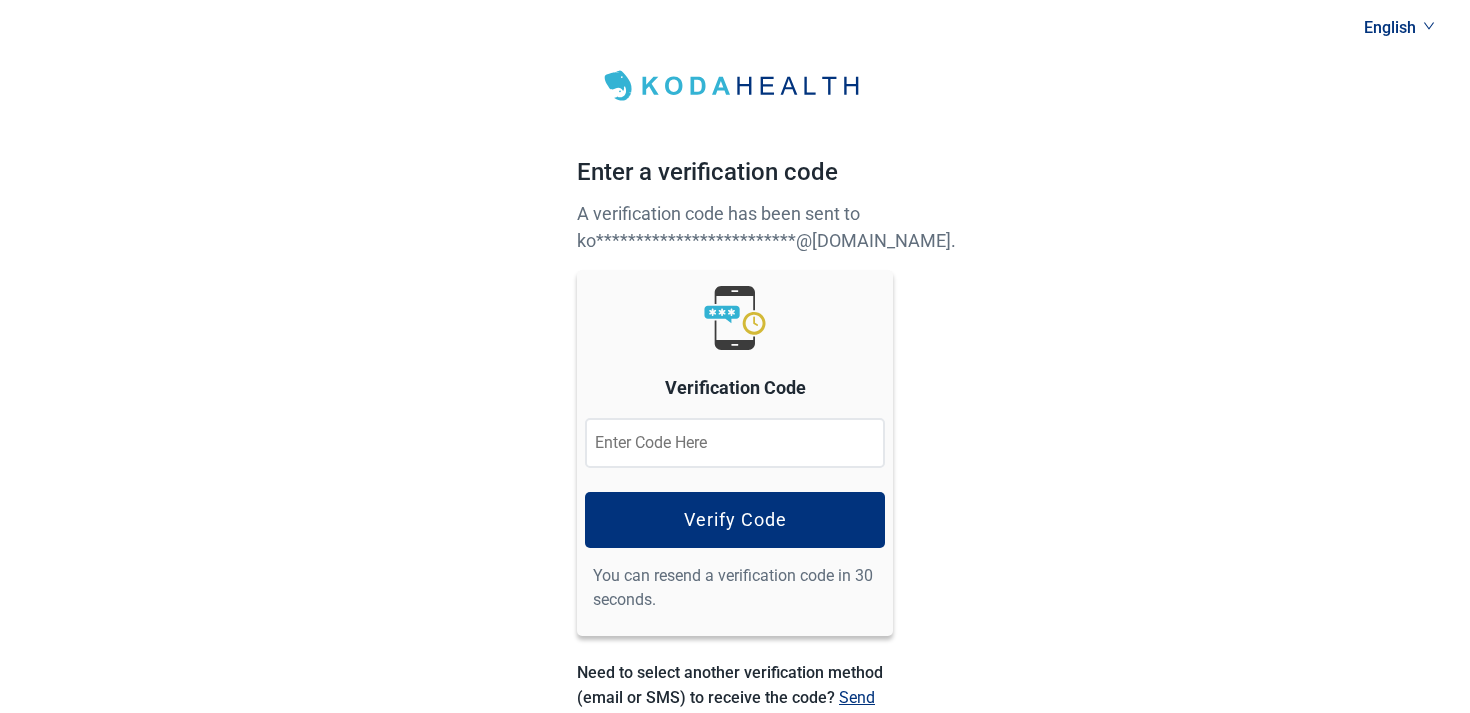 click at bounding box center (735, 443) 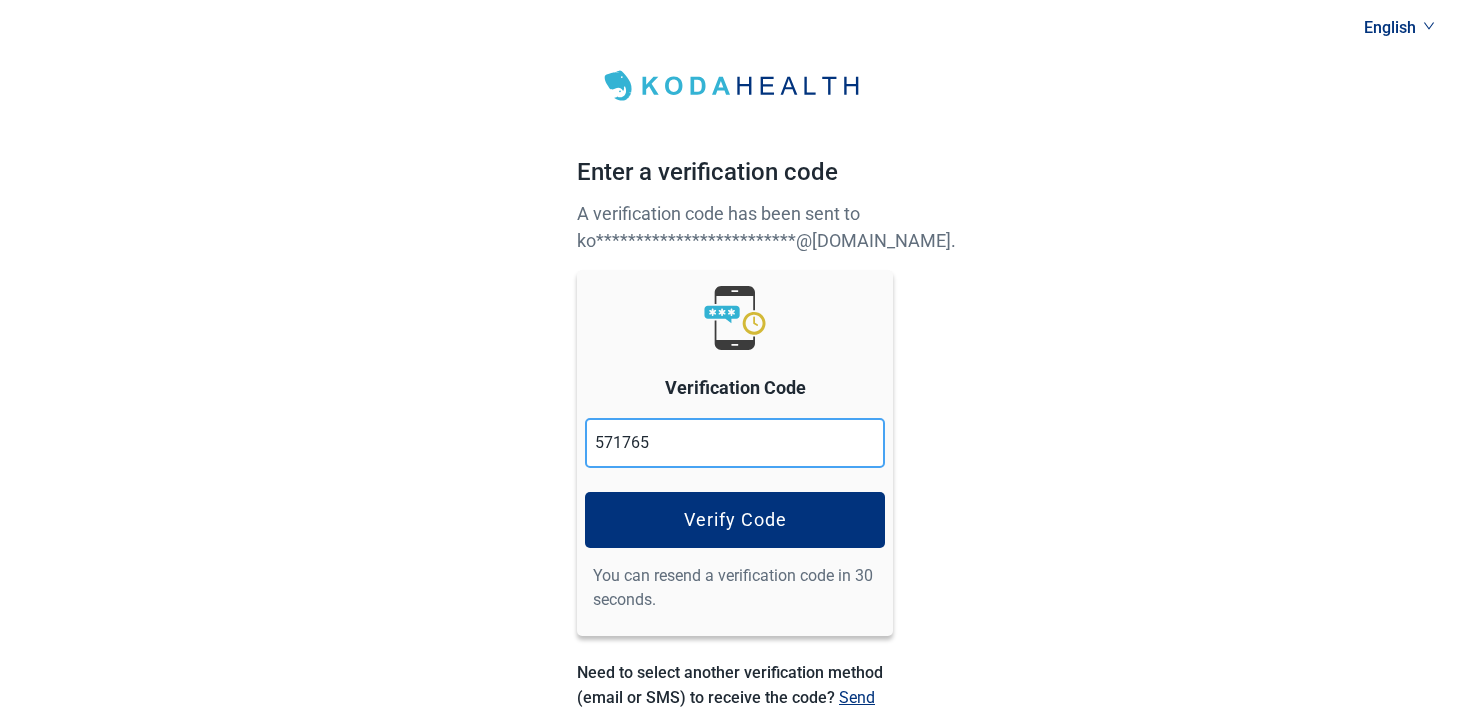 type on "571765" 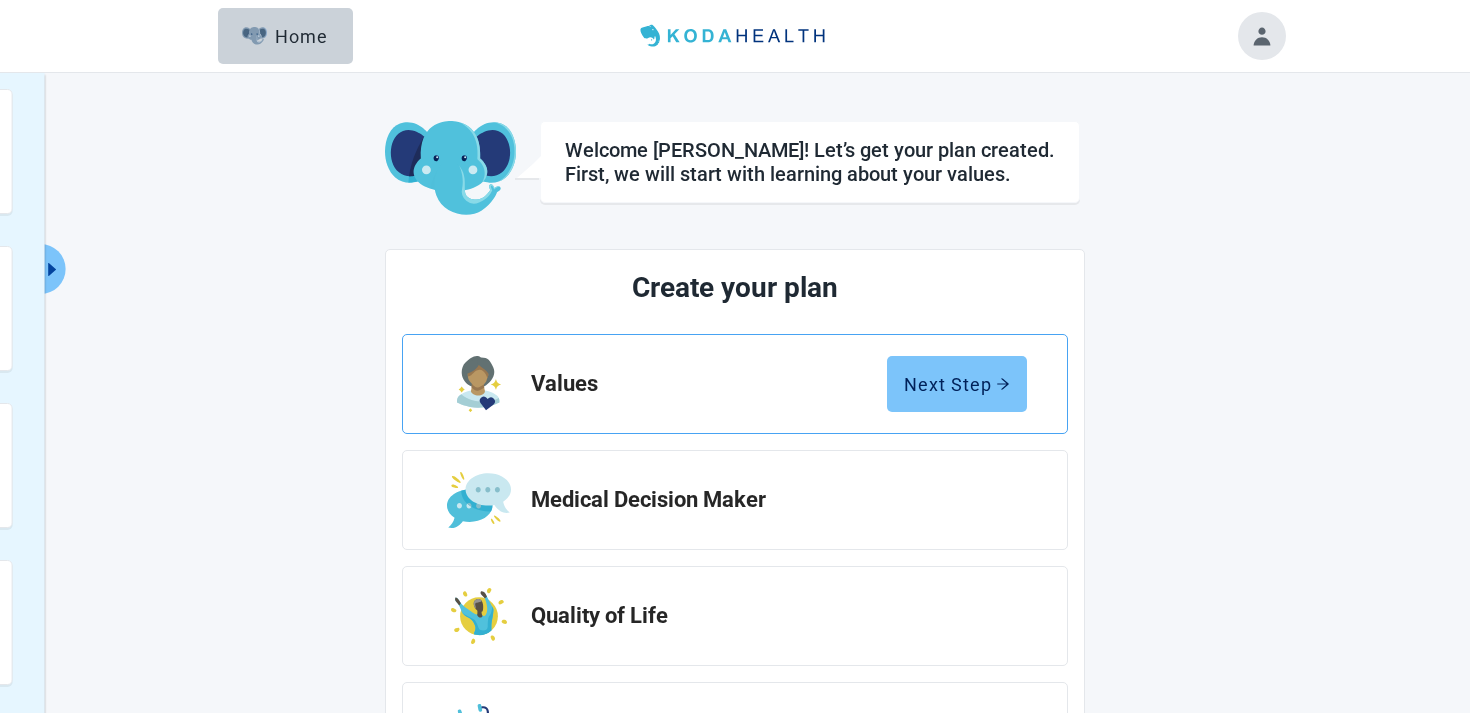 click on "Next Step" at bounding box center [957, 384] 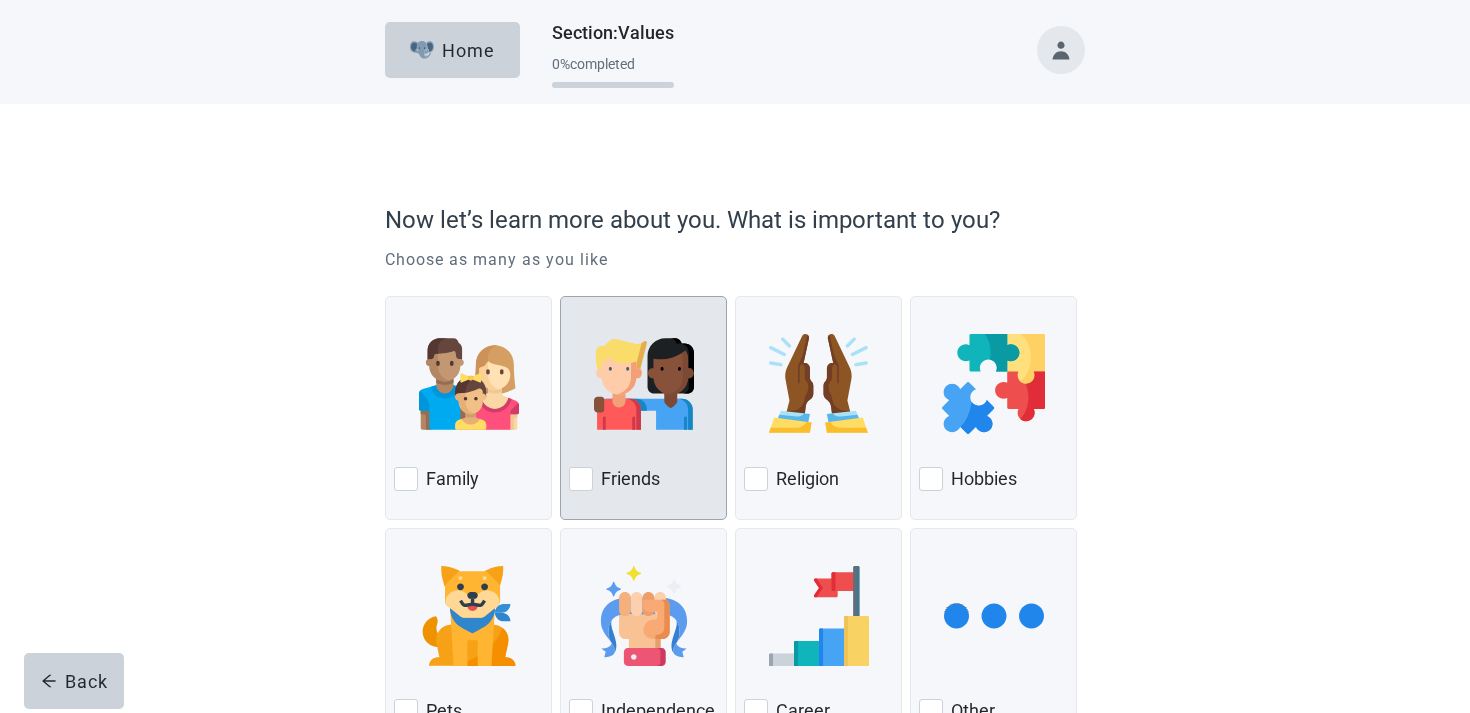 click at bounding box center (644, 384) 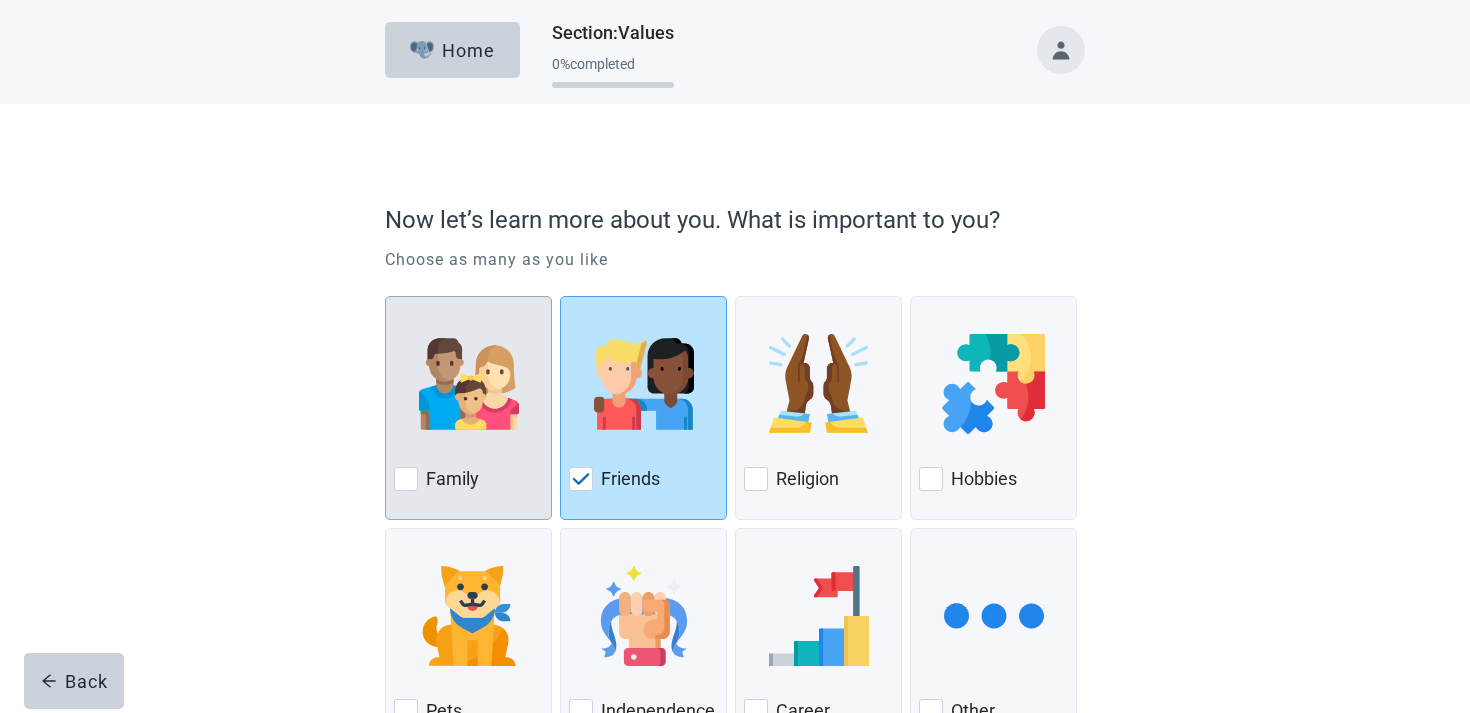 click at bounding box center [469, 384] 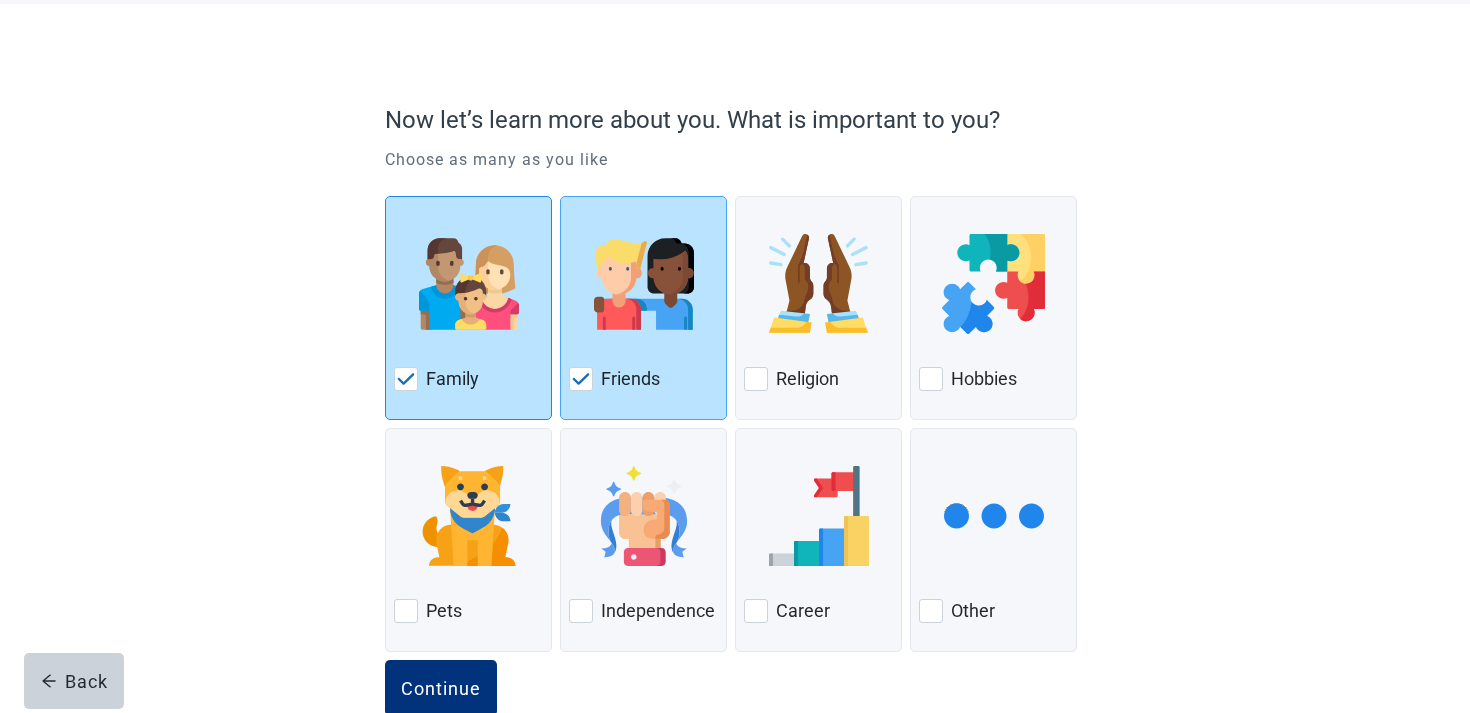 scroll, scrollTop: 147, scrollLeft: 0, axis: vertical 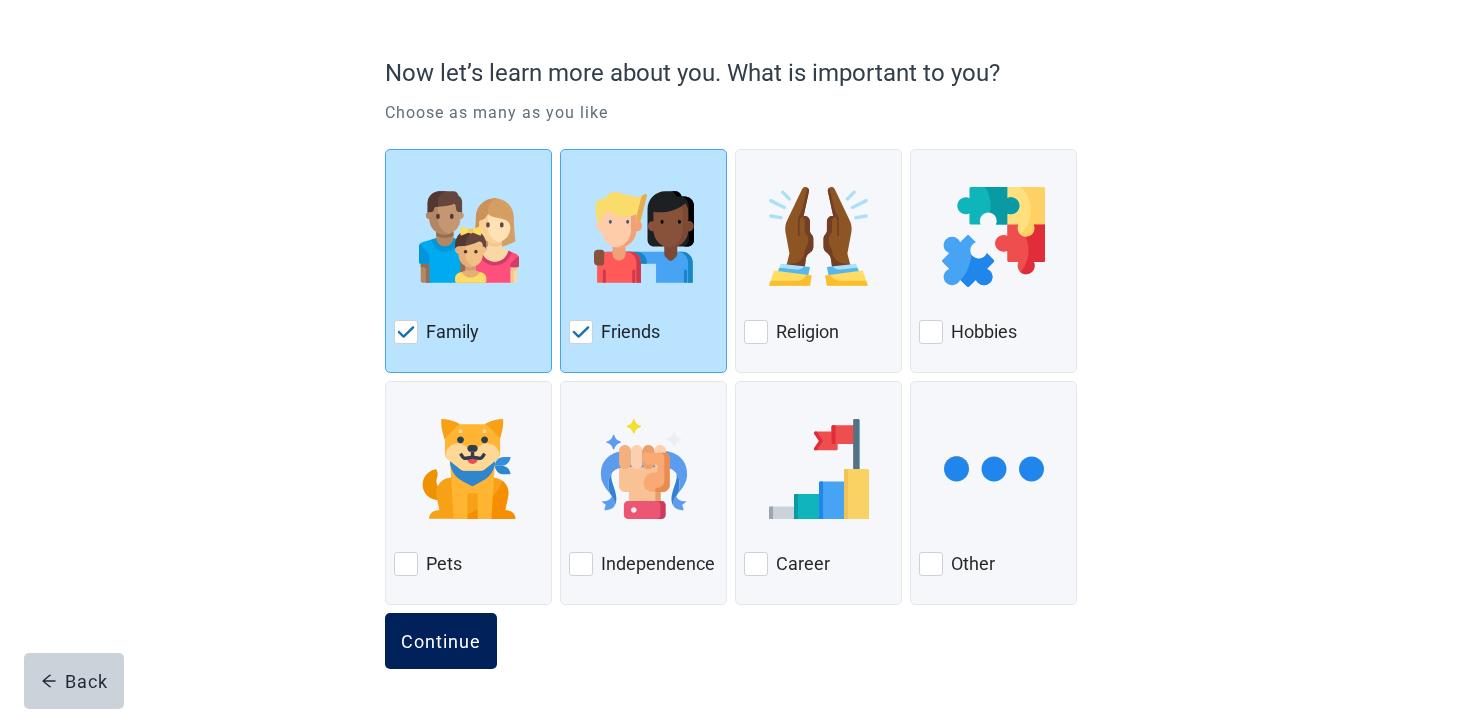click on "Continue" at bounding box center [441, 641] 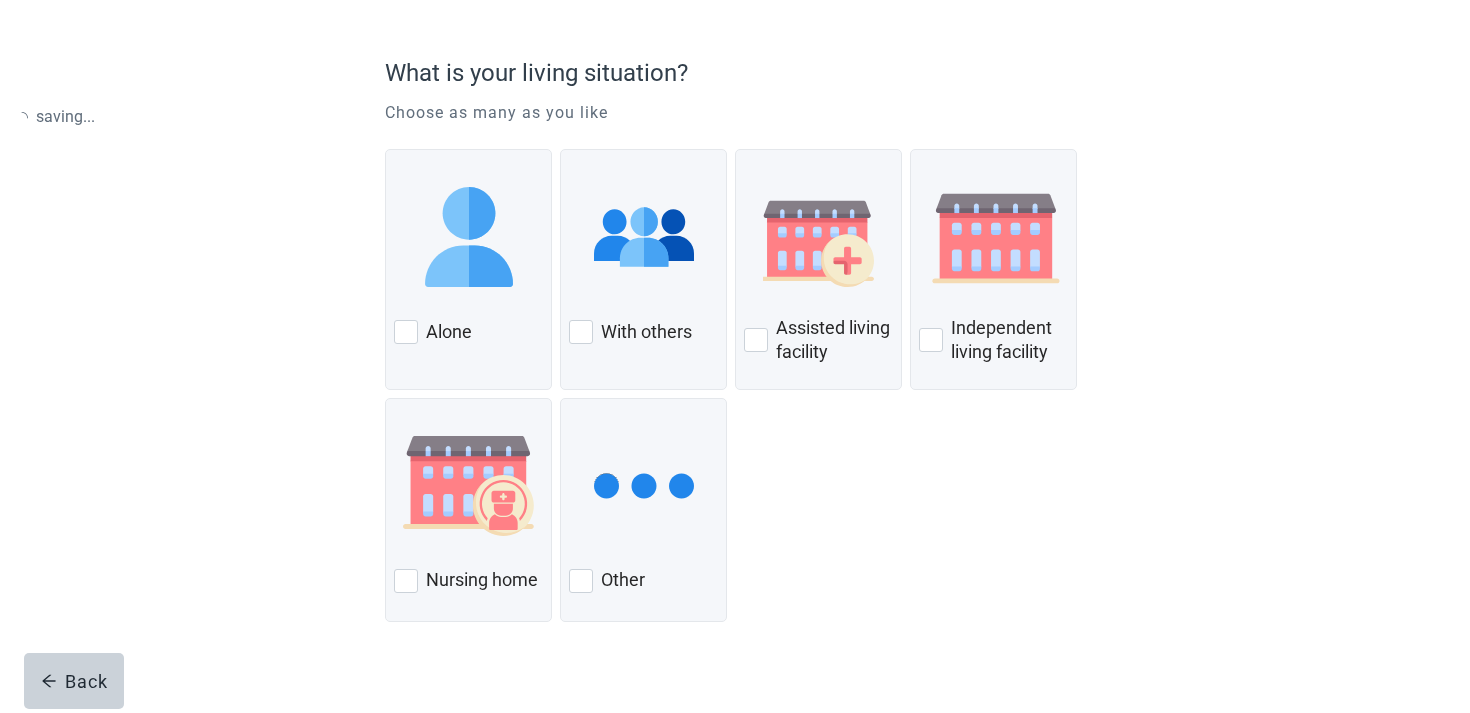 scroll, scrollTop: 0, scrollLeft: 0, axis: both 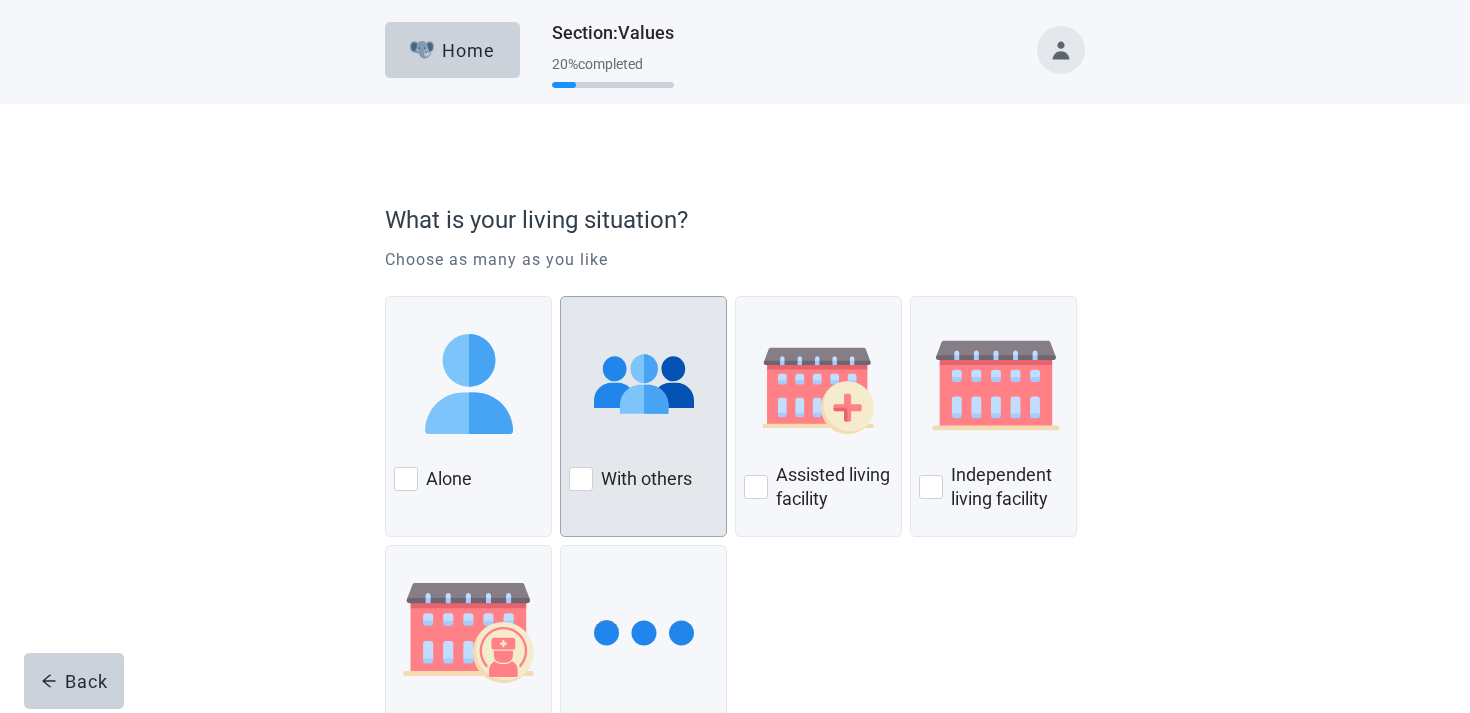 click at bounding box center [644, 384] 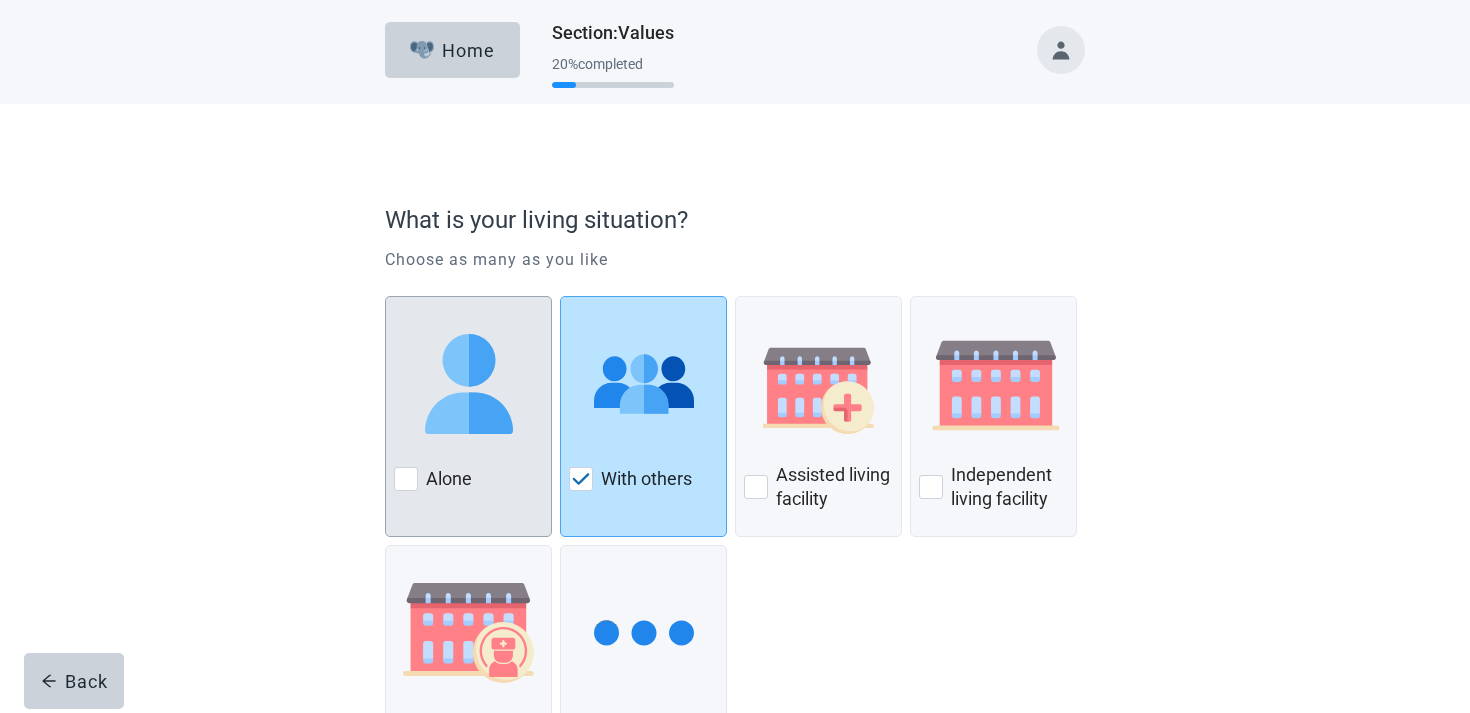 click at bounding box center (469, 384) 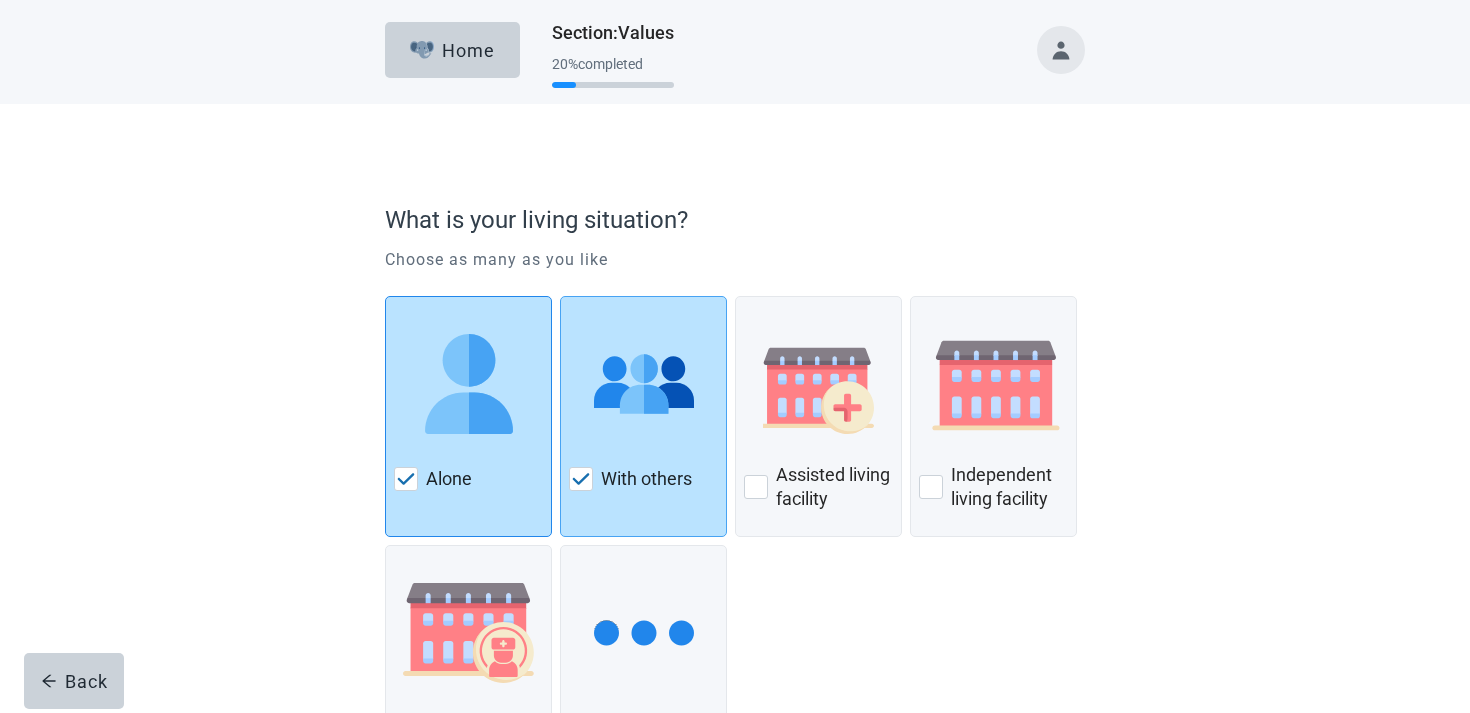scroll, scrollTop: 163, scrollLeft: 0, axis: vertical 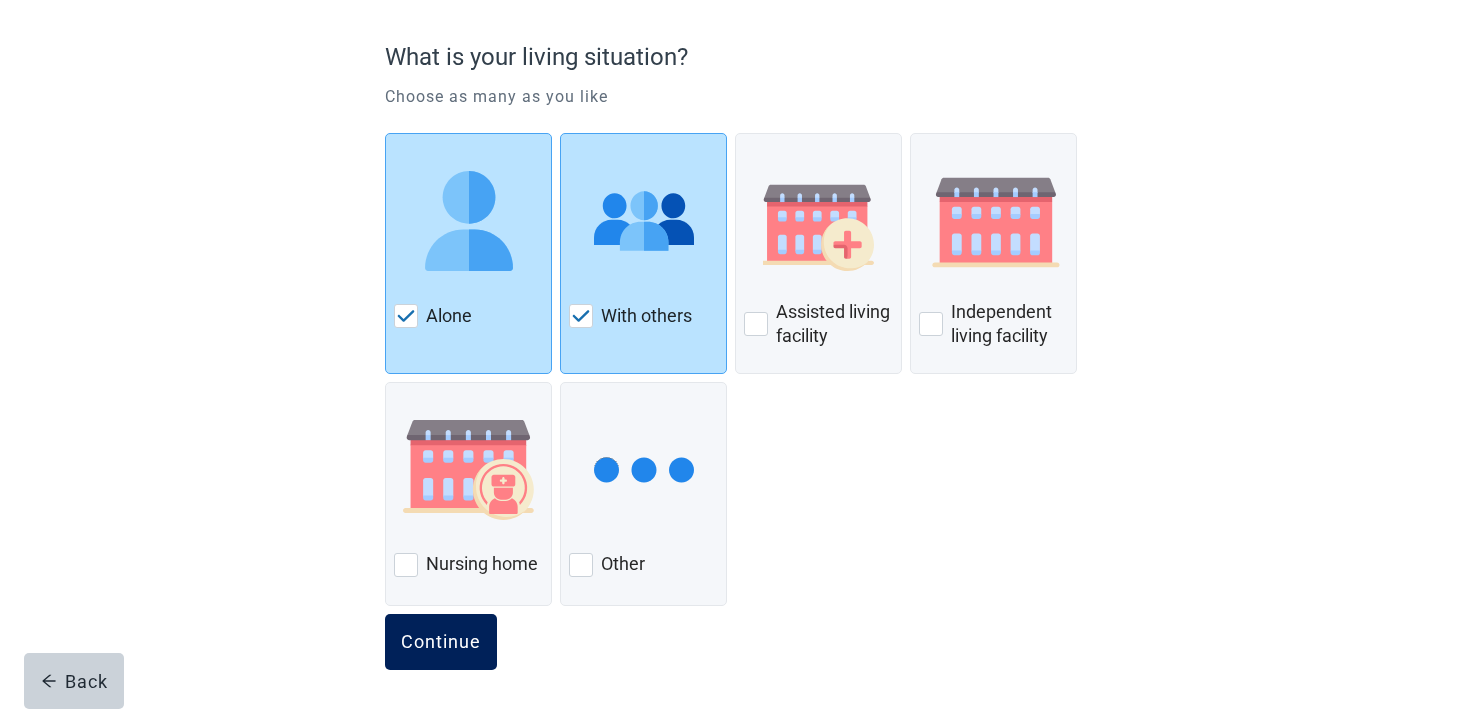 click on "Continue" at bounding box center (441, 642) 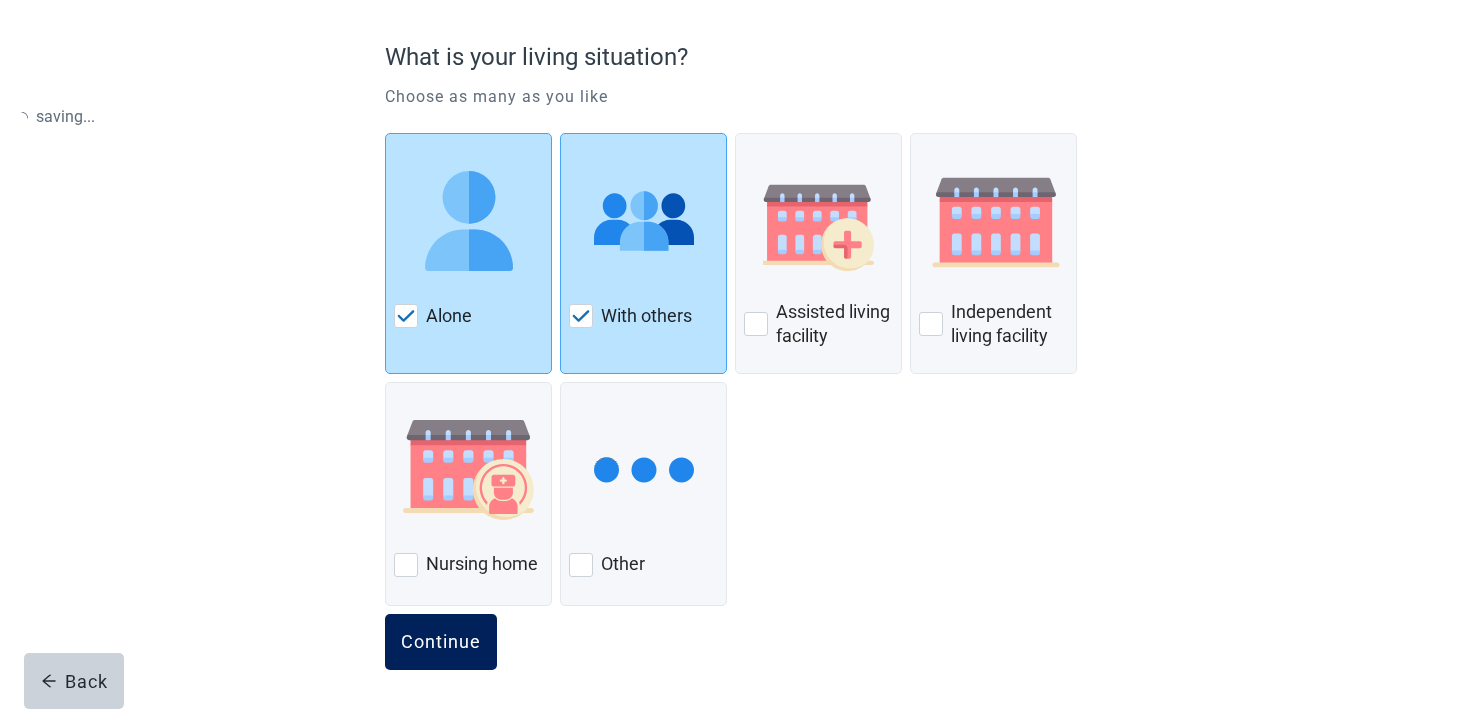type 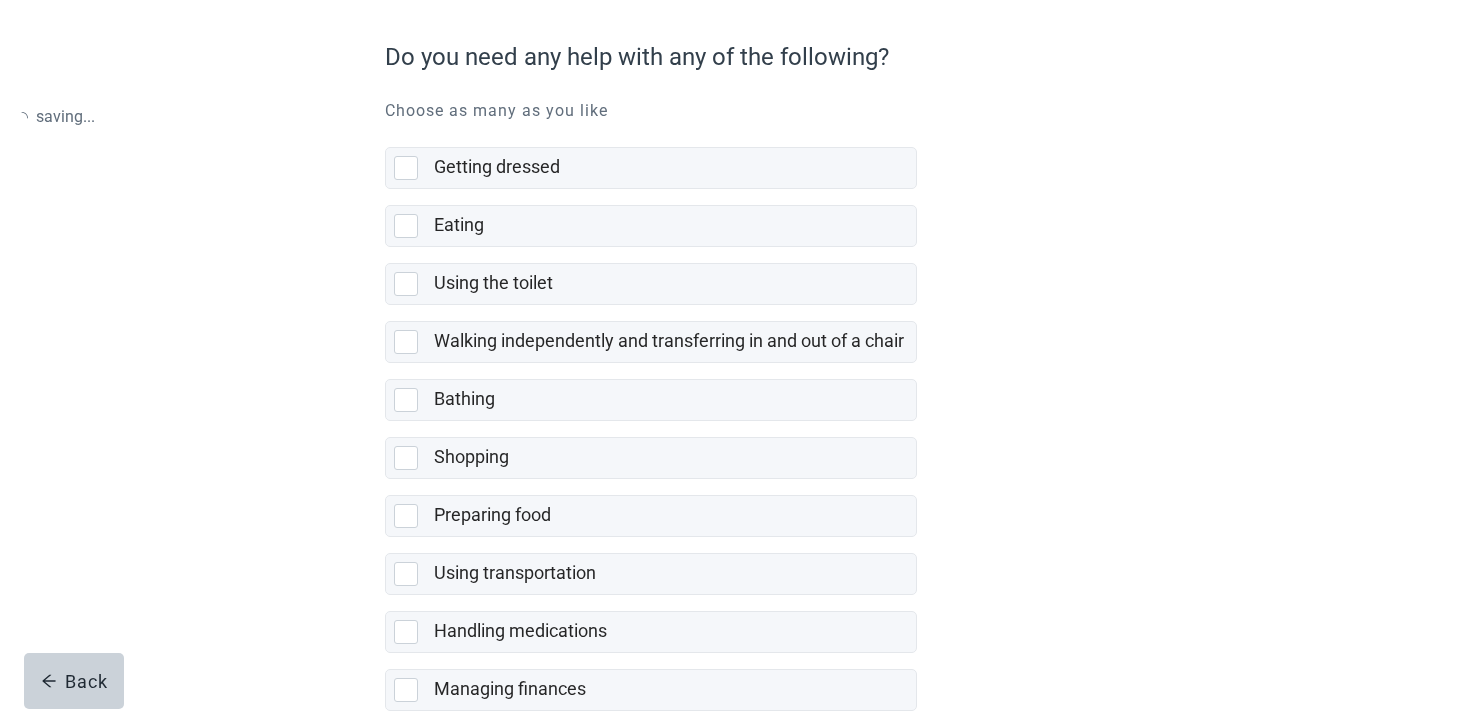 scroll, scrollTop: 0, scrollLeft: 0, axis: both 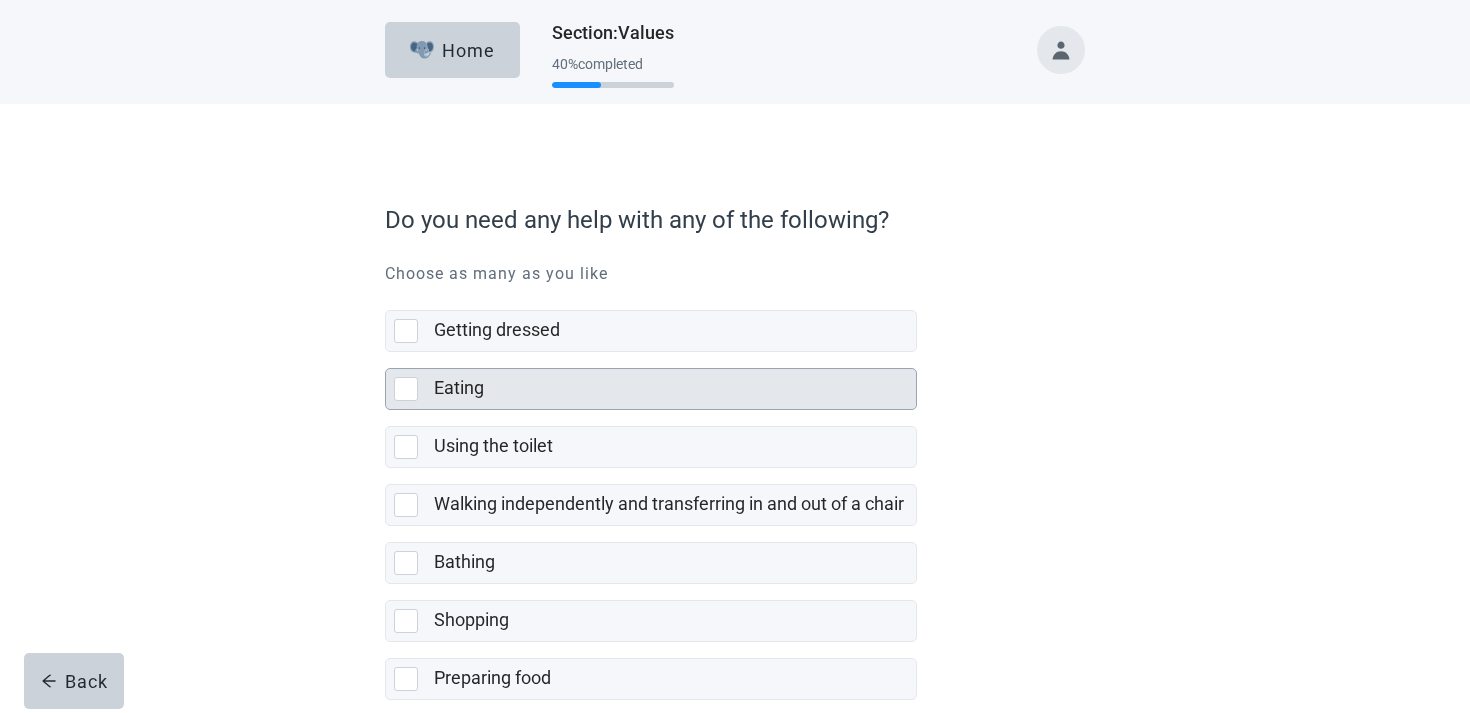 click on "Using the toilet" at bounding box center (669, 446) 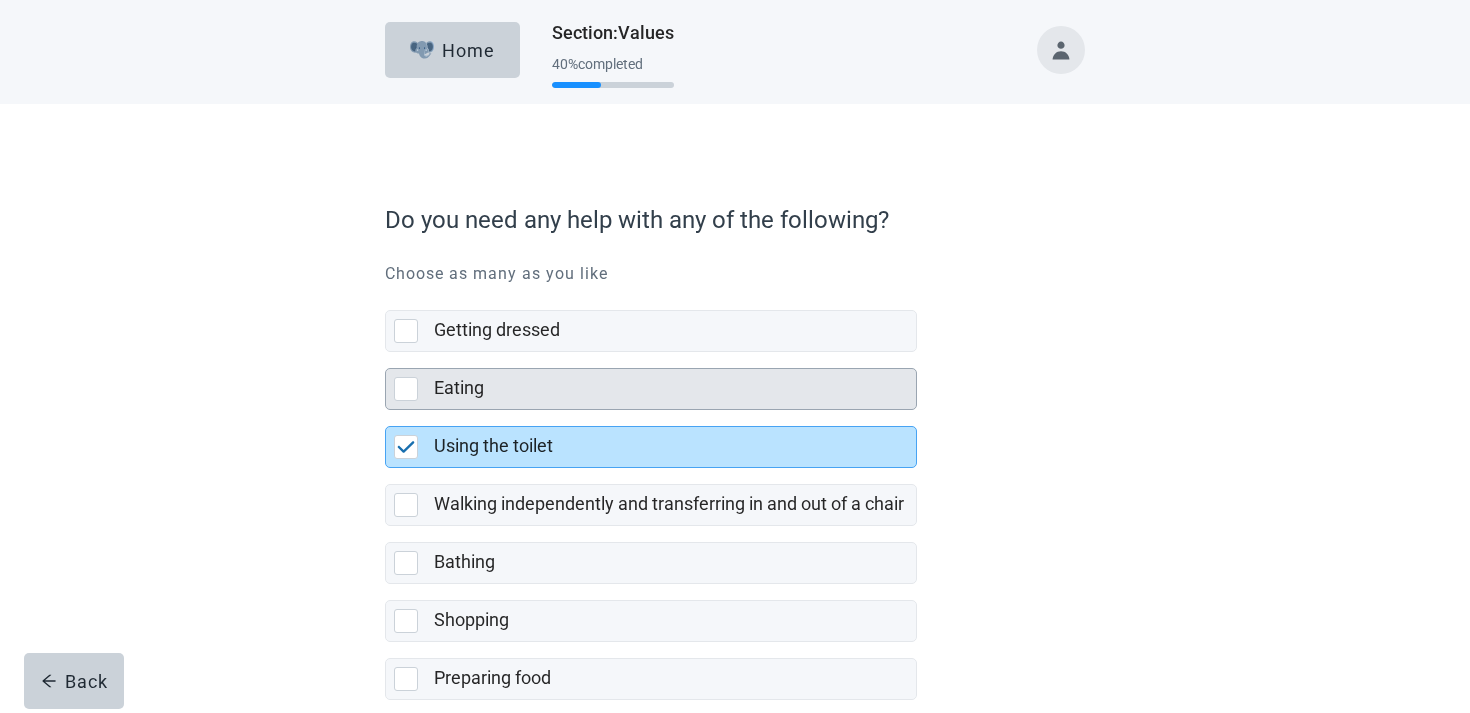 click on "Eating" at bounding box center (669, 388) 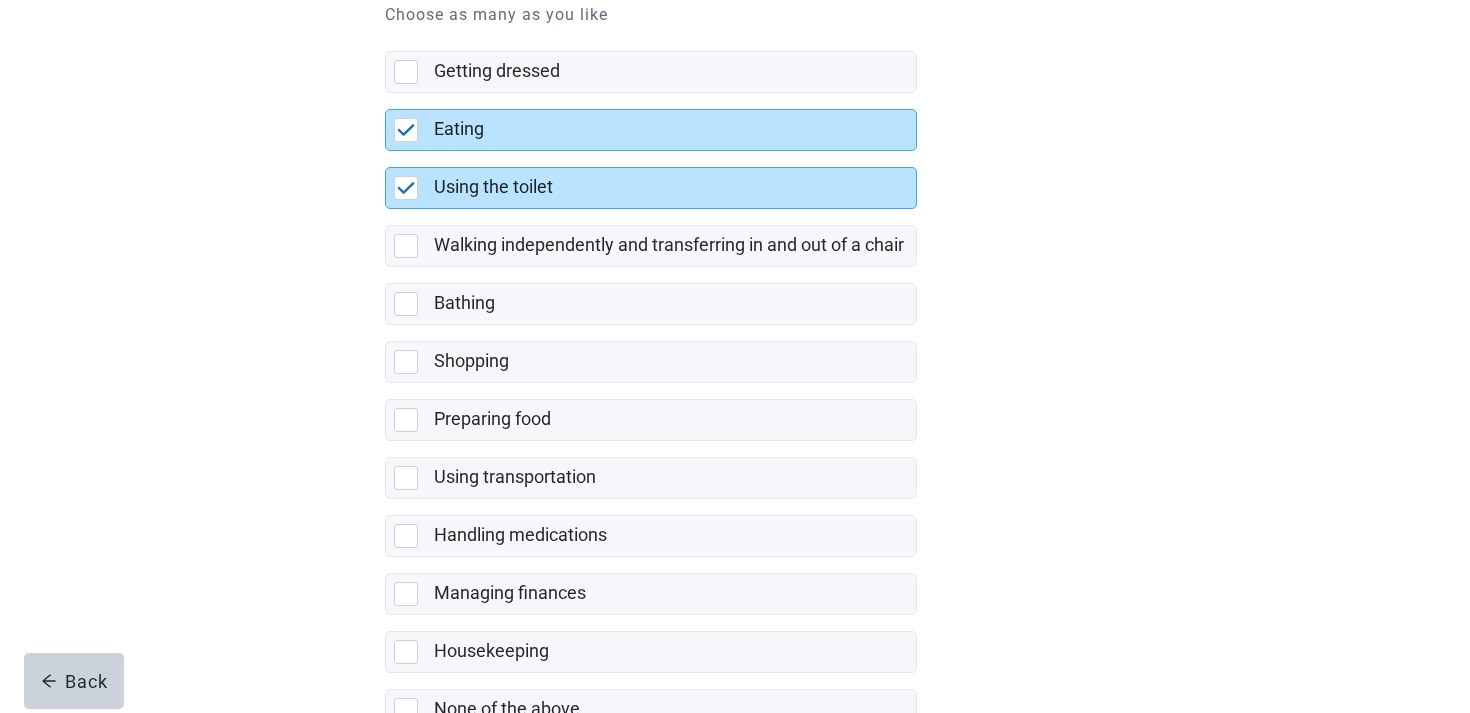 scroll, scrollTop: 393, scrollLeft: 0, axis: vertical 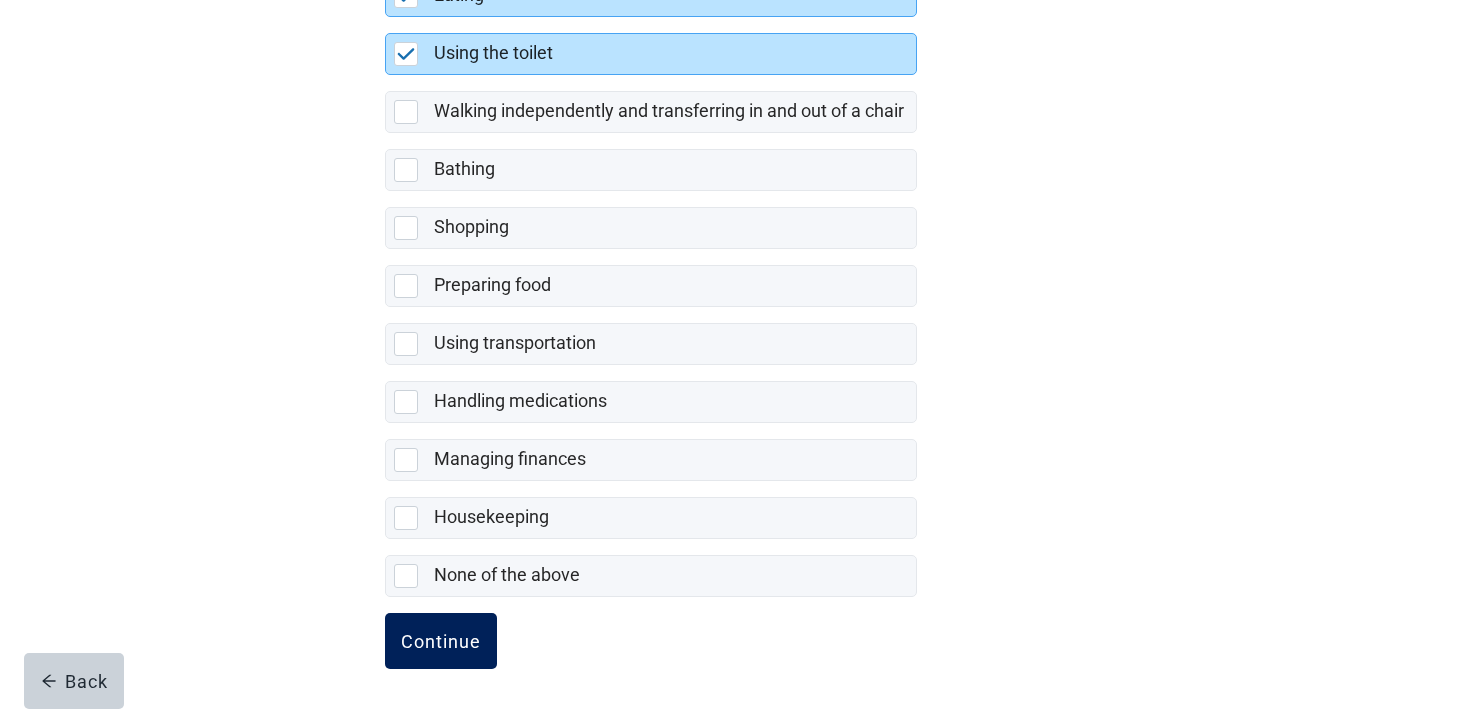 click on "Continue" at bounding box center (441, 641) 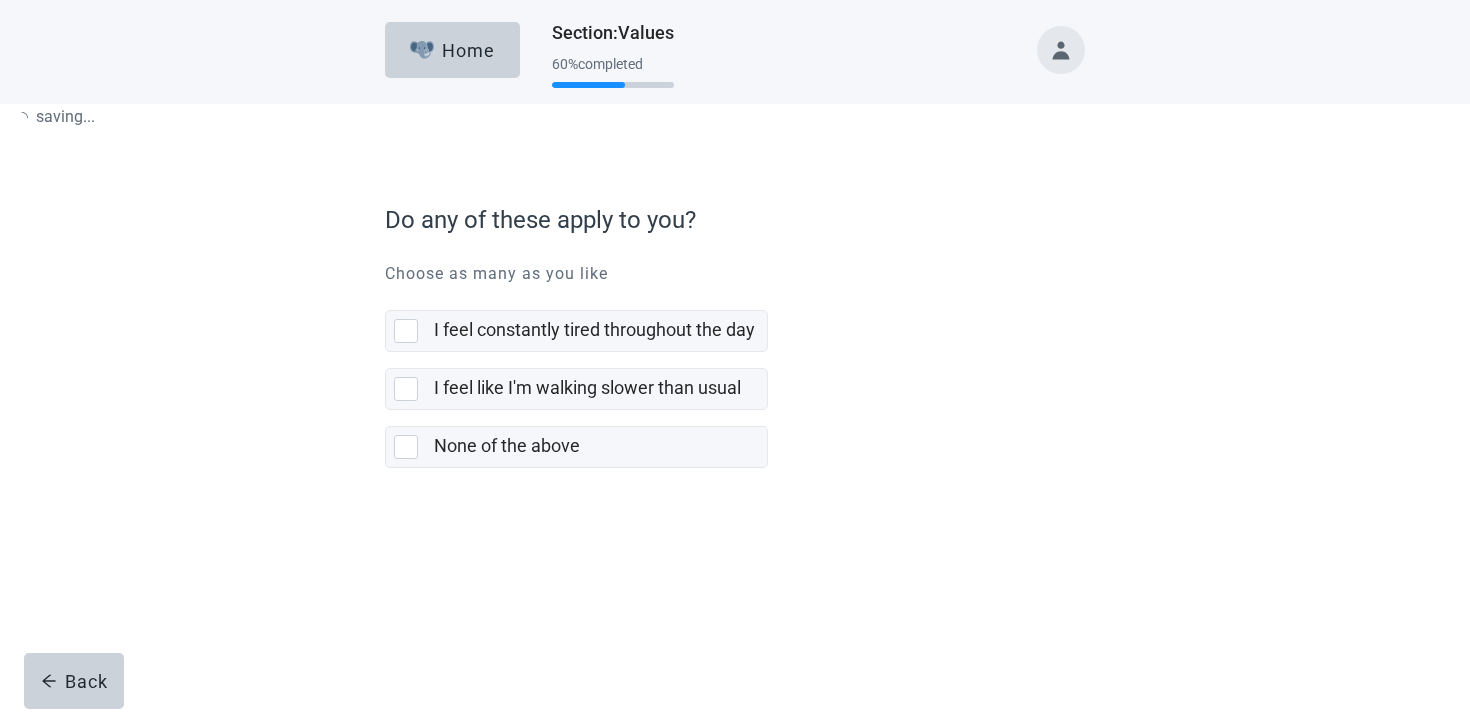 scroll, scrollTop: 0, scrollLeft: 0, axis: both 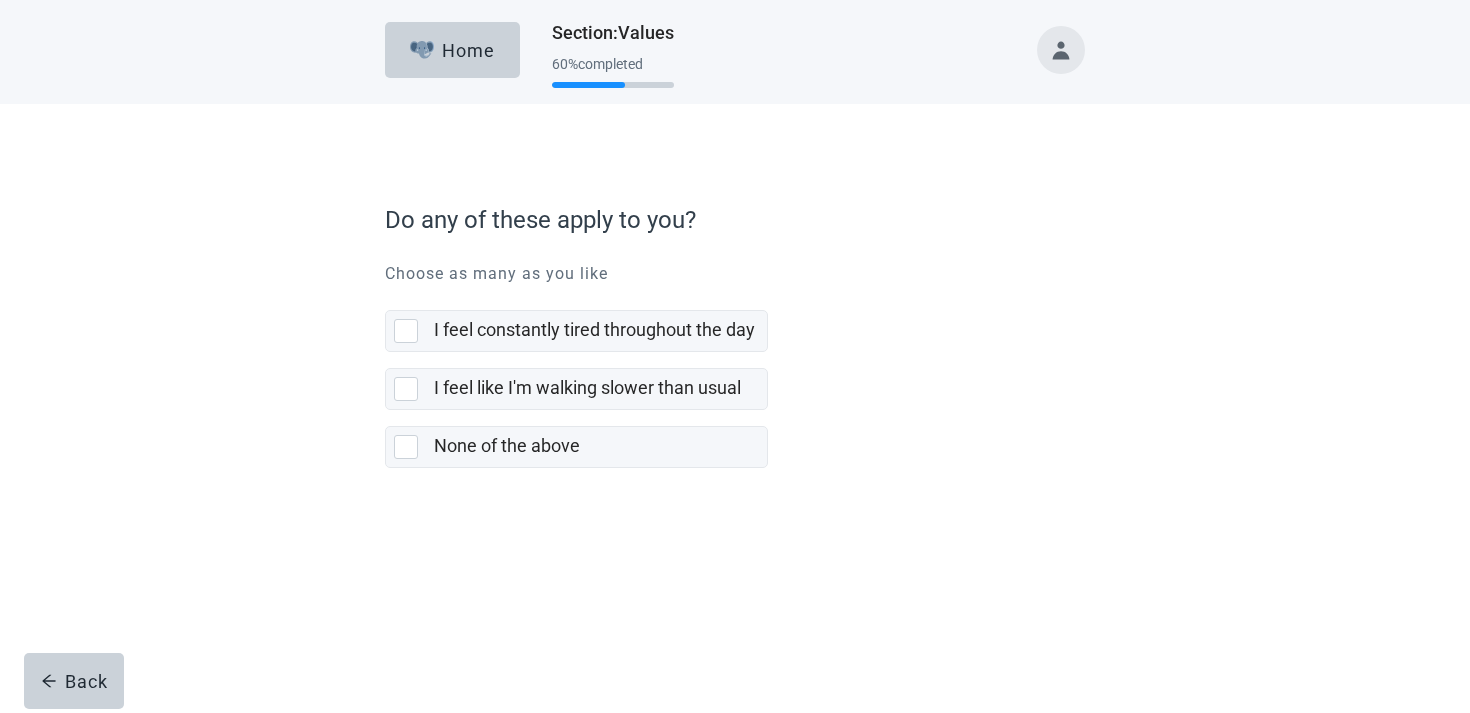 click on "I feel like I'm walking slower than usual" at bounding box center [600, 389] 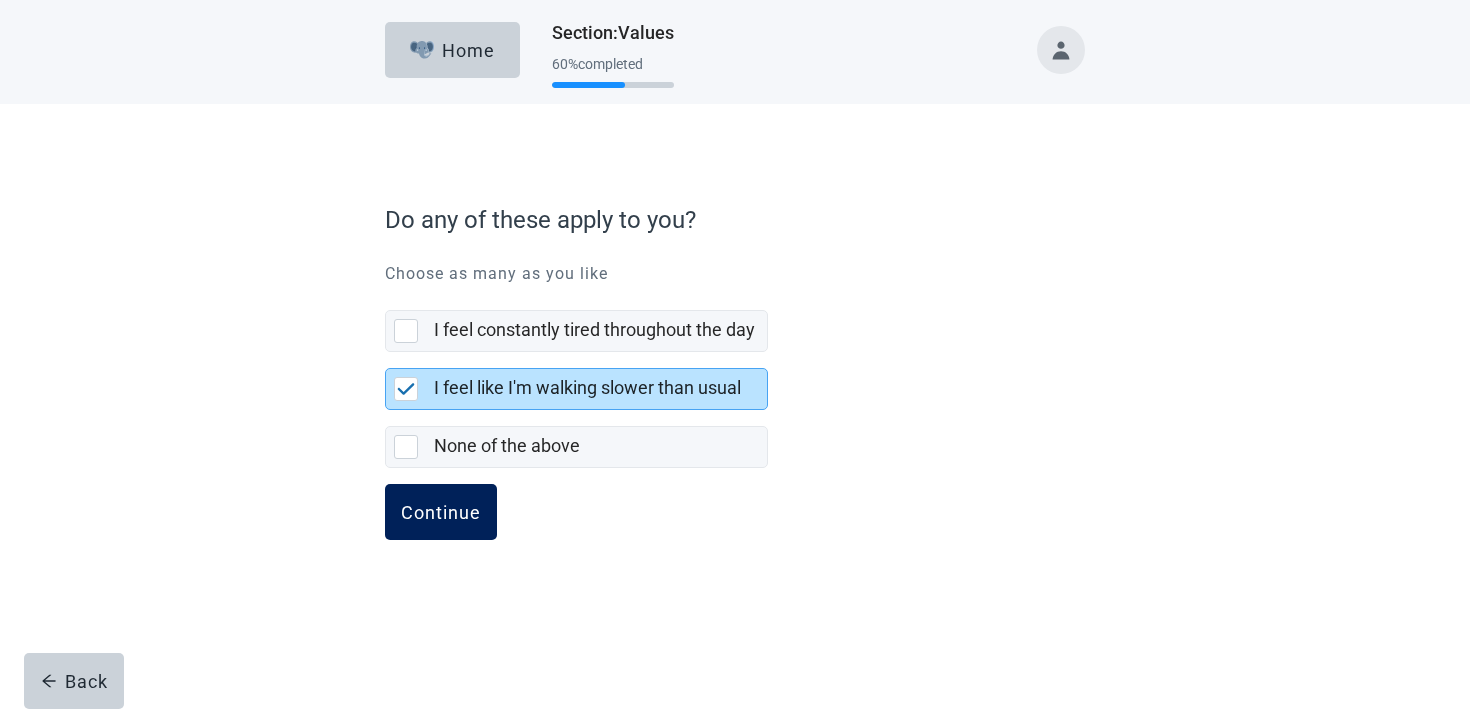 click on "Continue" at bounding box center (441, 512) 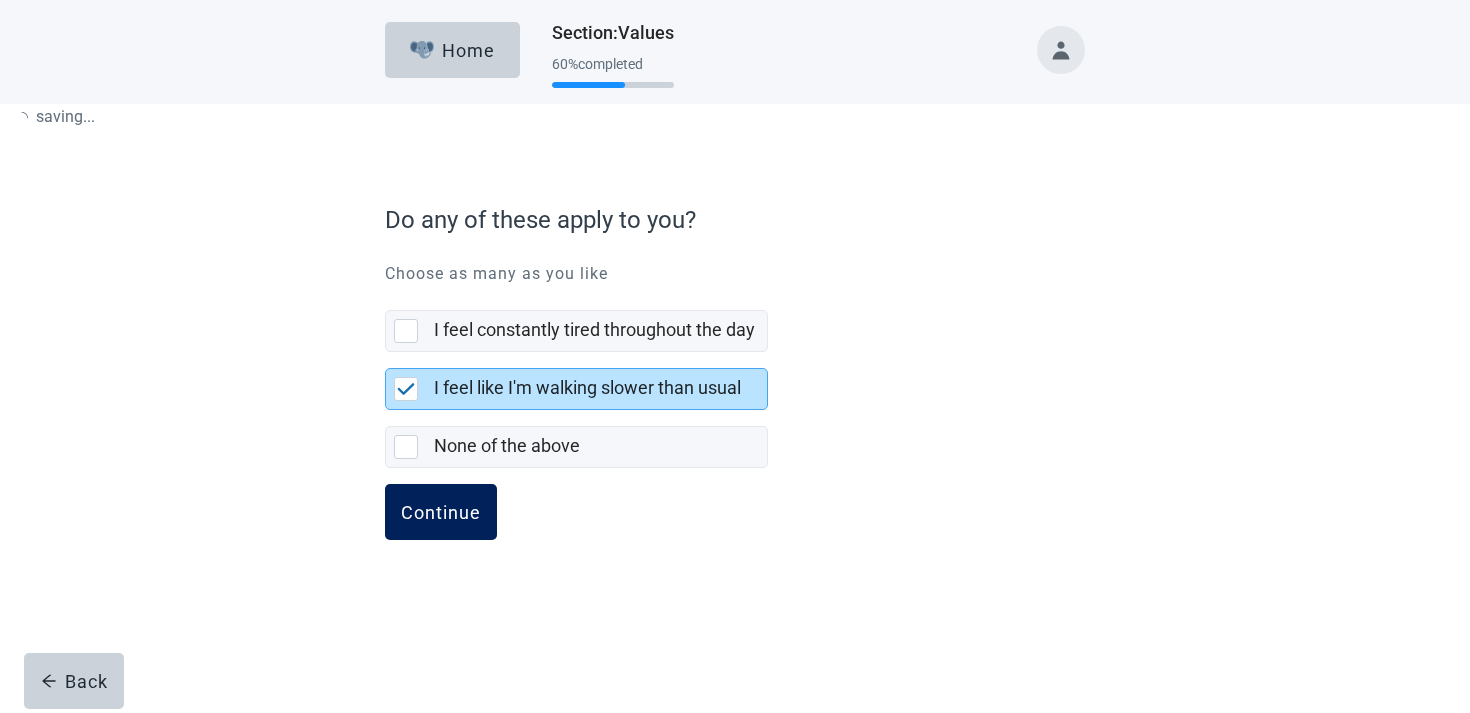 type 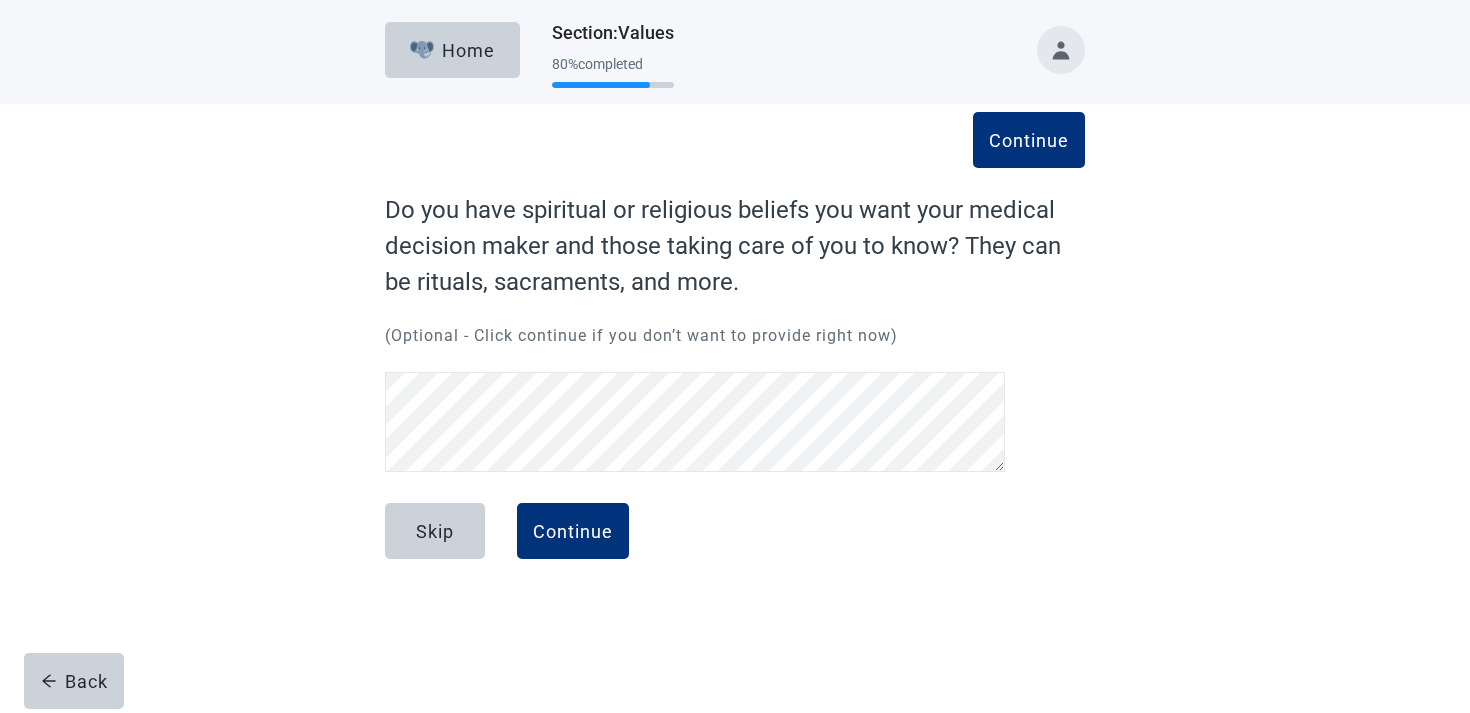 click on "Continue Do you have spiritual or religious beliefs you want your medical decision maker and those taking care of you to know? They can be rituals, sacraments, and more. (Optional - Click continue if you don’t want to provide right now) Back Skip Continue" at bounding box center [735, 397] 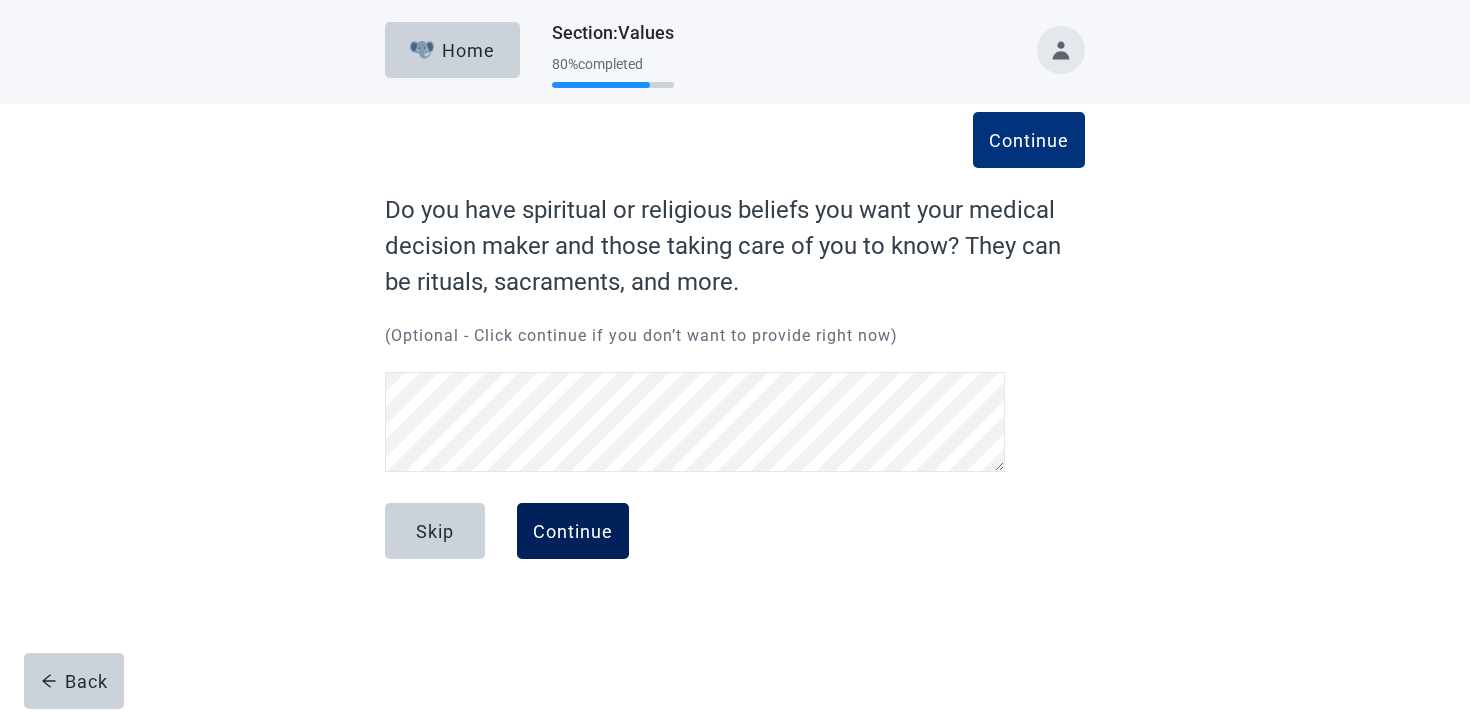 click on "Continue" at bounding box center [573, 531] 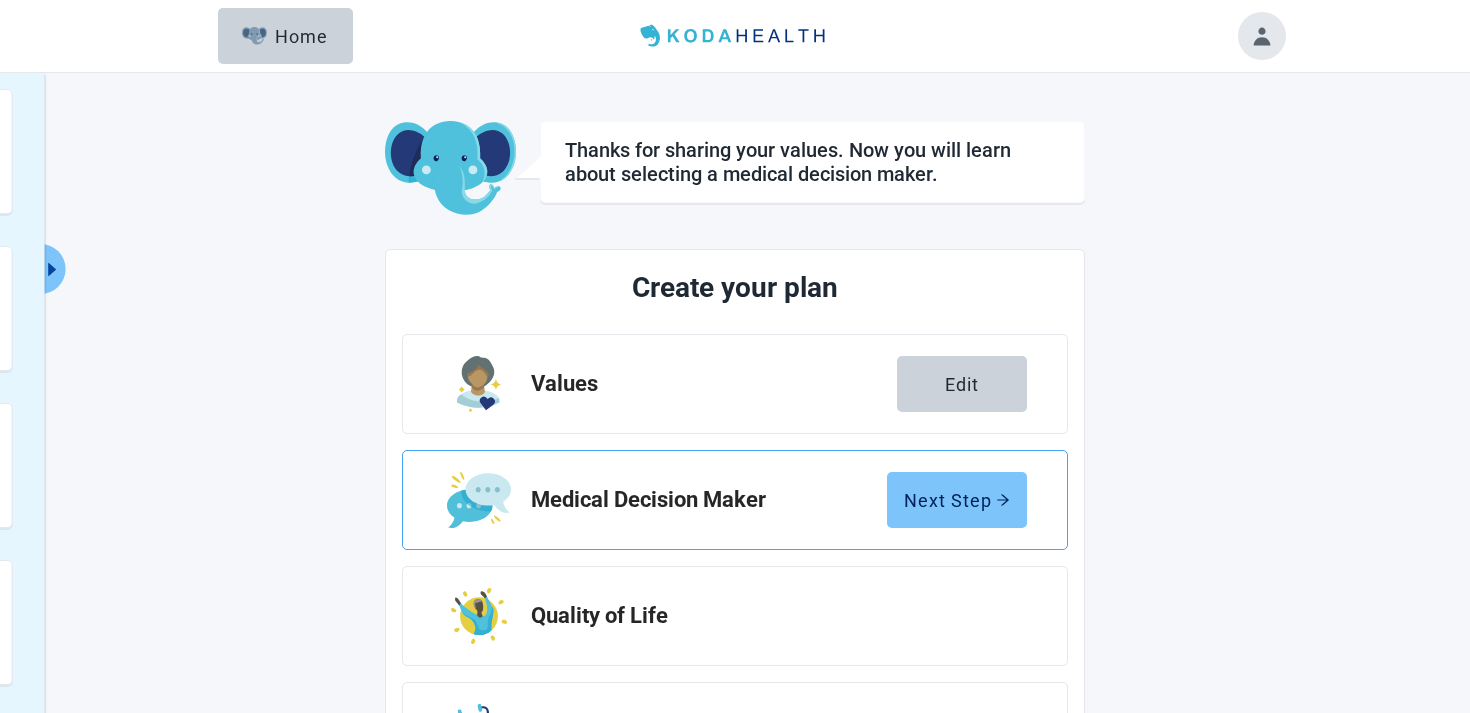 click on "Next Step" at bounding box center [957, 500] 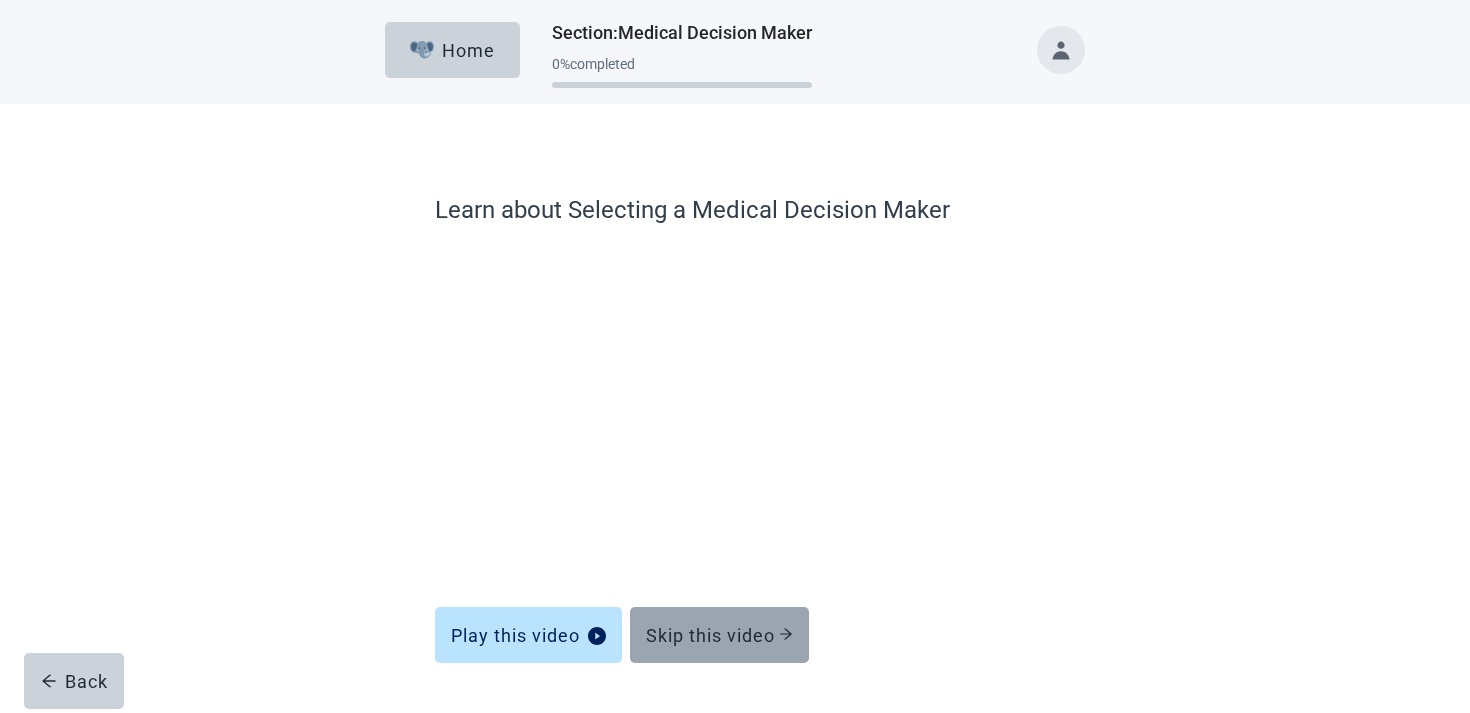 click on "Skip this video" at bounding box center (719, 635) 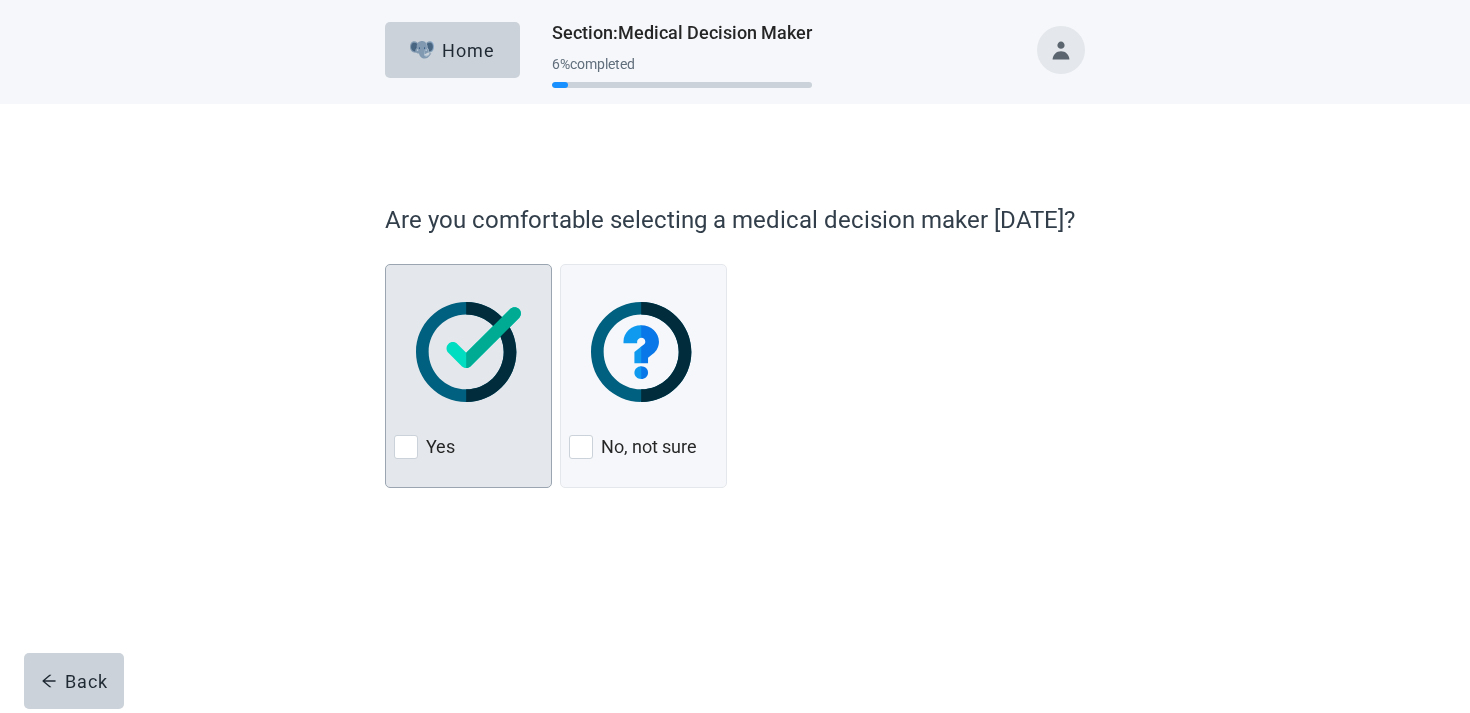 click at bounding box center [468, 352] 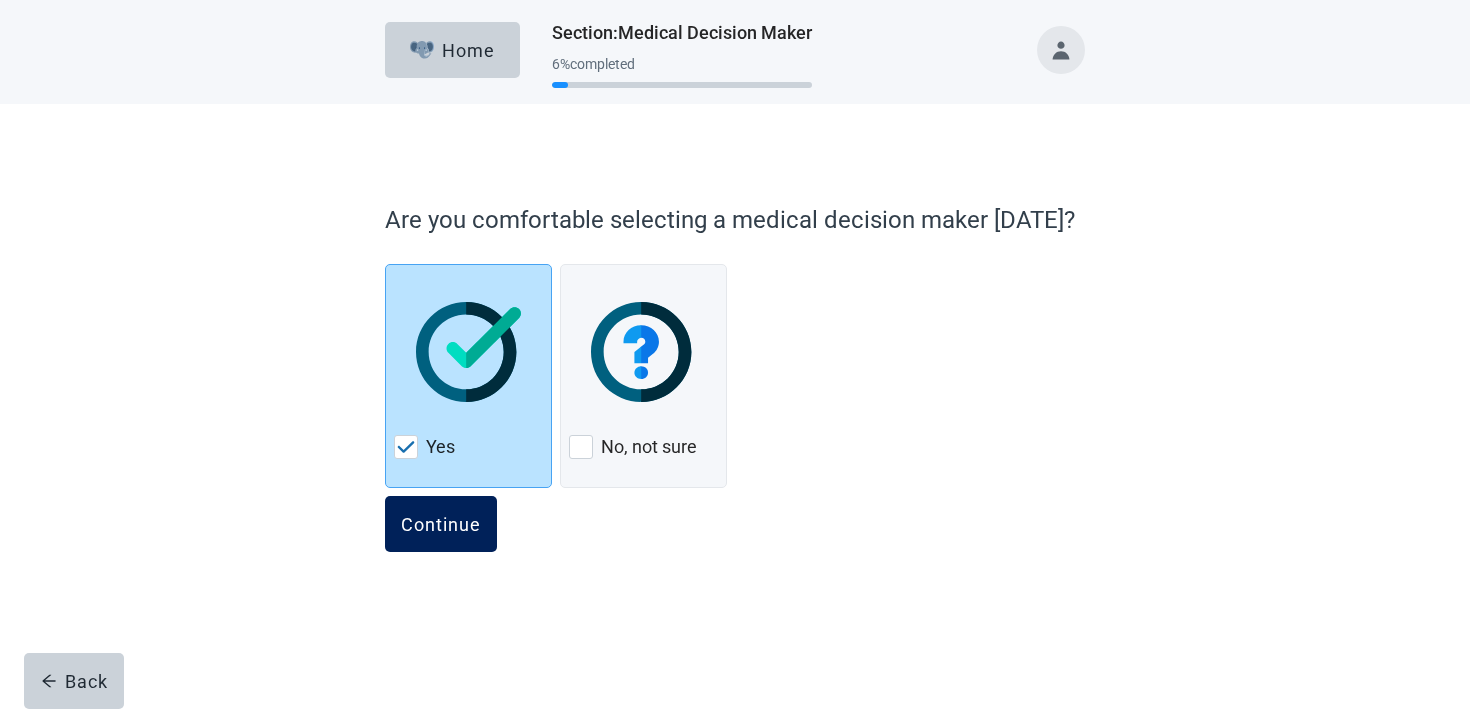 click on "Continue" at bounding box center (441, 524) 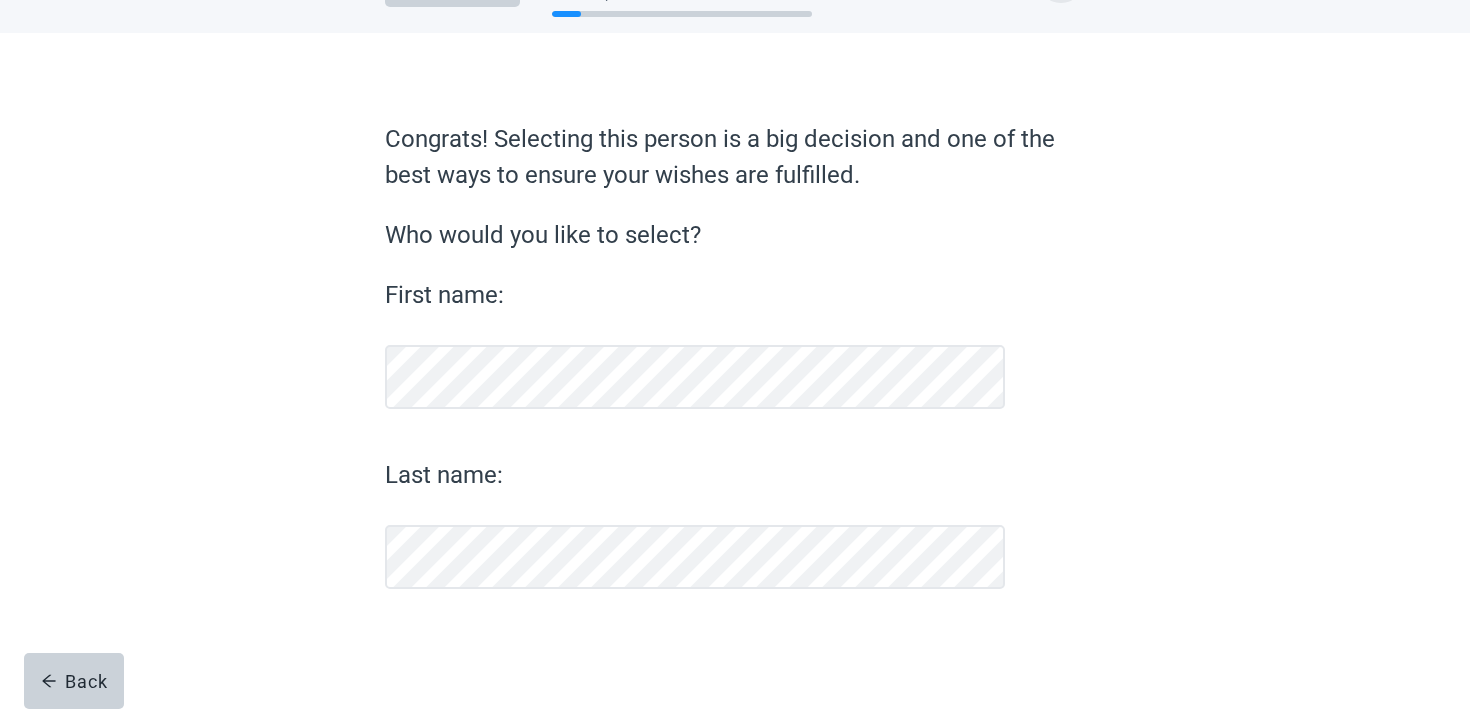 scroll, scrollTop: 71, scrollLeft: 0, axis: vertical 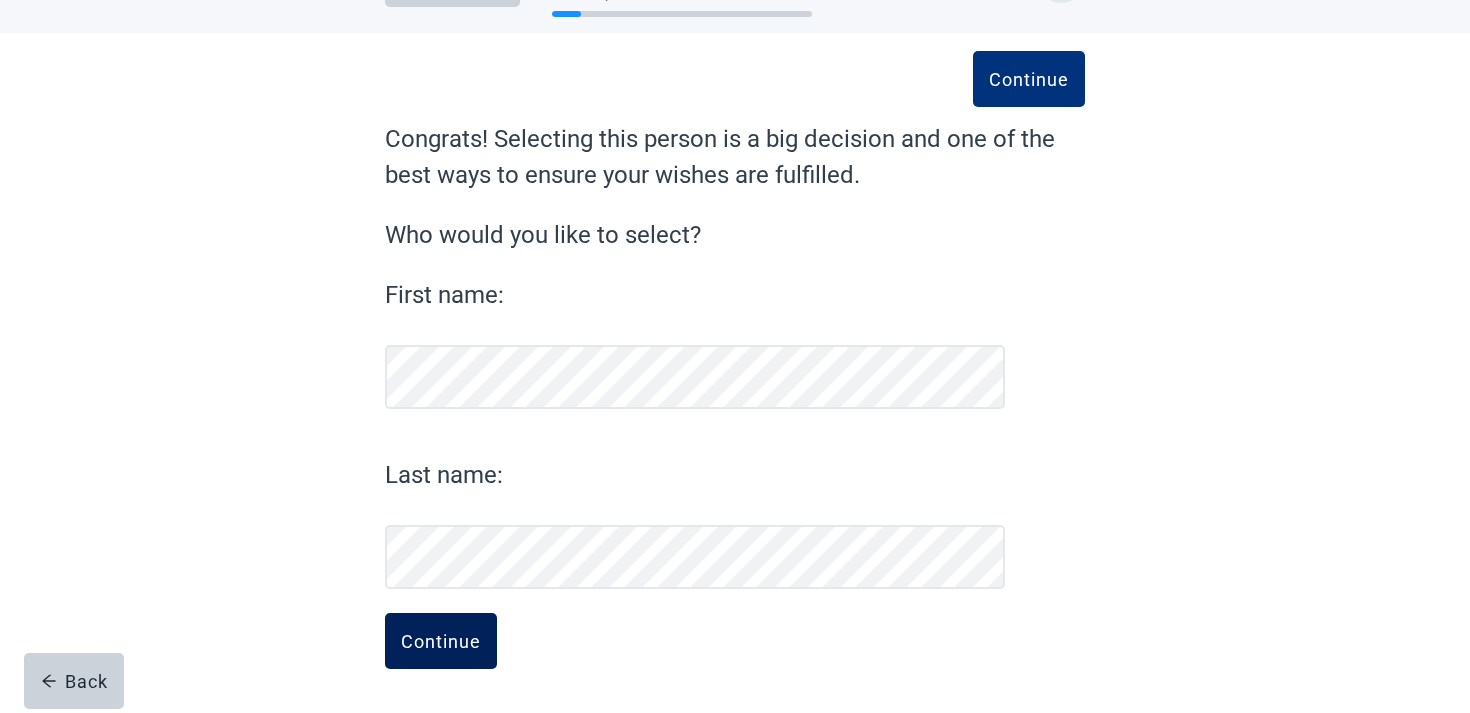 click on "Continue" at bounding box center [441, 641] 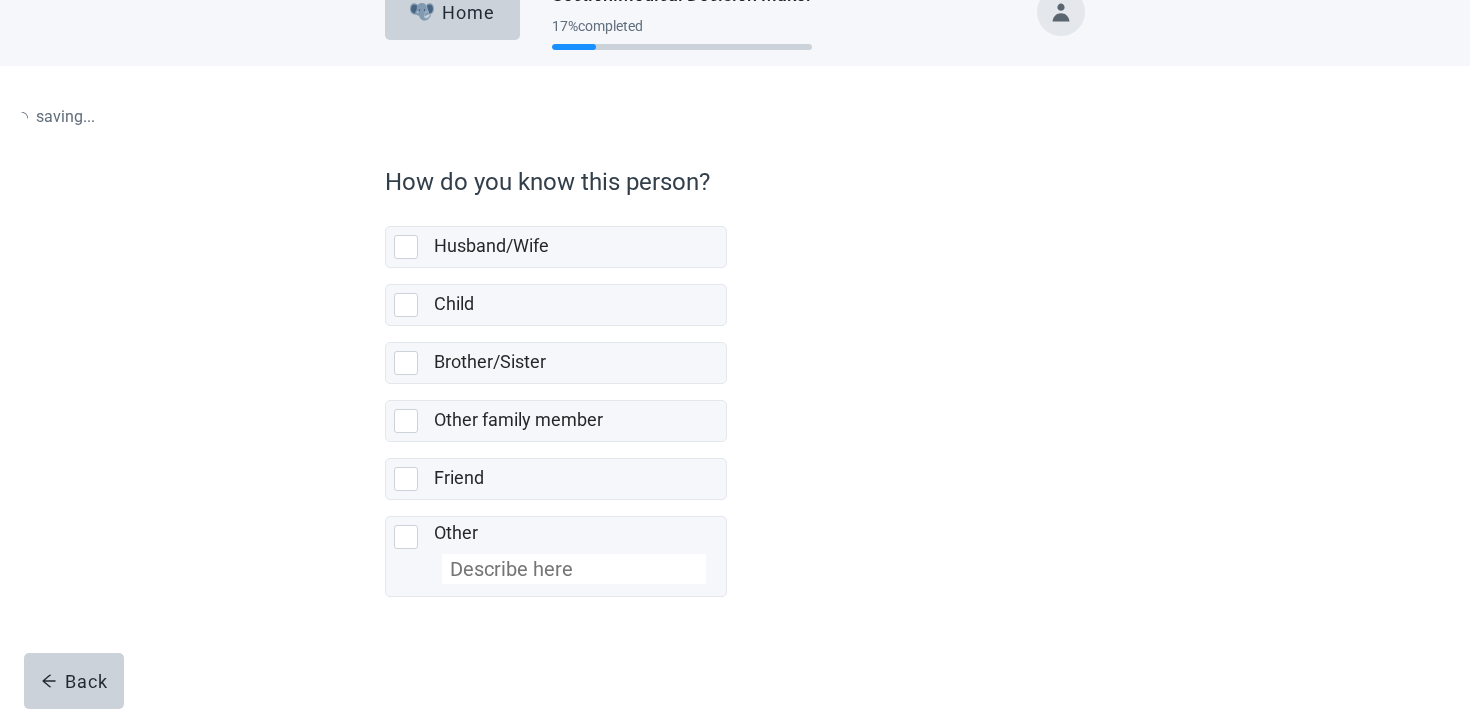 scroll, scrollTop: 0, scrollLeft: 0, axis: both 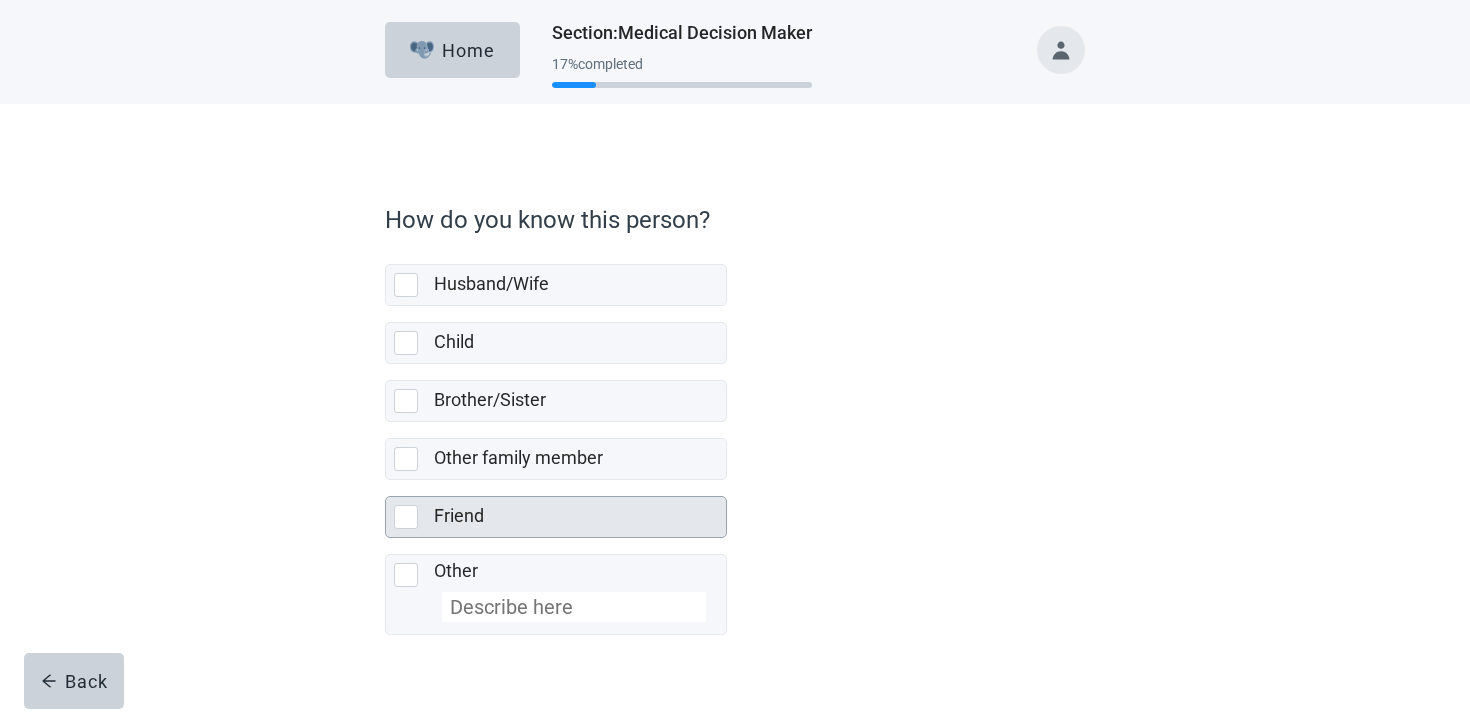 click on "Friend" at bounding box center [580, 517] 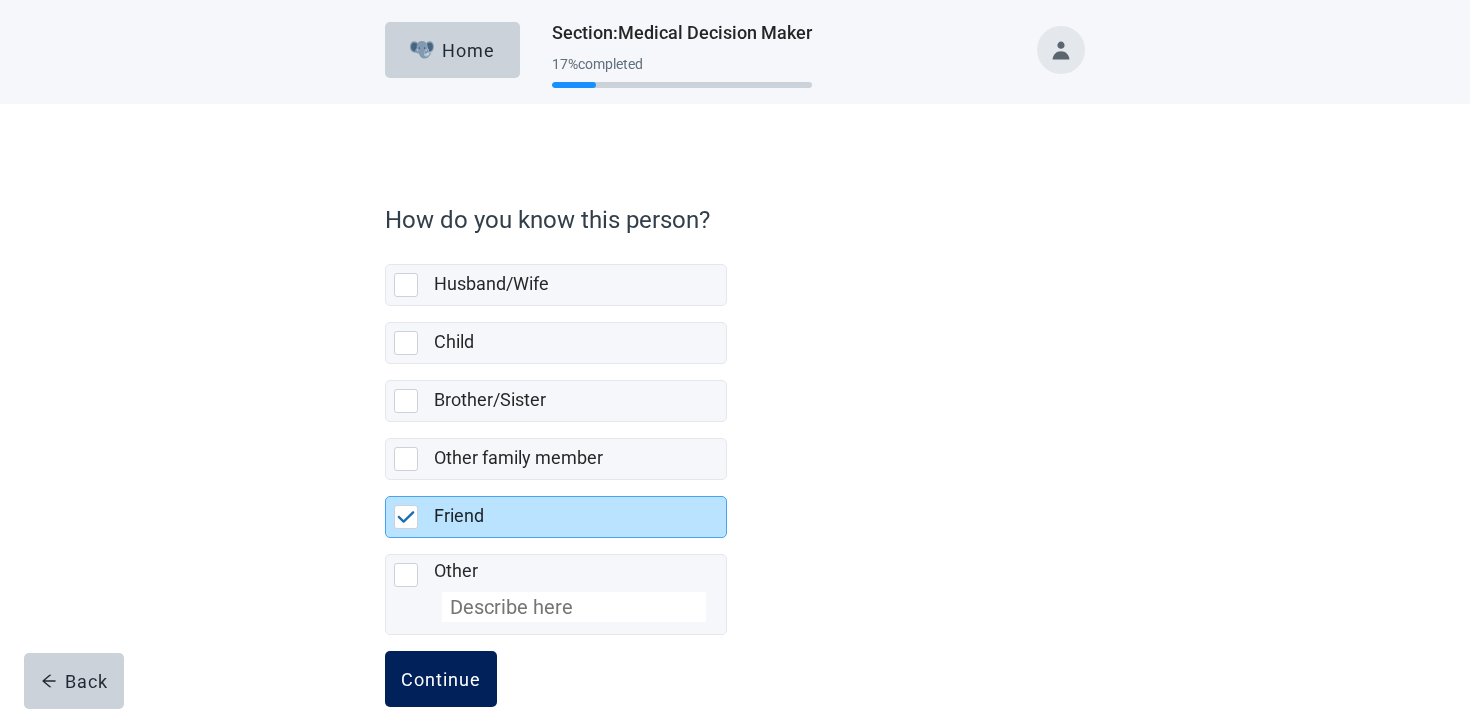 click on "Continue" at bounding box center (441, 679) 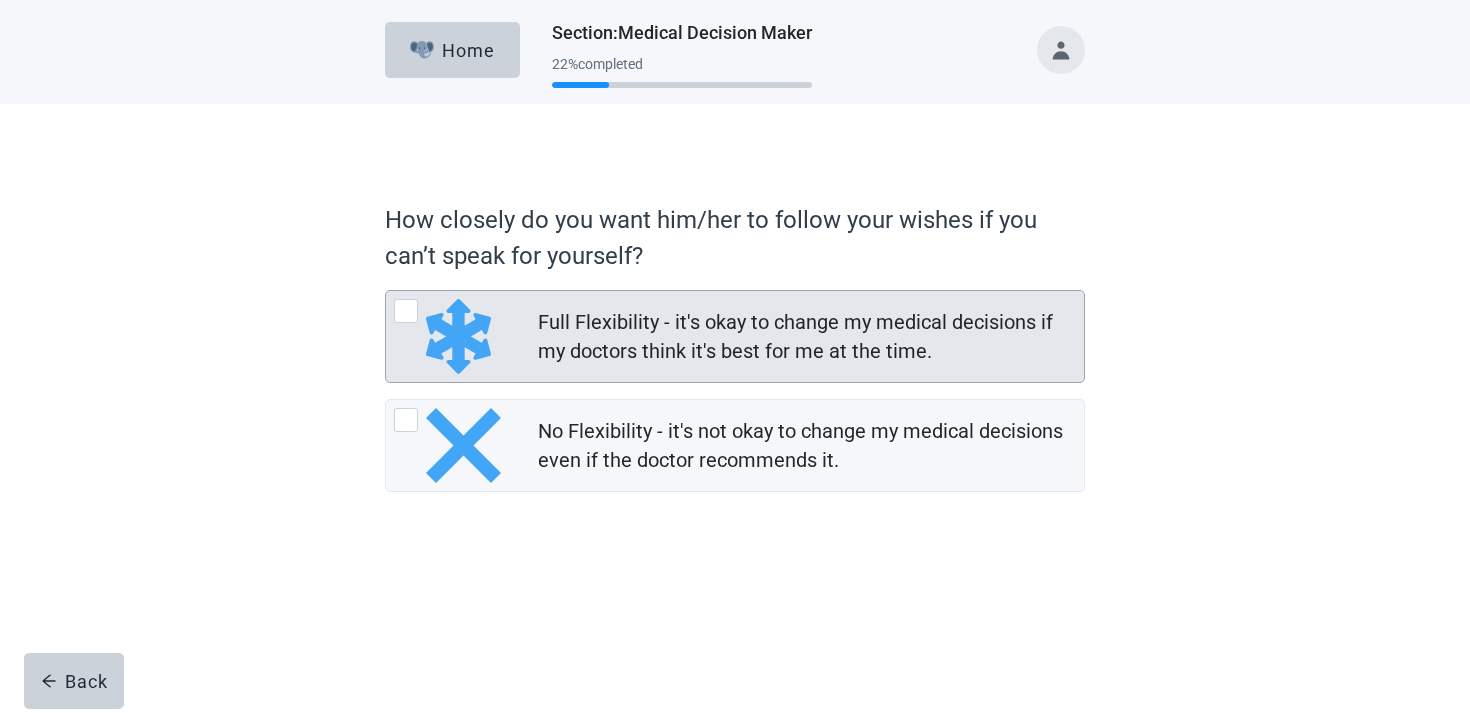 click on "Full Flexibility - it's okay to change my medical decisions if my doctors think it's best for me at the time." at bounding box center [805, 337] 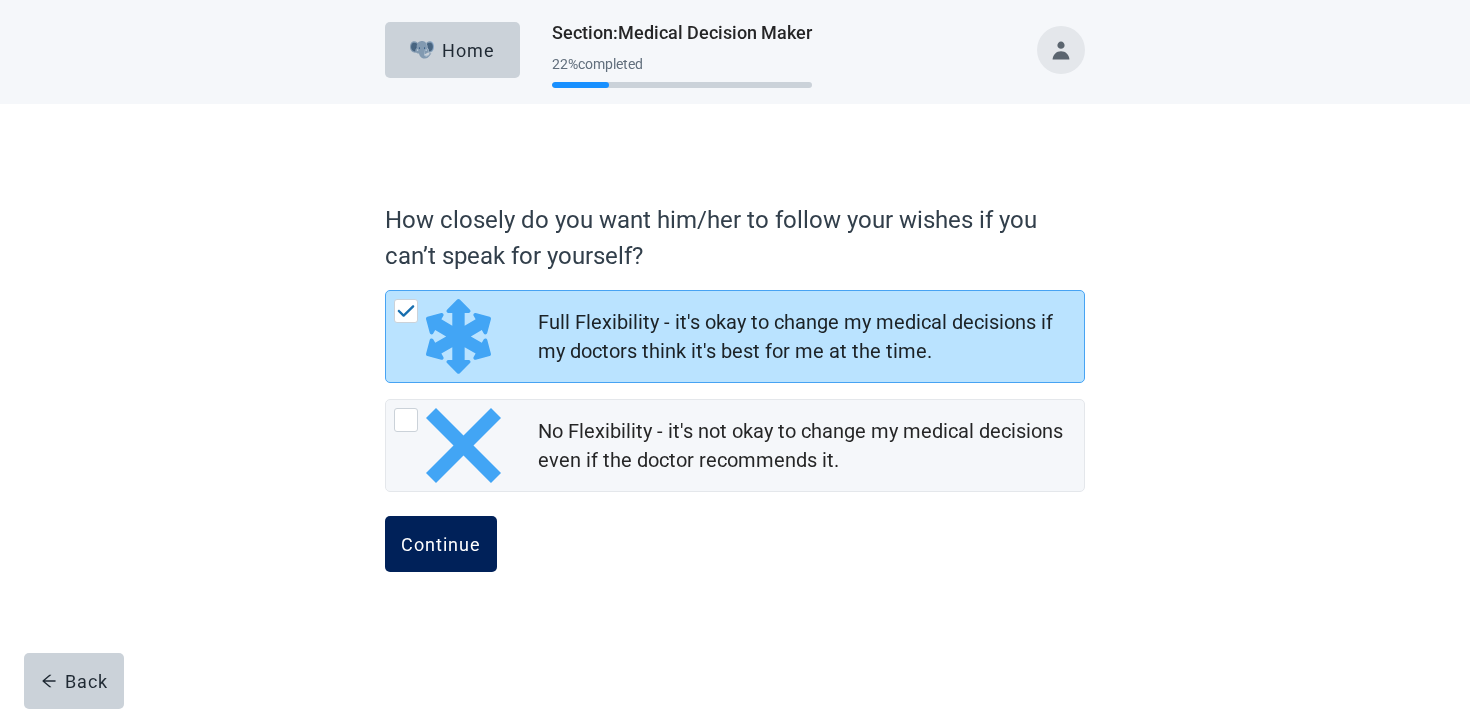 click on "Continue" at bounding box center (441, 544) 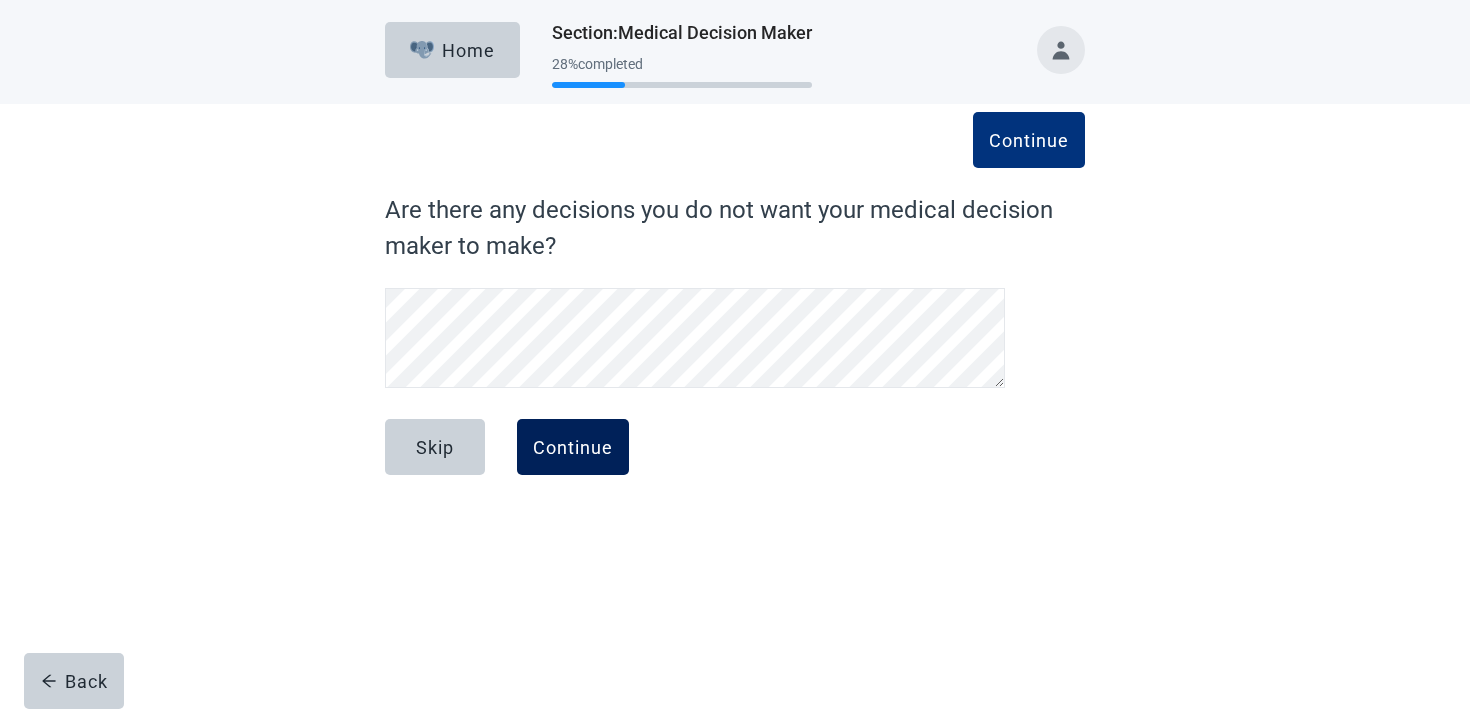 click on "Continue" at bounding box center (573, 447) 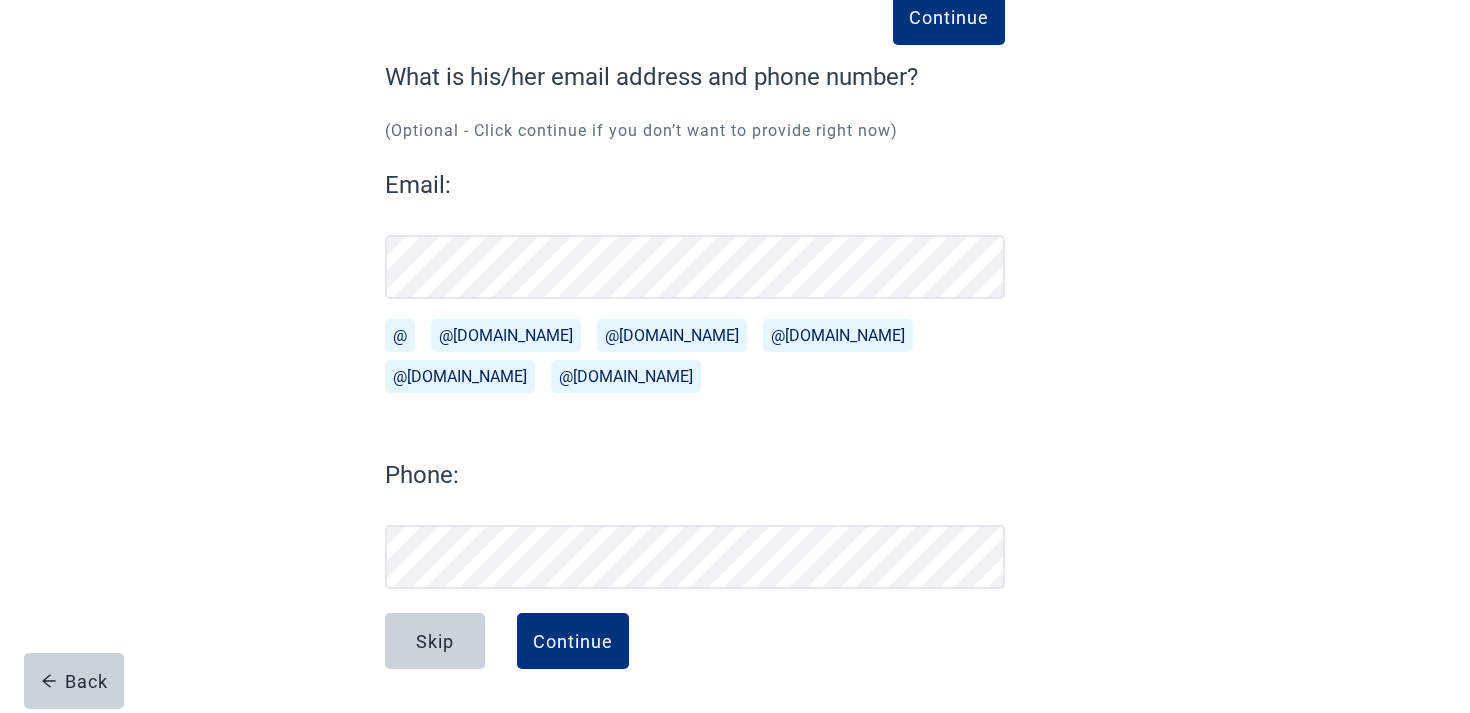 scroll, scrollTop: 133, scrollLeft: 0, axis: vertical 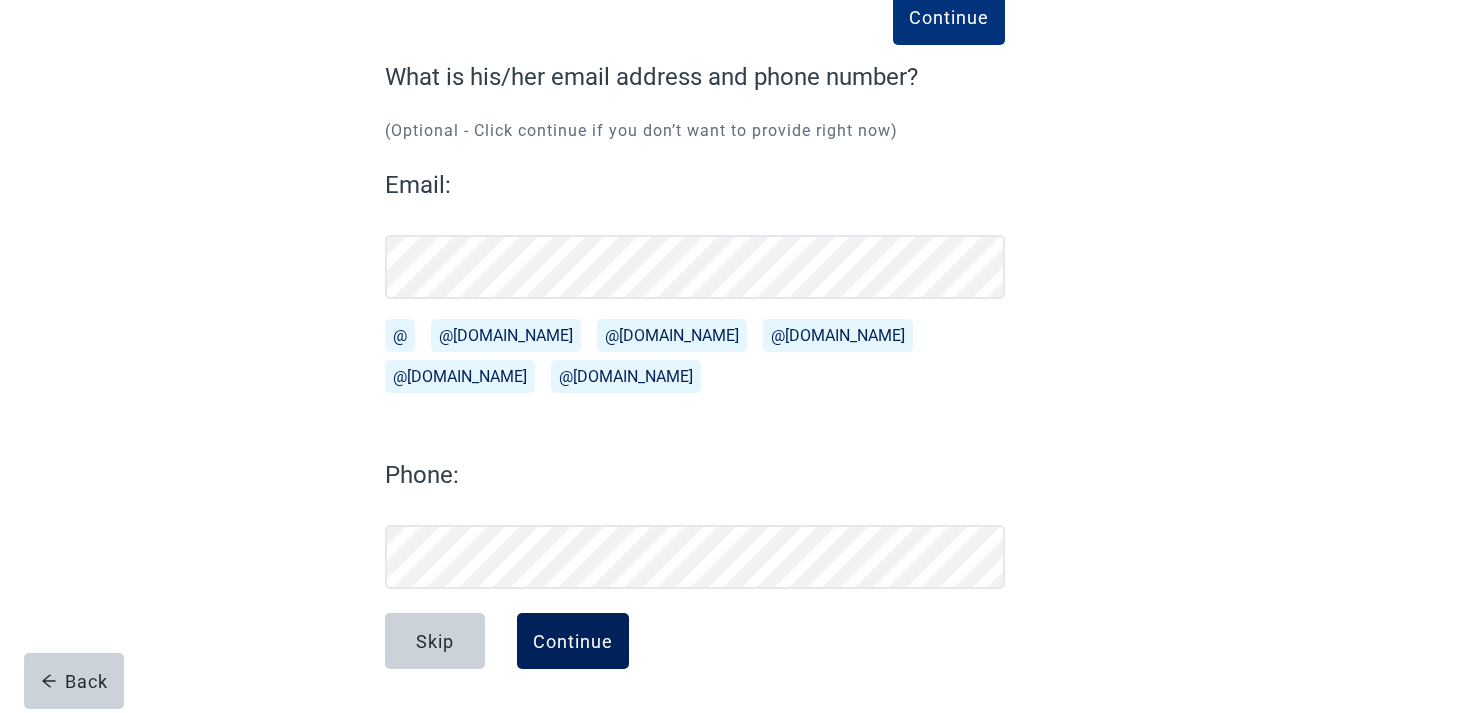 click on "Continue" at bounding box center [573, 641] 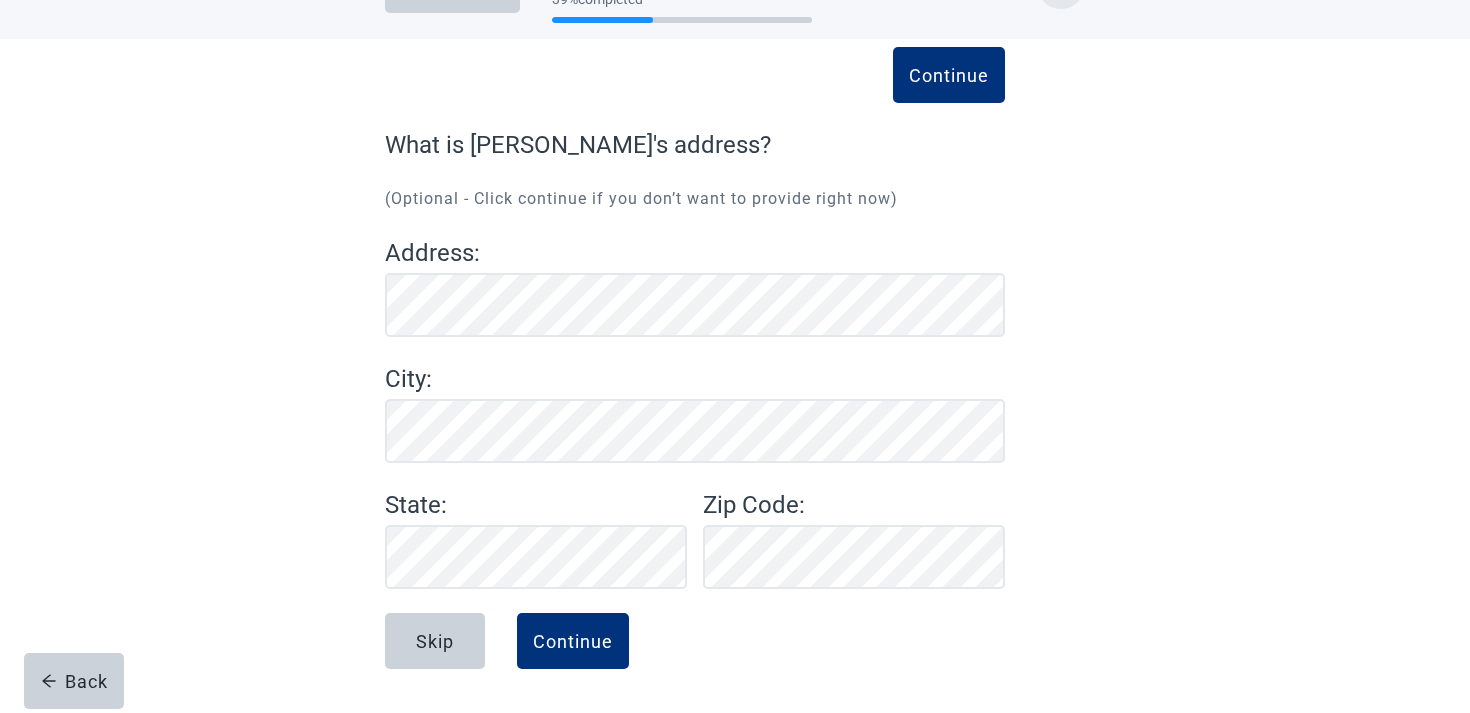scroll, scrollTop: 65, scrollLeft: 0, axis: vertical 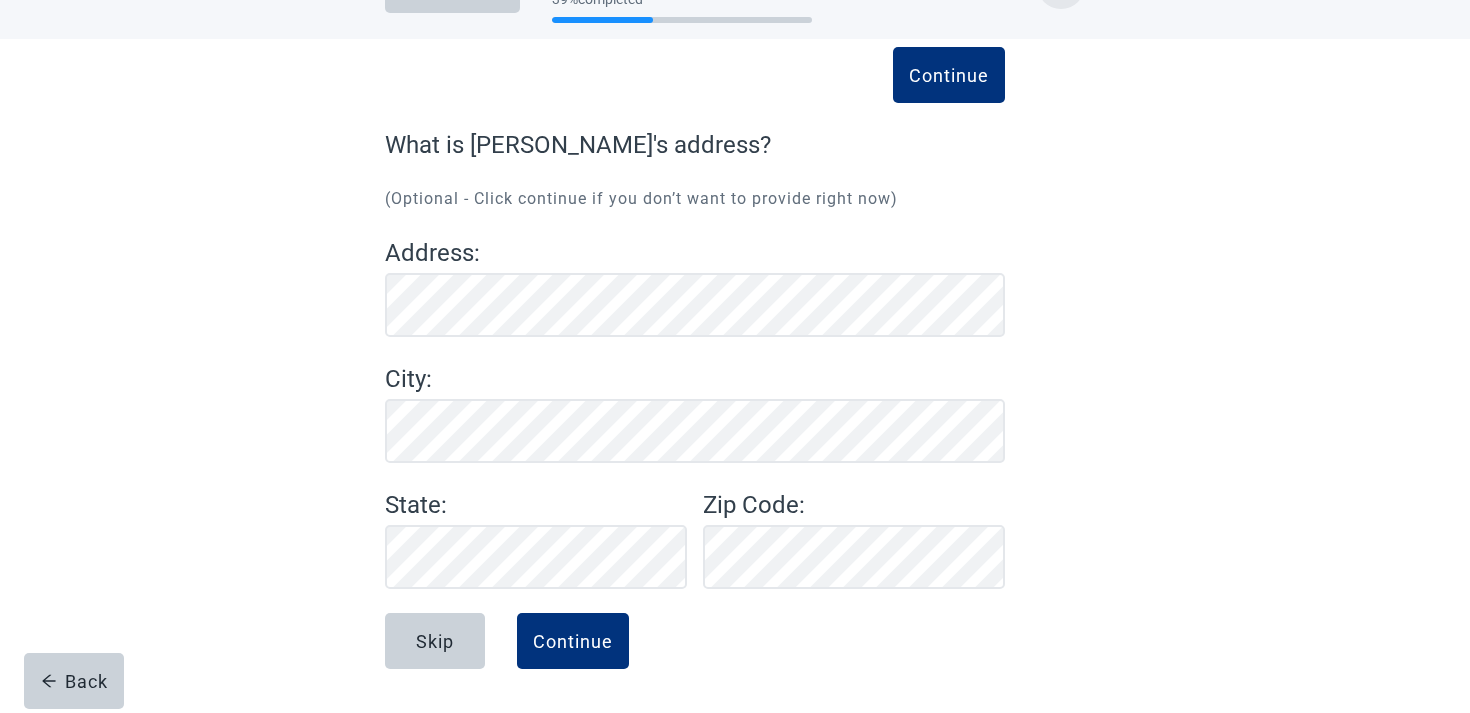 click on "Skip Continue" at bounding box center [695, 663] 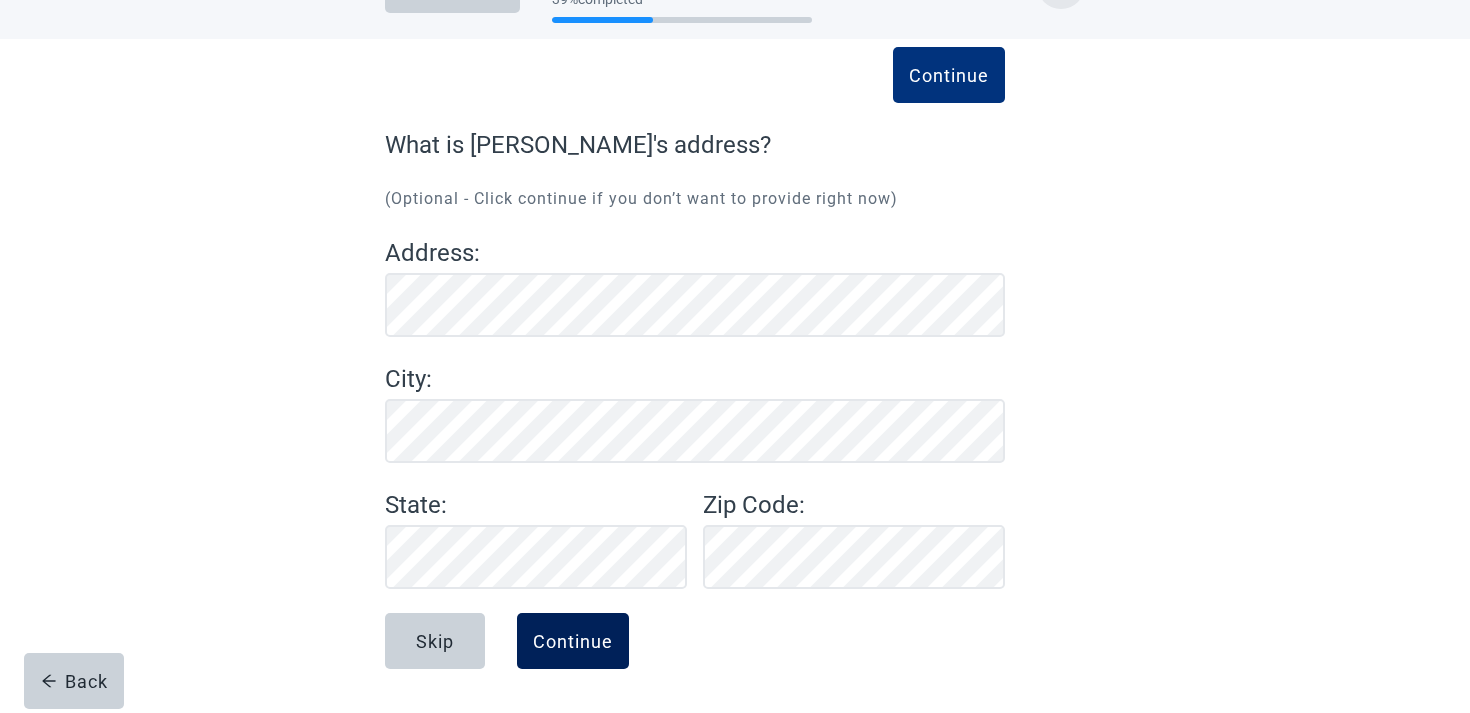 click on "Continue" at bounding box center (573, 641) 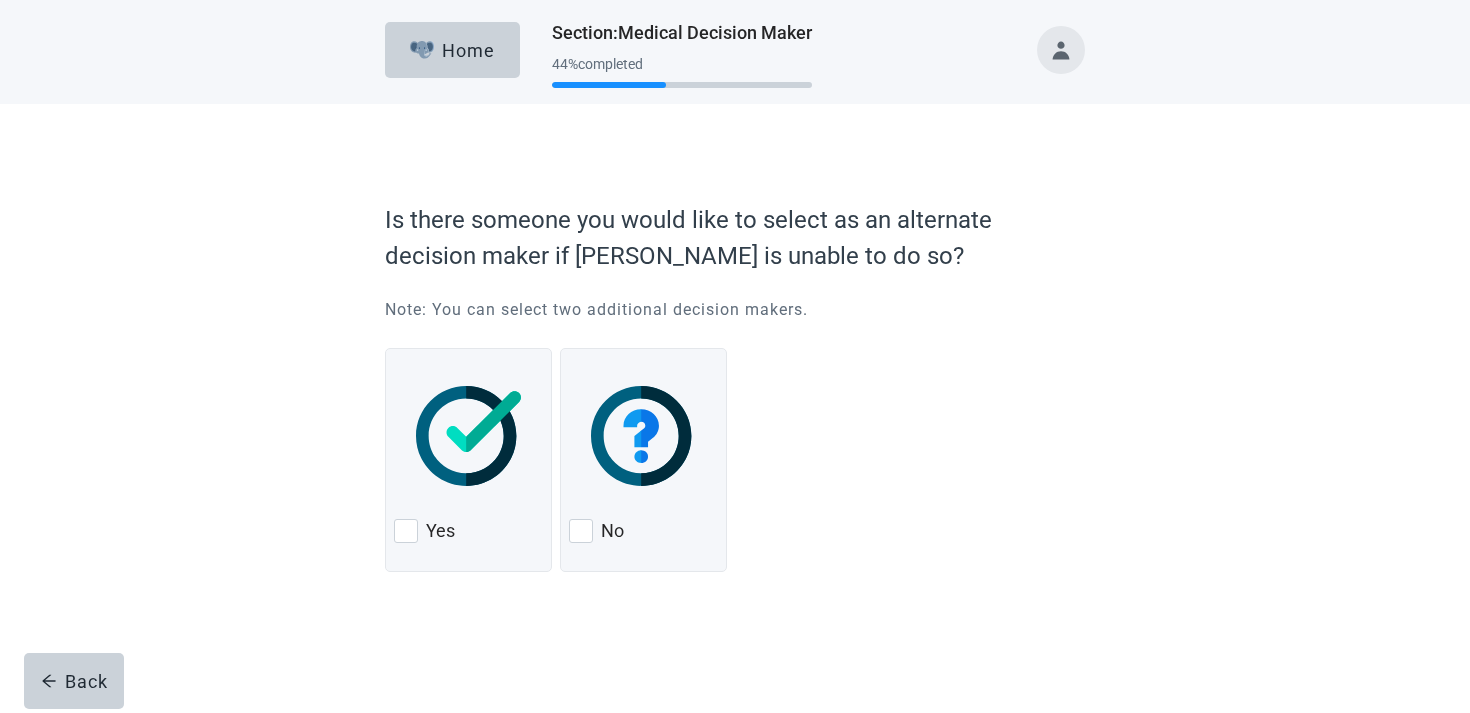 scroll, scrollTop: 0, scrollLeft: 0, axis: both 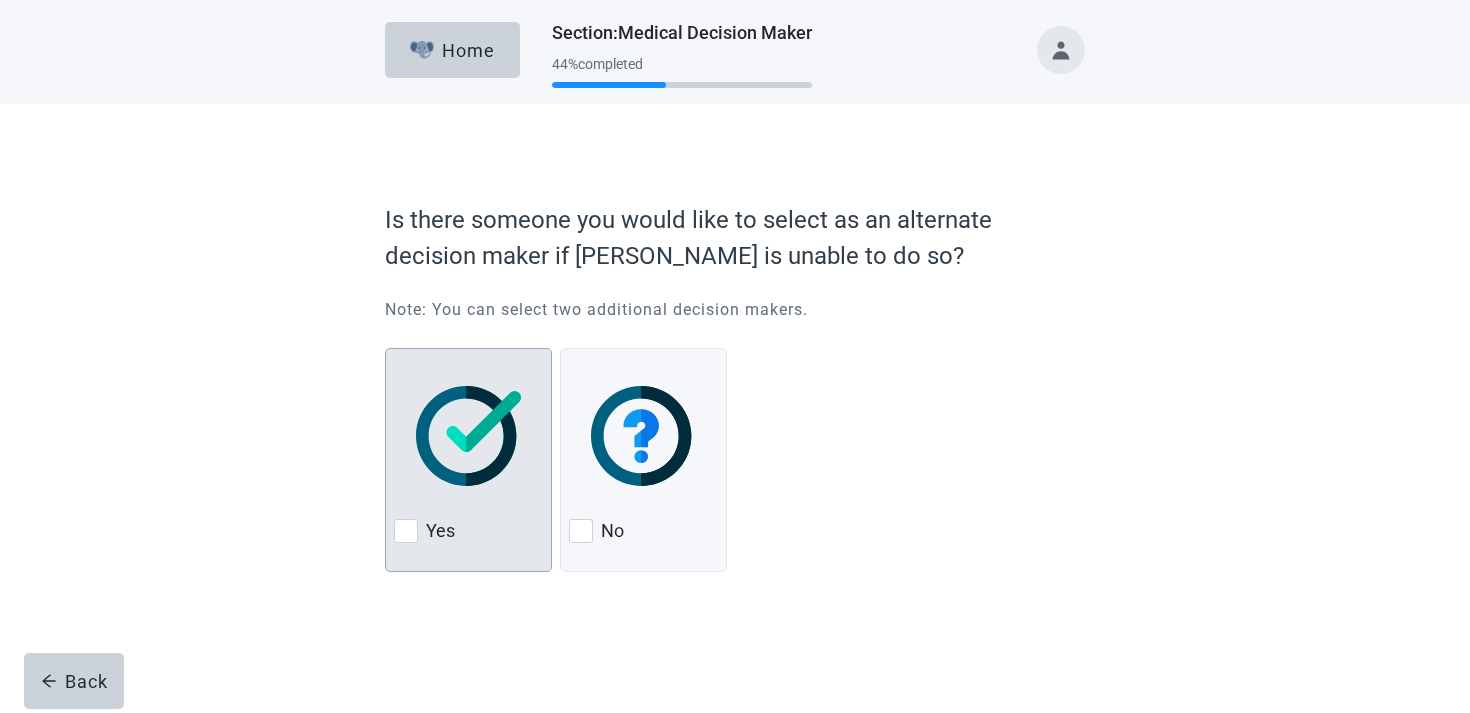 click at bounding box center [468, 436] 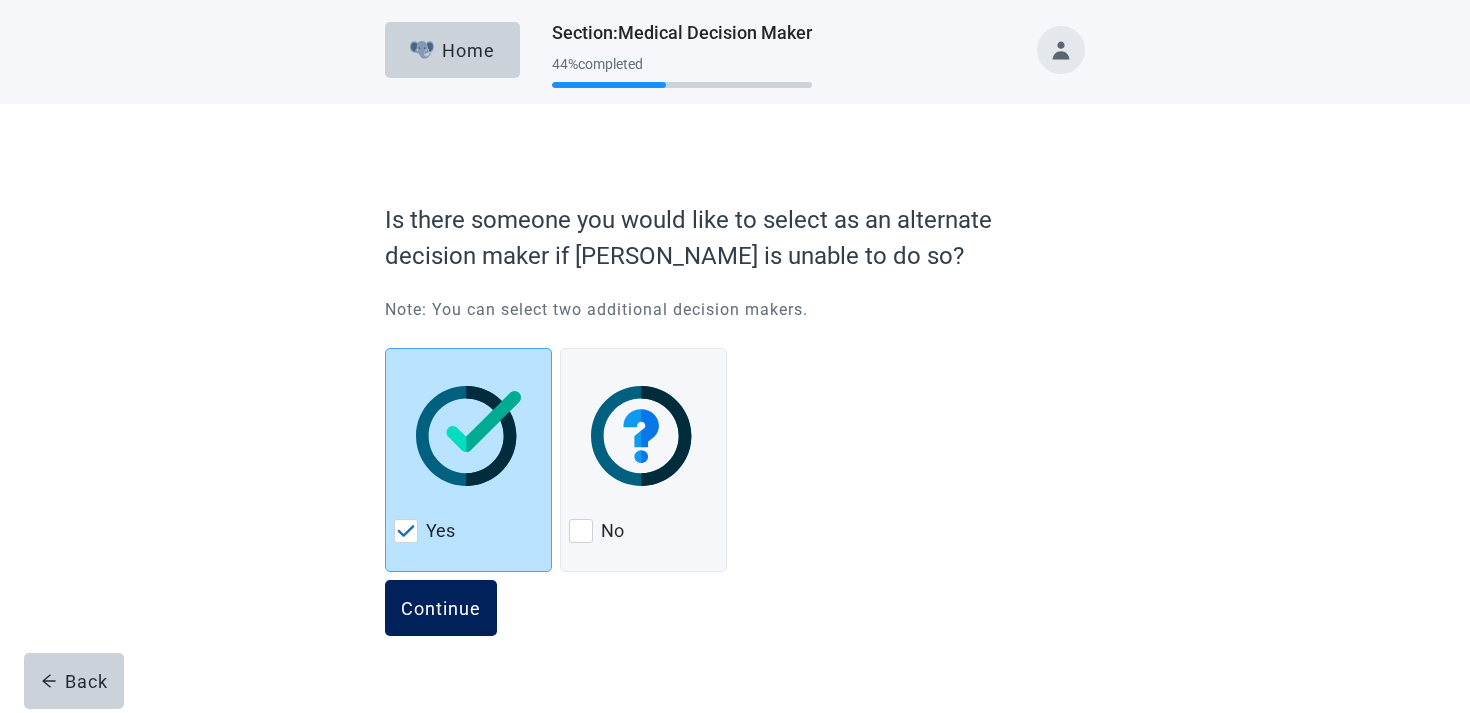 click on "Continue" at bounding box center (441, 608) 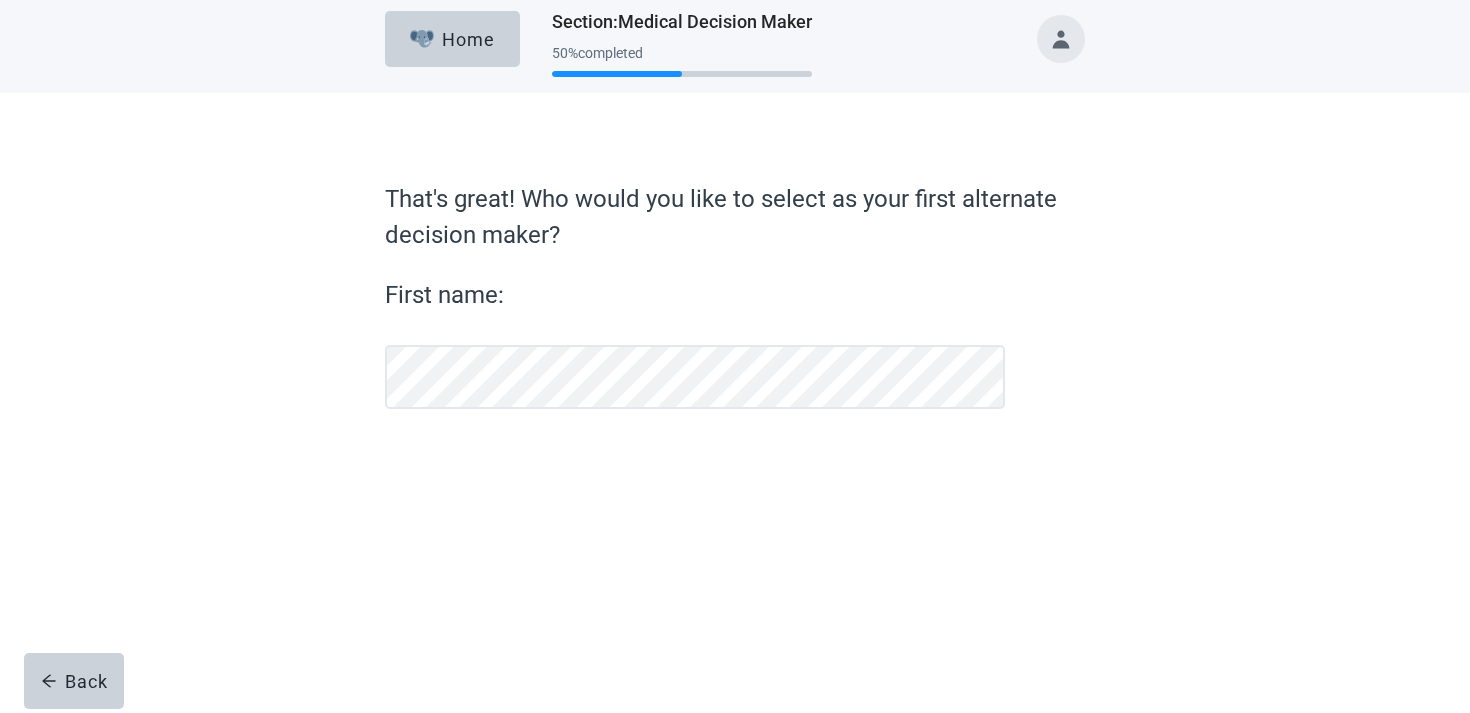 scroll, scrollTop: 11, scrollLeft: 0, axis: vertical 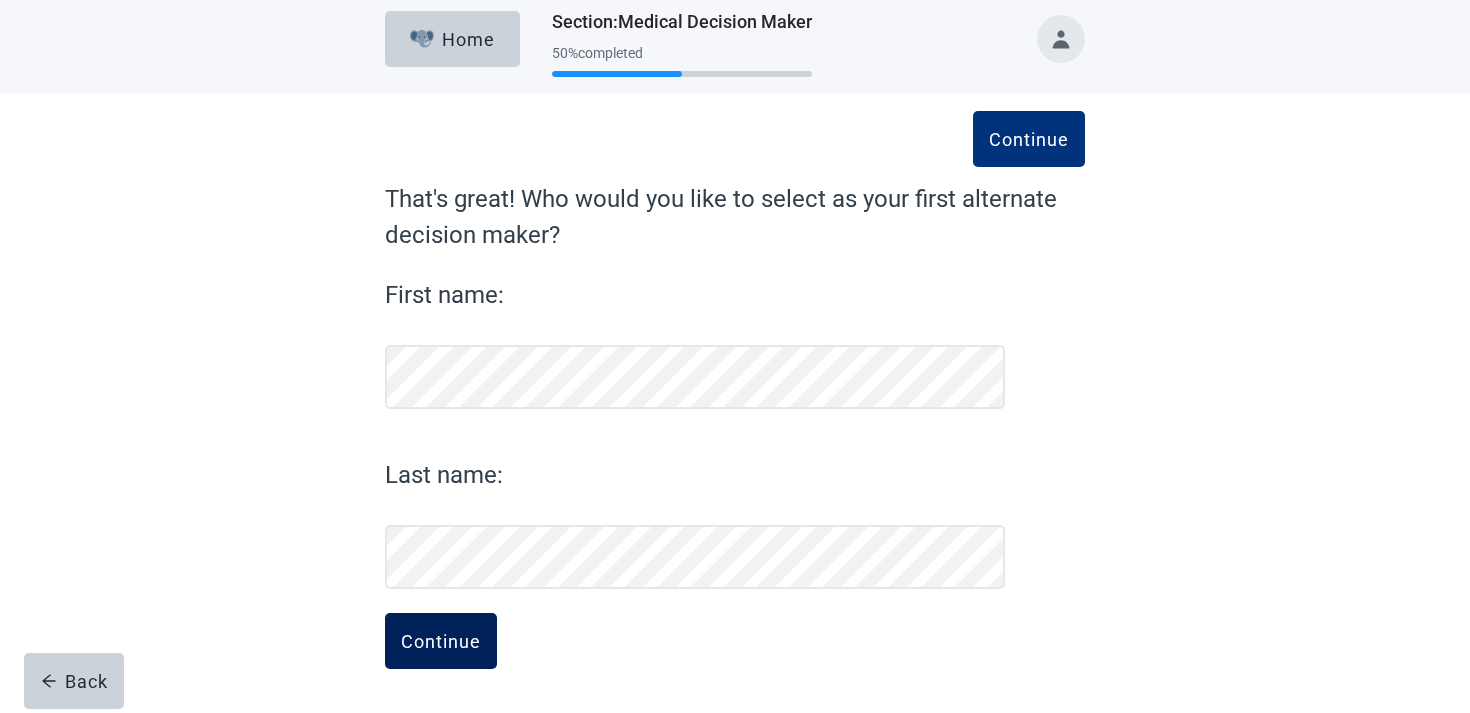 click on "Continue" at bounding box center [441, 641] 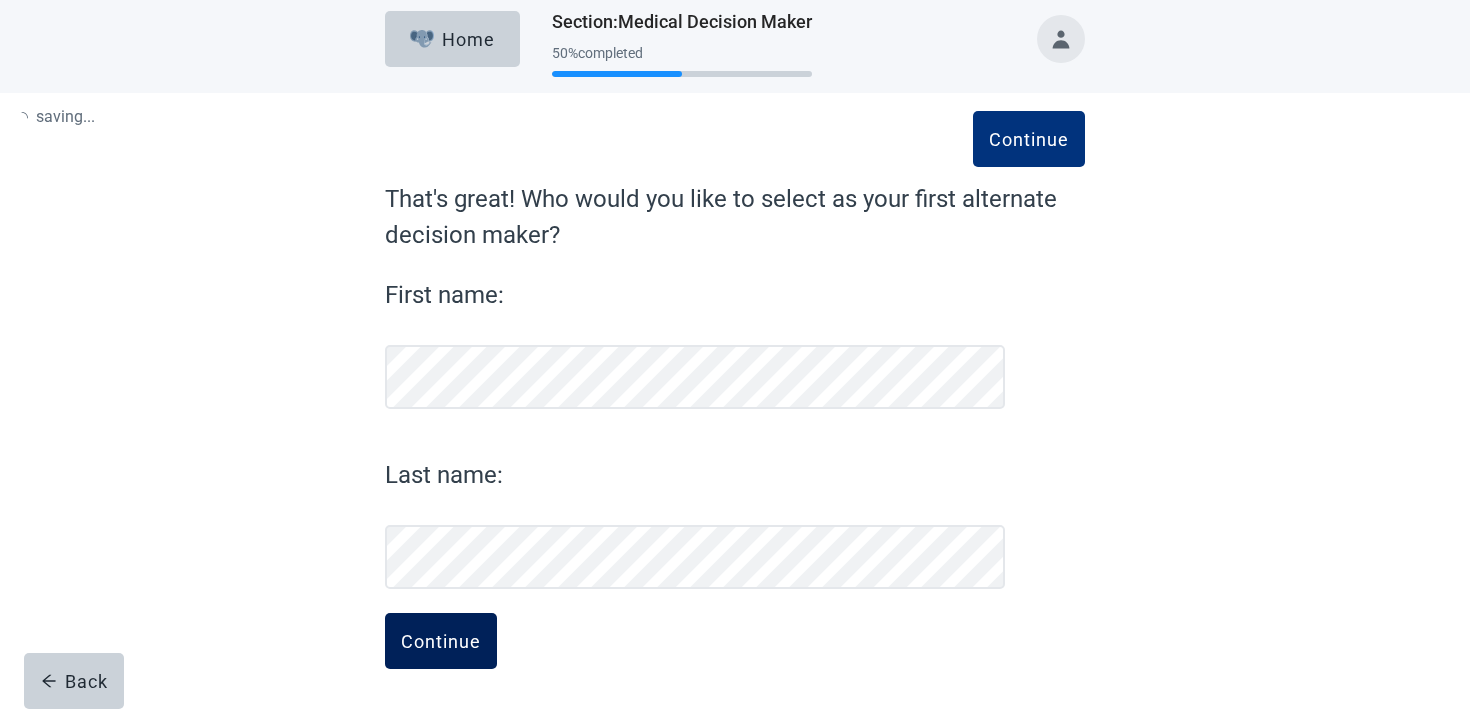 scroll, scrollTop: 0, scrollLeft: 0, axis: both 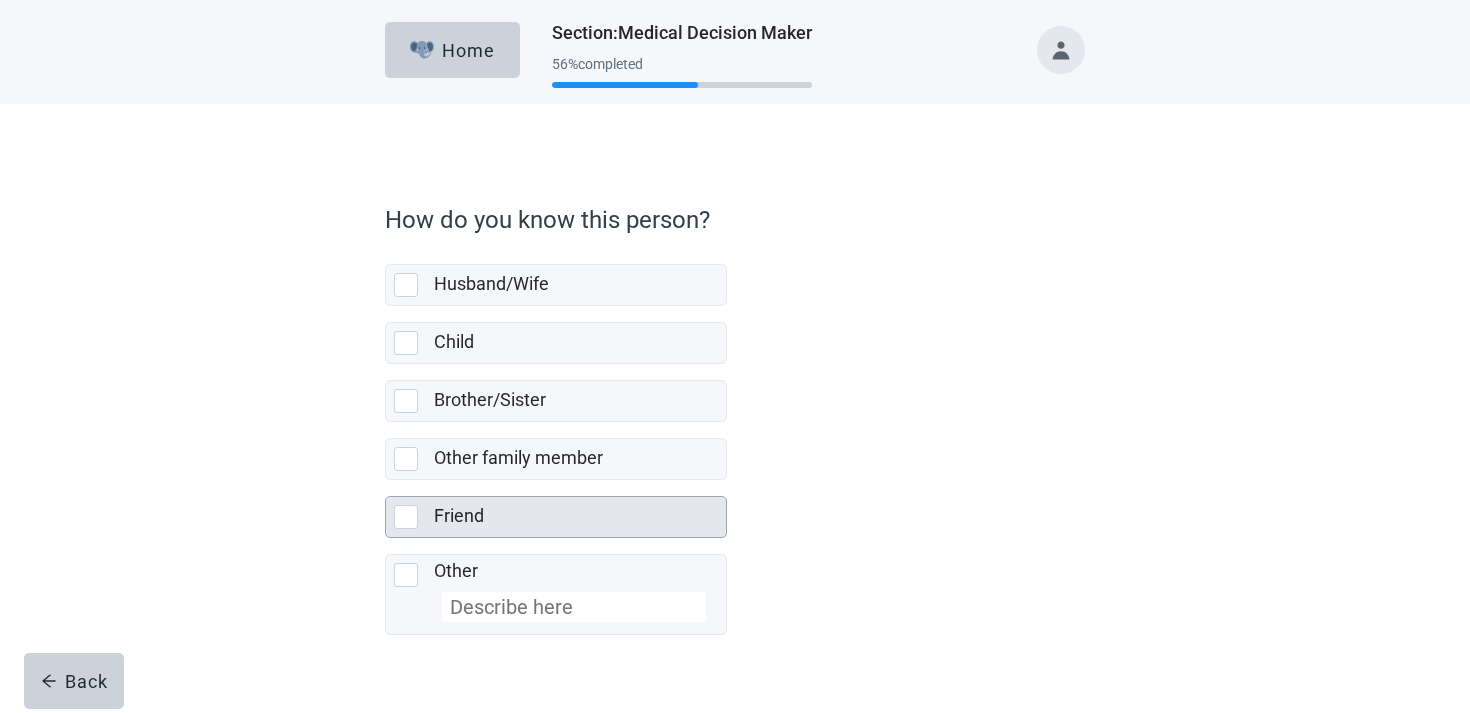 click on "Friend" at bounding box center (574, 516) 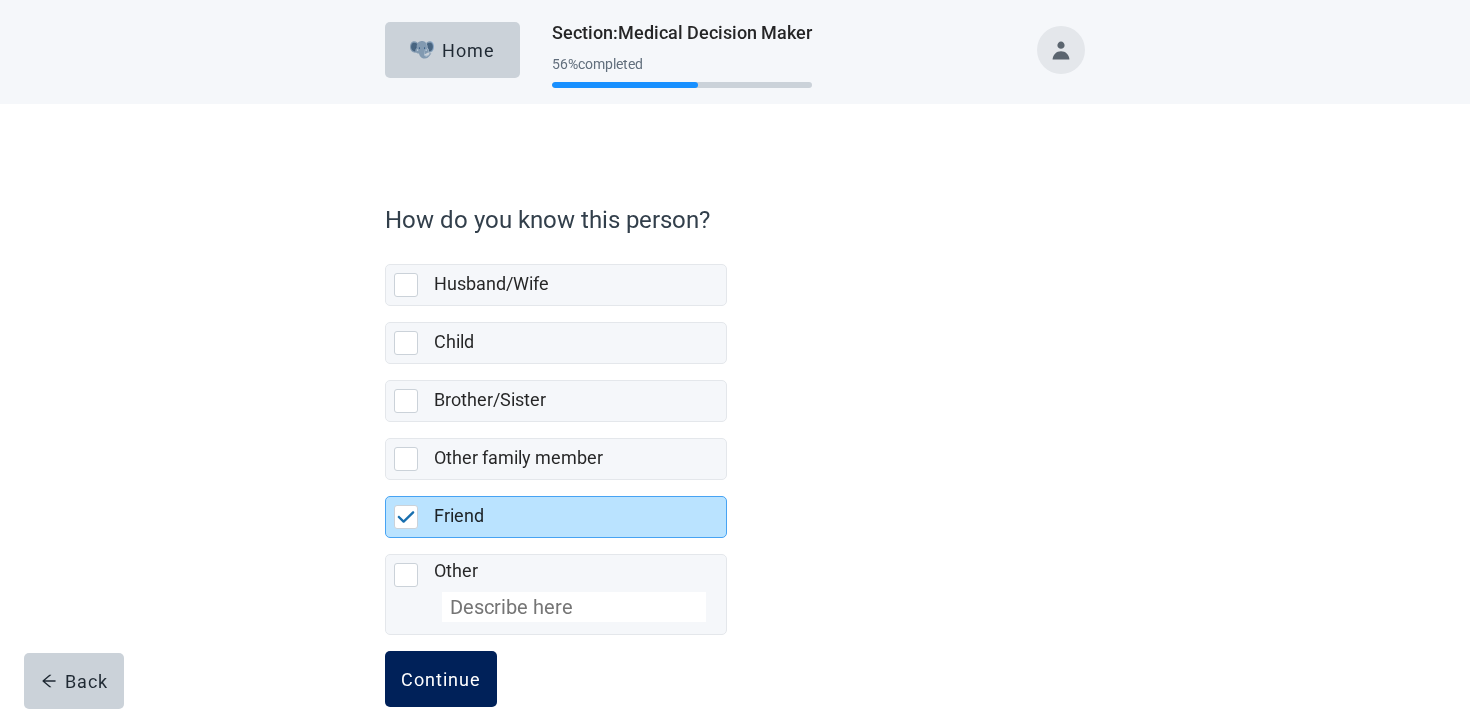click on "Continue" at bounding box center [441, 679] 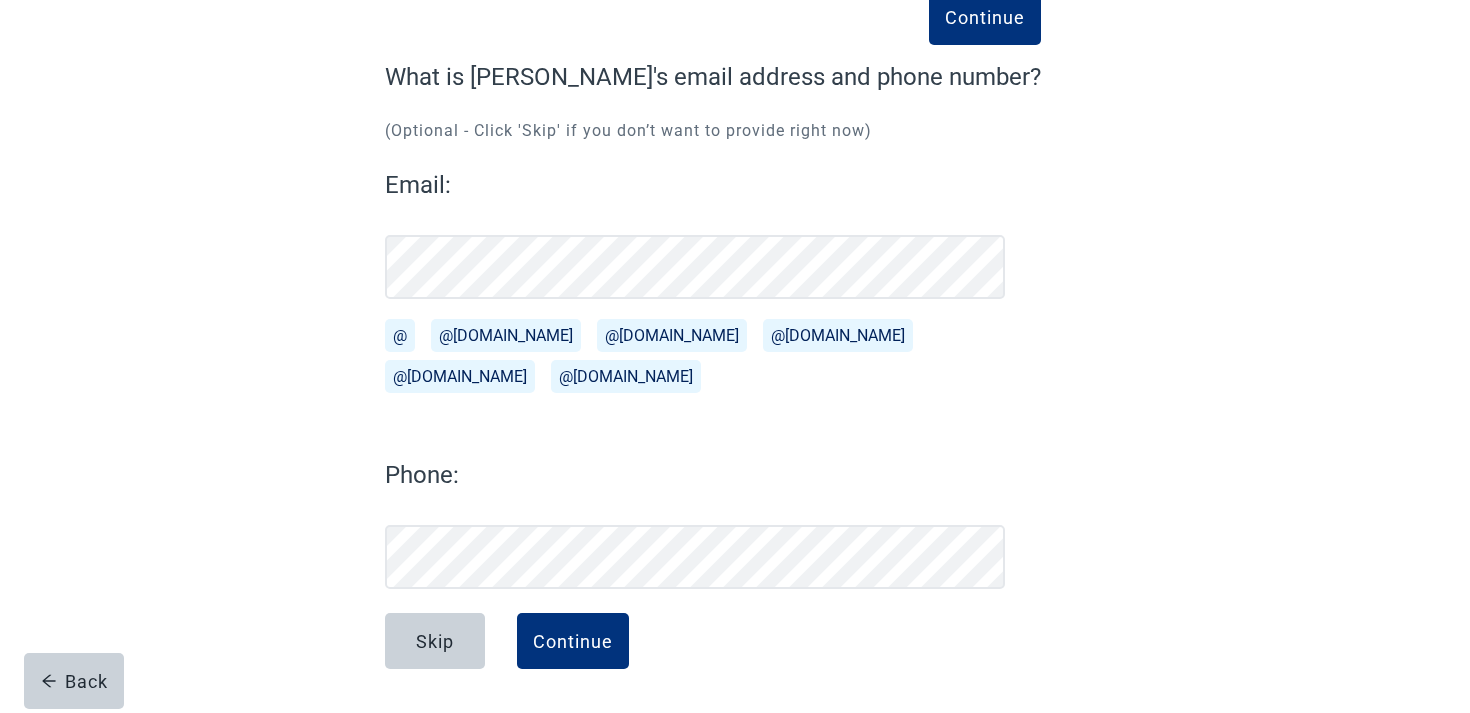 scroll, scrollTop: 133, scrollLeft: 0, axis: vertical 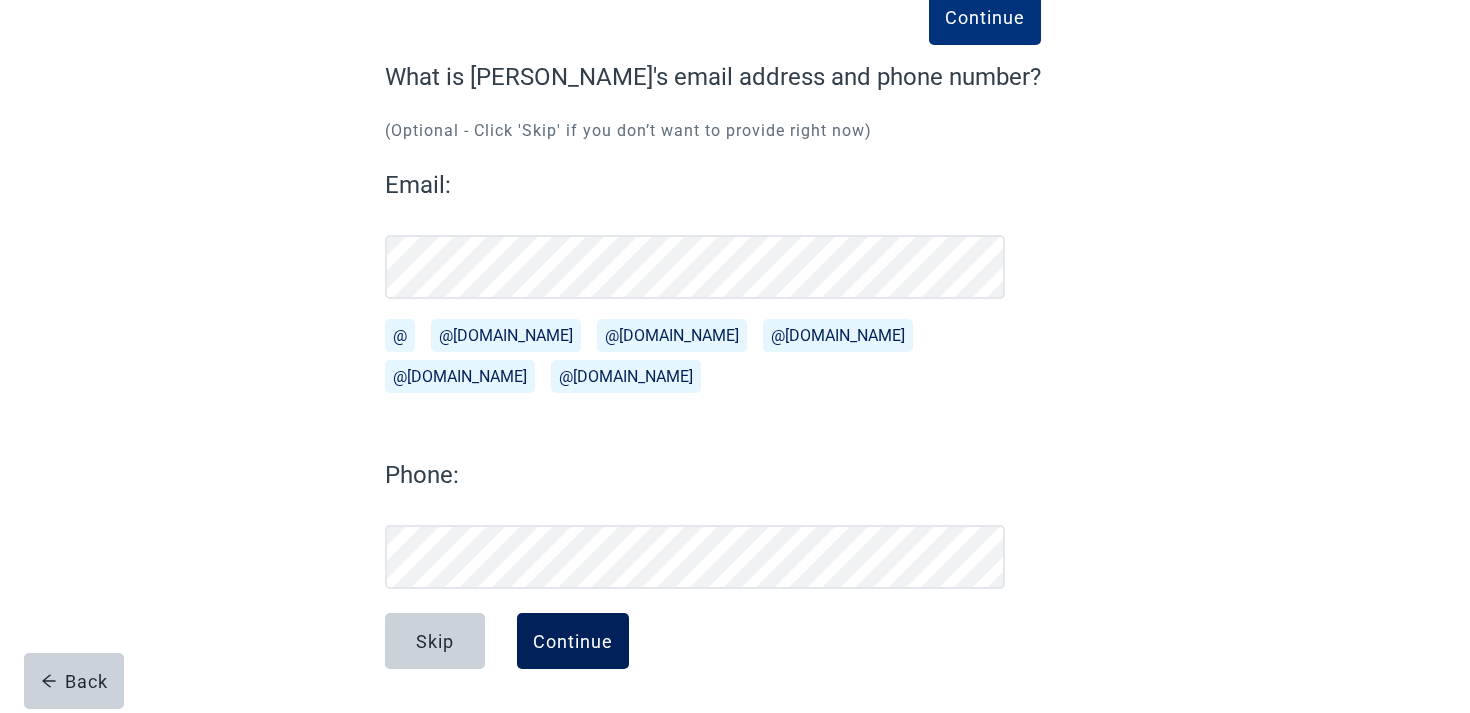 click on "Continue" at bounding box center [573, 641] 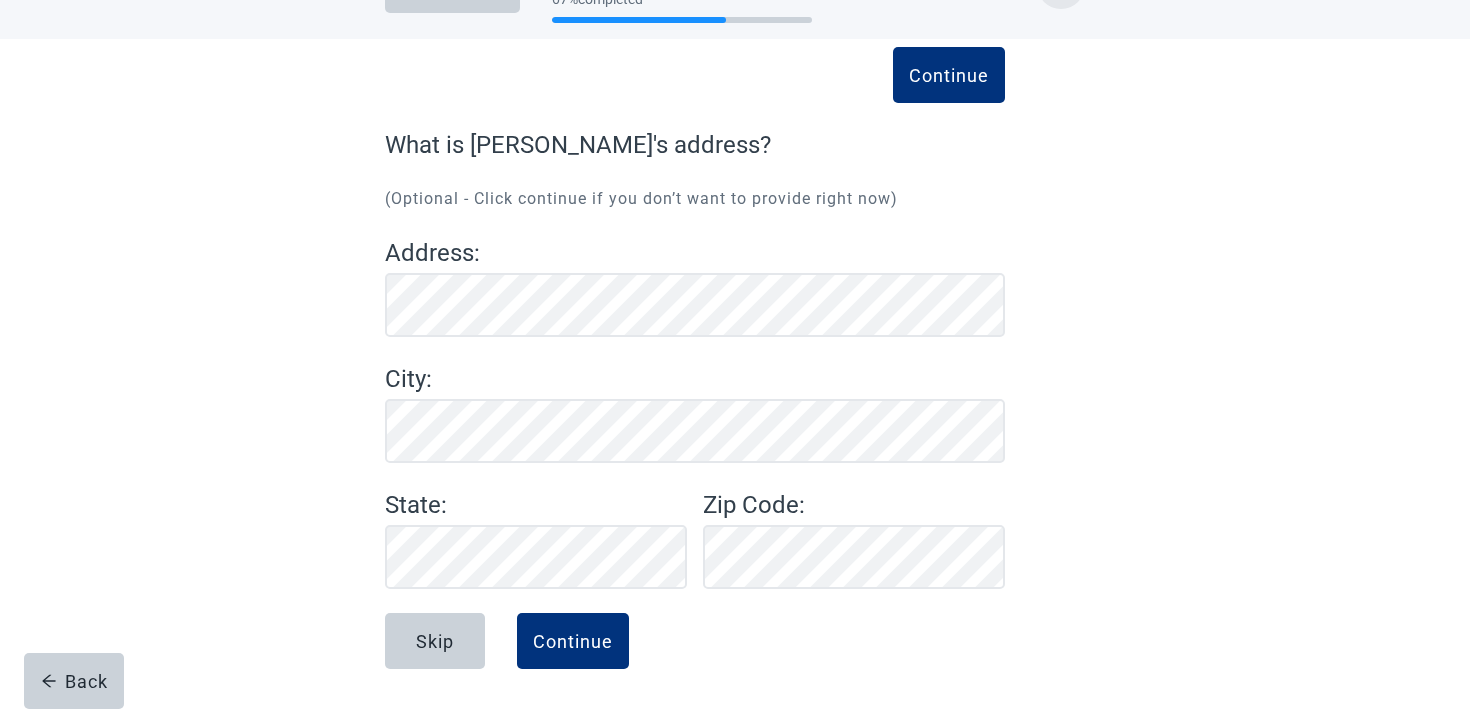 scroll, scrollTop: 65, scrollLeft: 0, axis: vertical 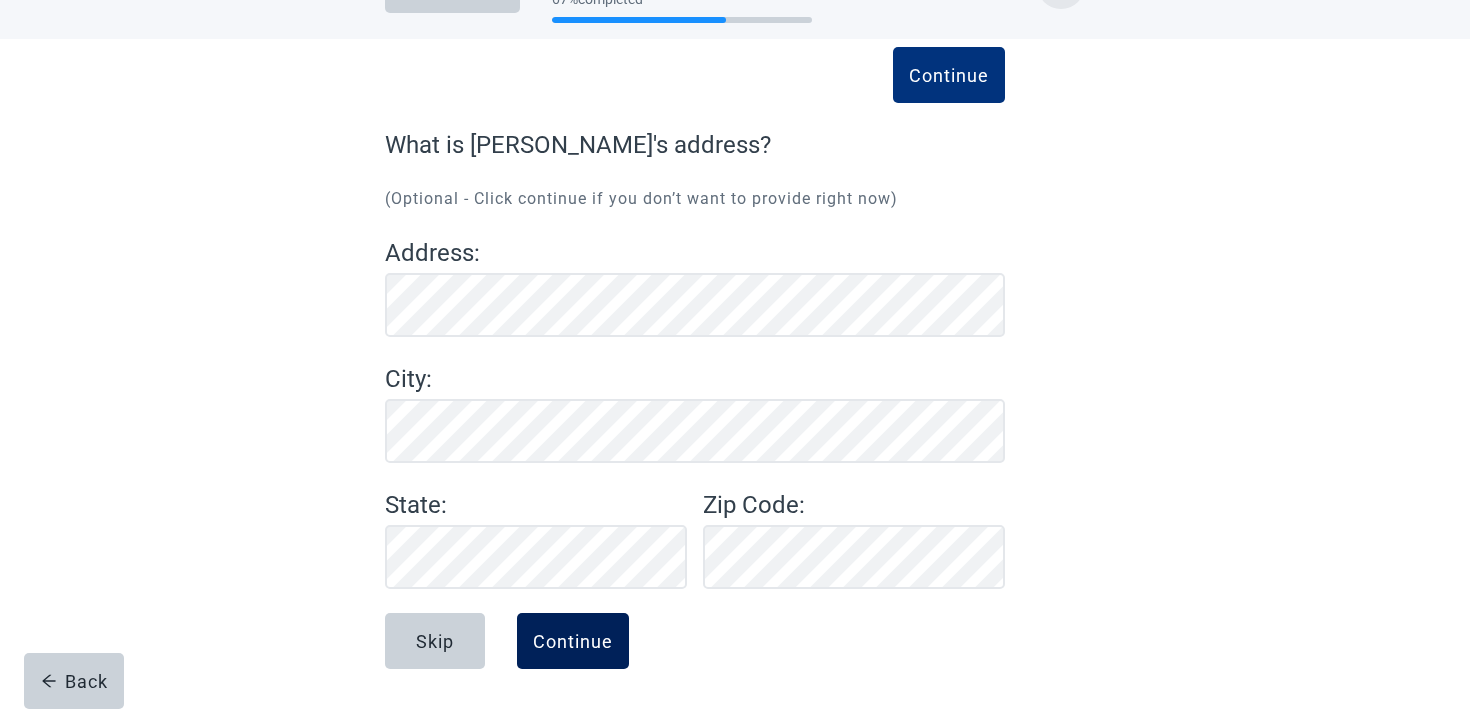 click on "Continue" at bounding box center (573, 641) 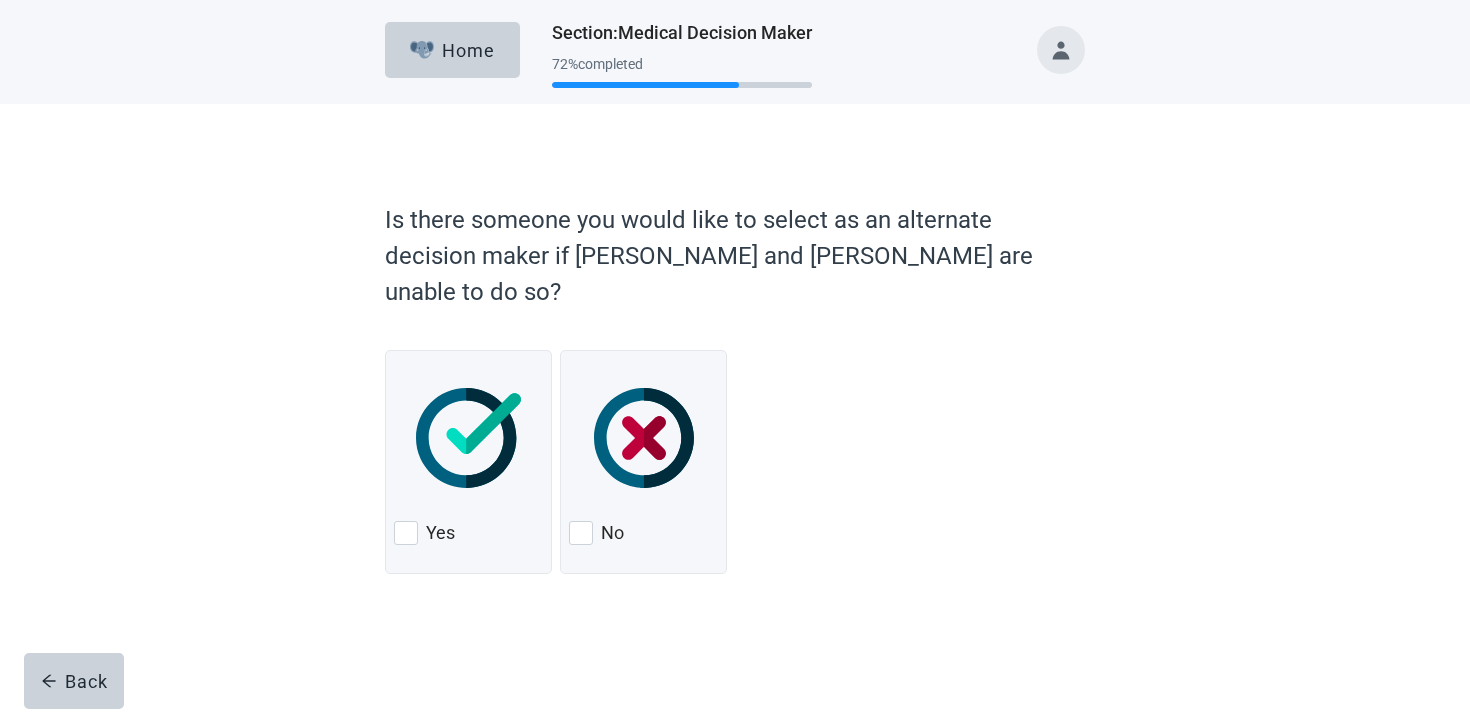 scroll, scrollTop: 0, scrollLeft: 0, axis: both 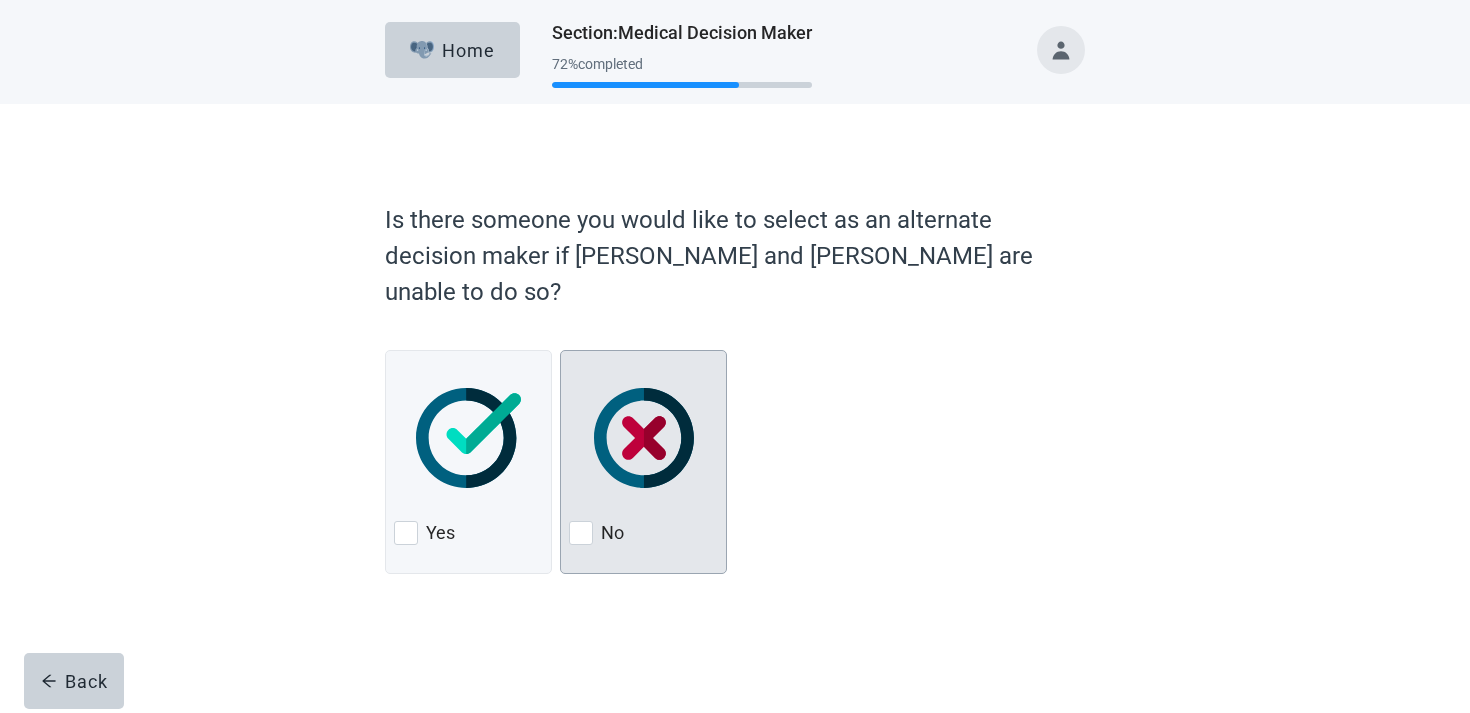 click at bounding box center [644, 438] 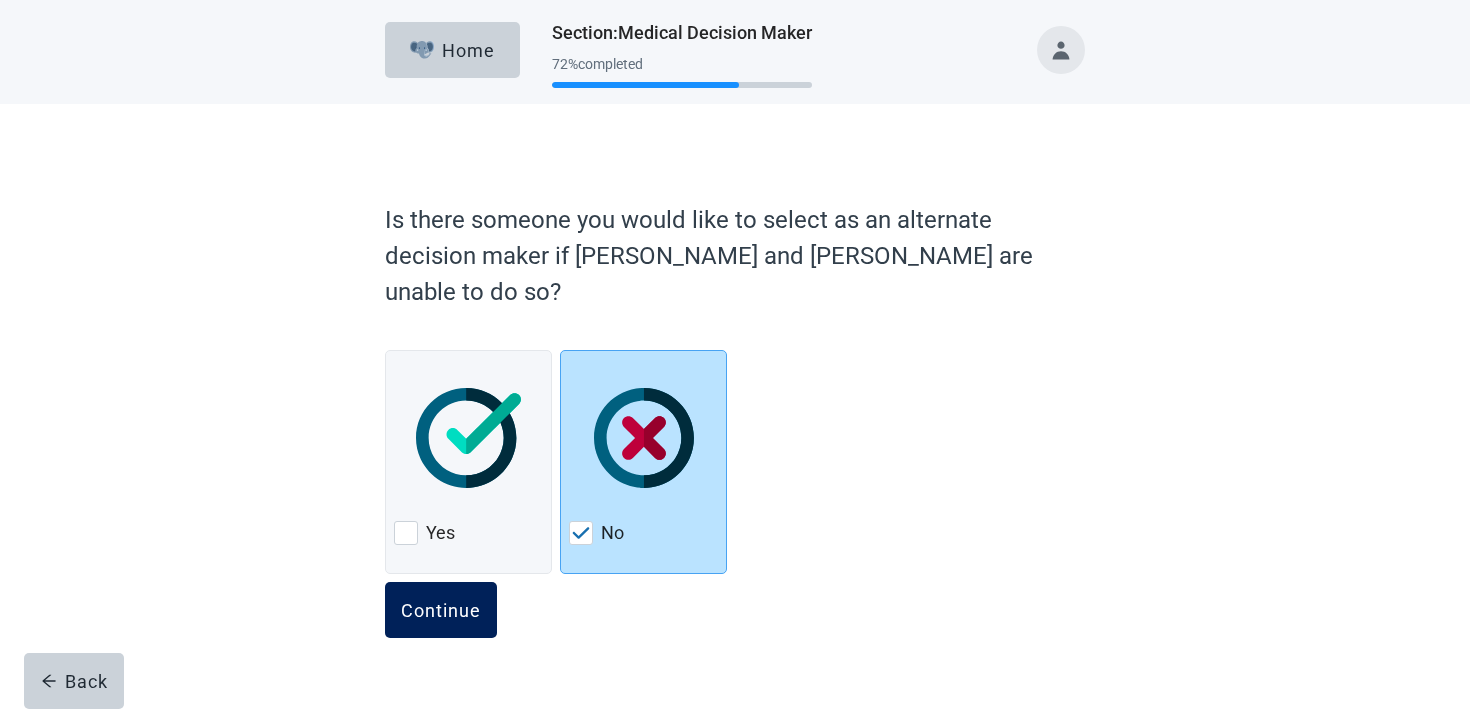 click on "Continue" at bounding box center (441, 610) 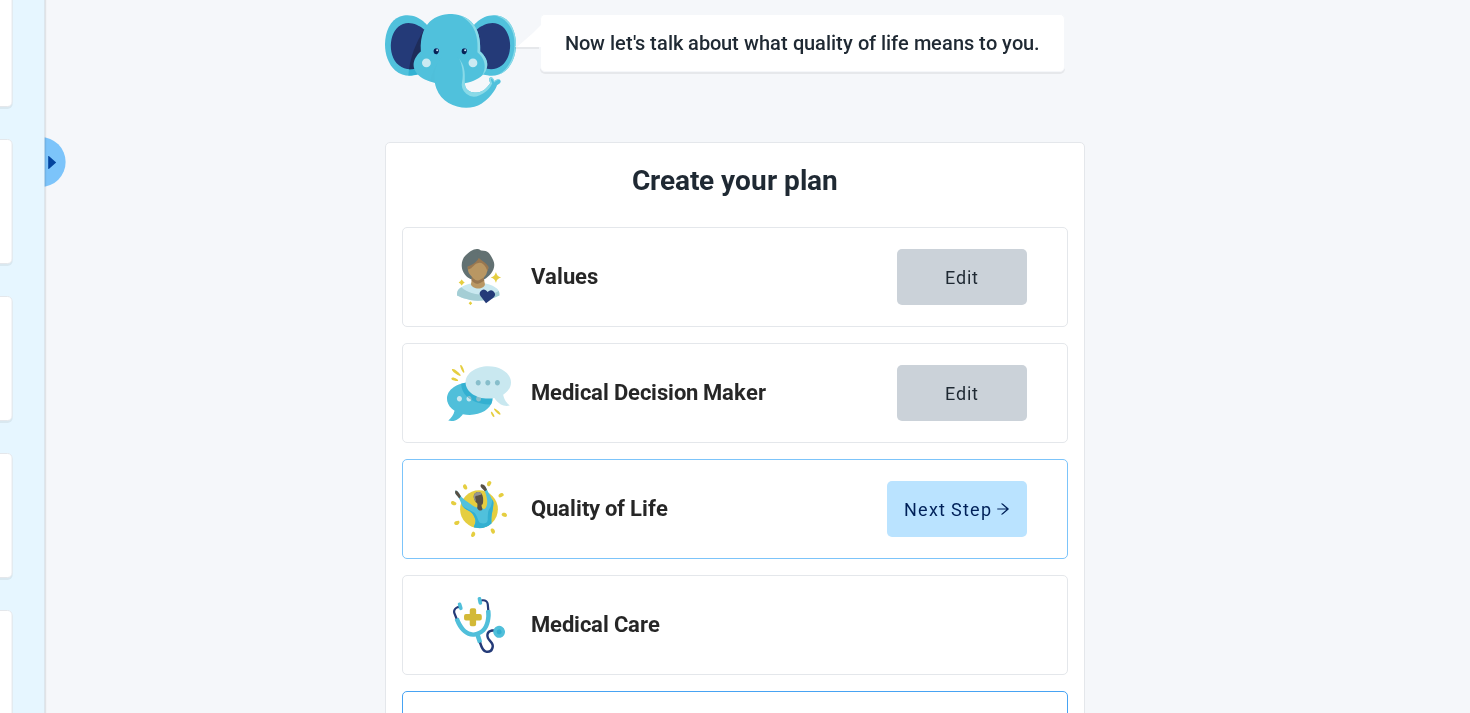 scroll, scrollTop: 350, scrollLeft: 0, axis: vertical 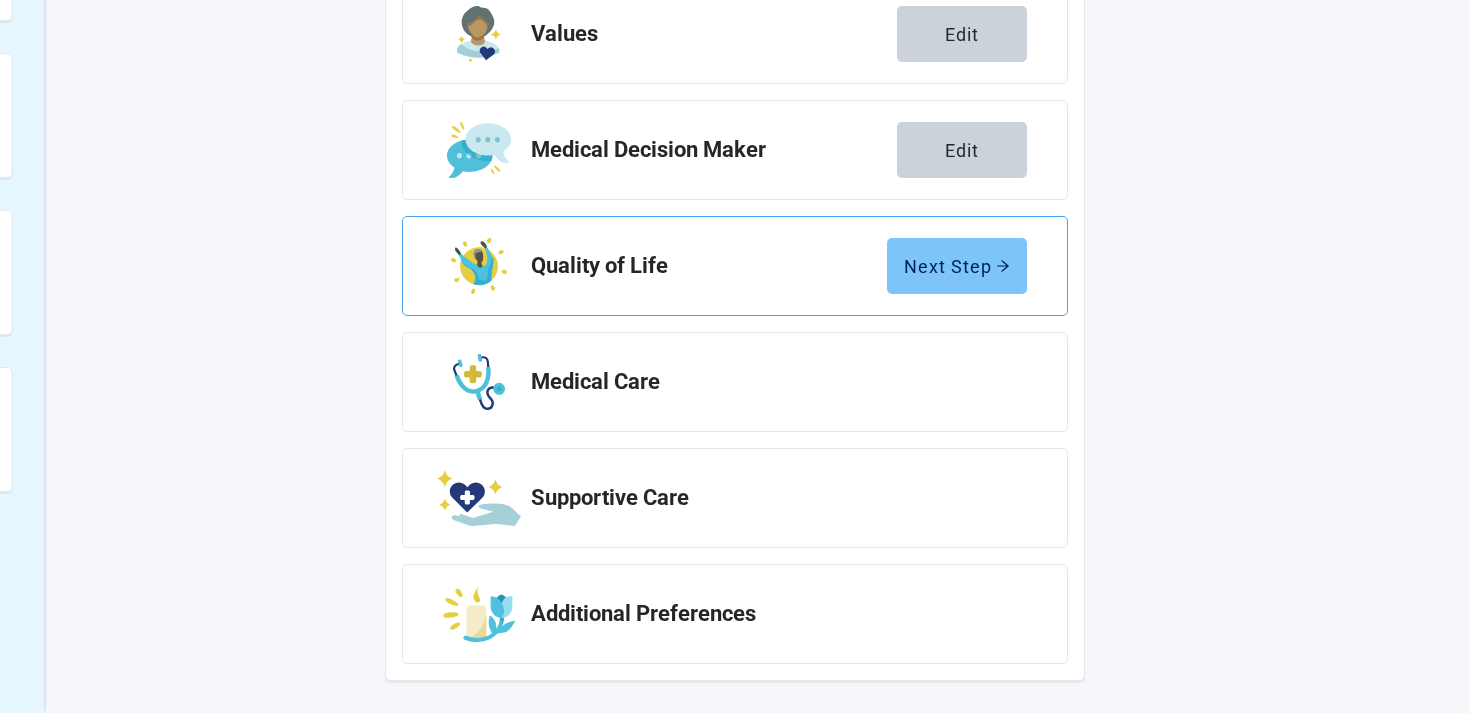 click on "Next Step" at bounding box center [957, 266] 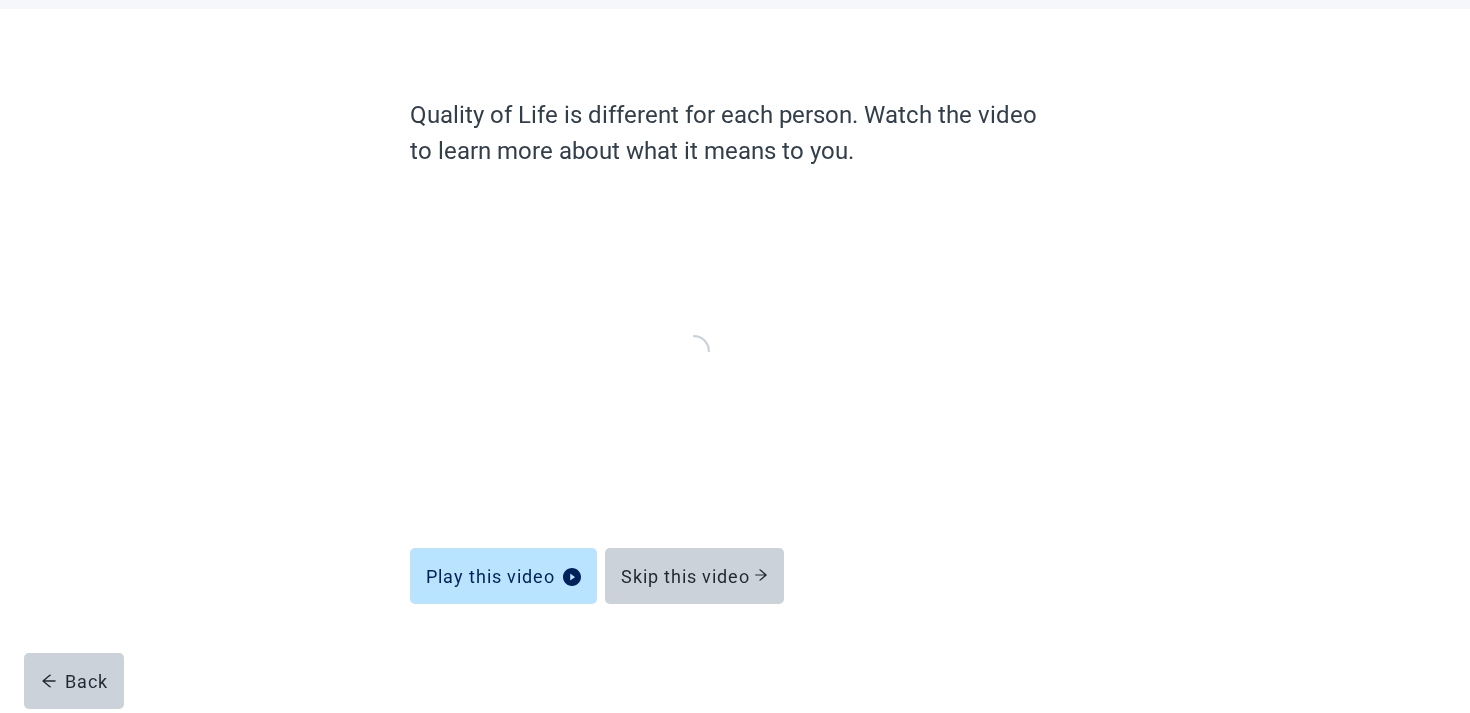scroll, scrollTop: 94, scrollLeft: 0, axis: vertical 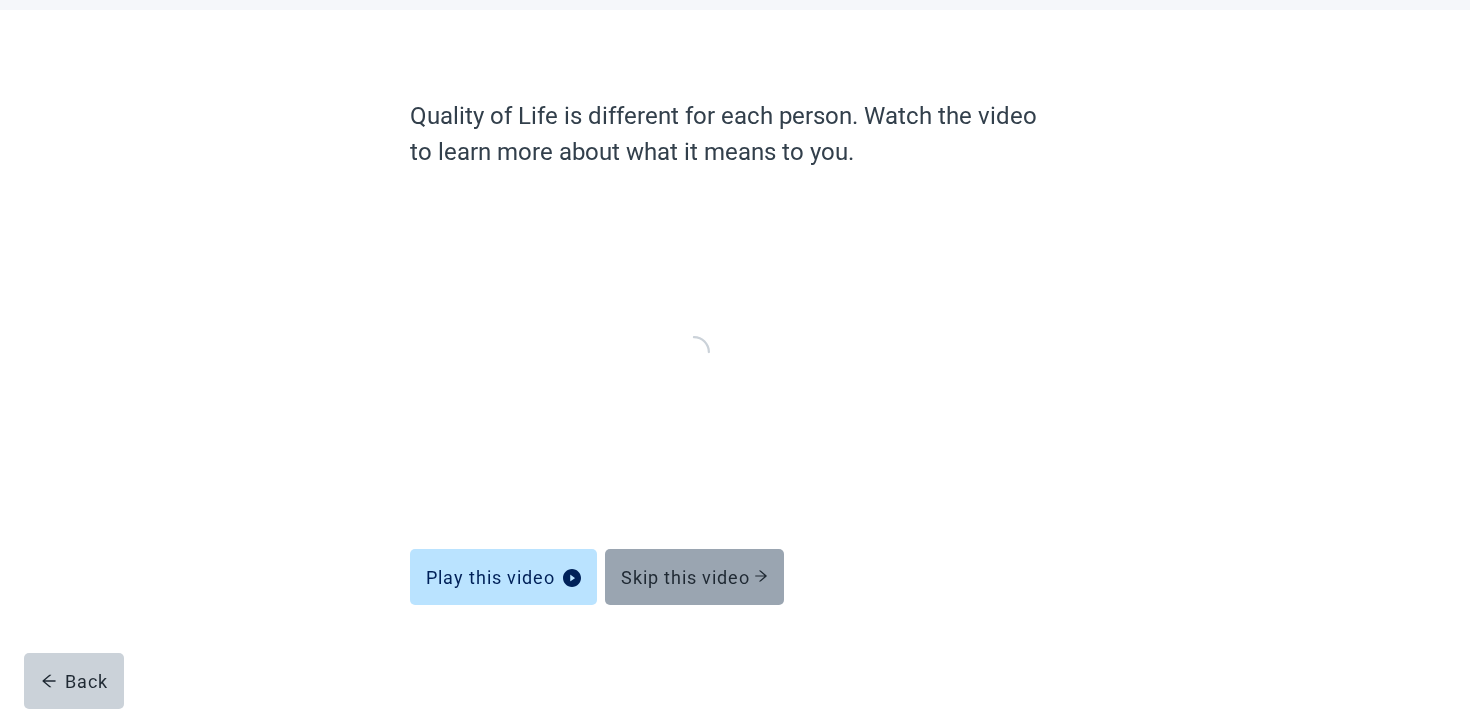 click on "Skip this video" at bounding box center [694, 577] 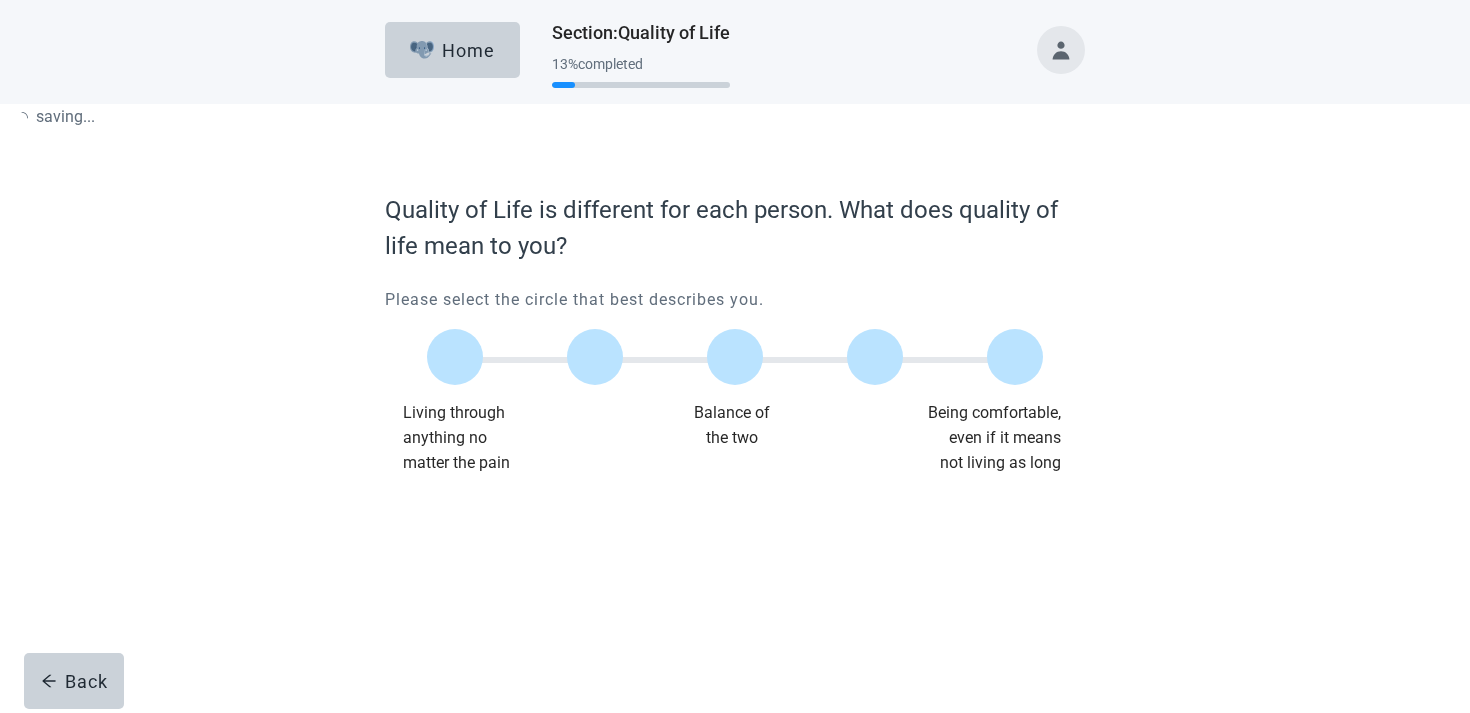 scroll, scrollTop: 0, scrollLeft: 0, axis: both 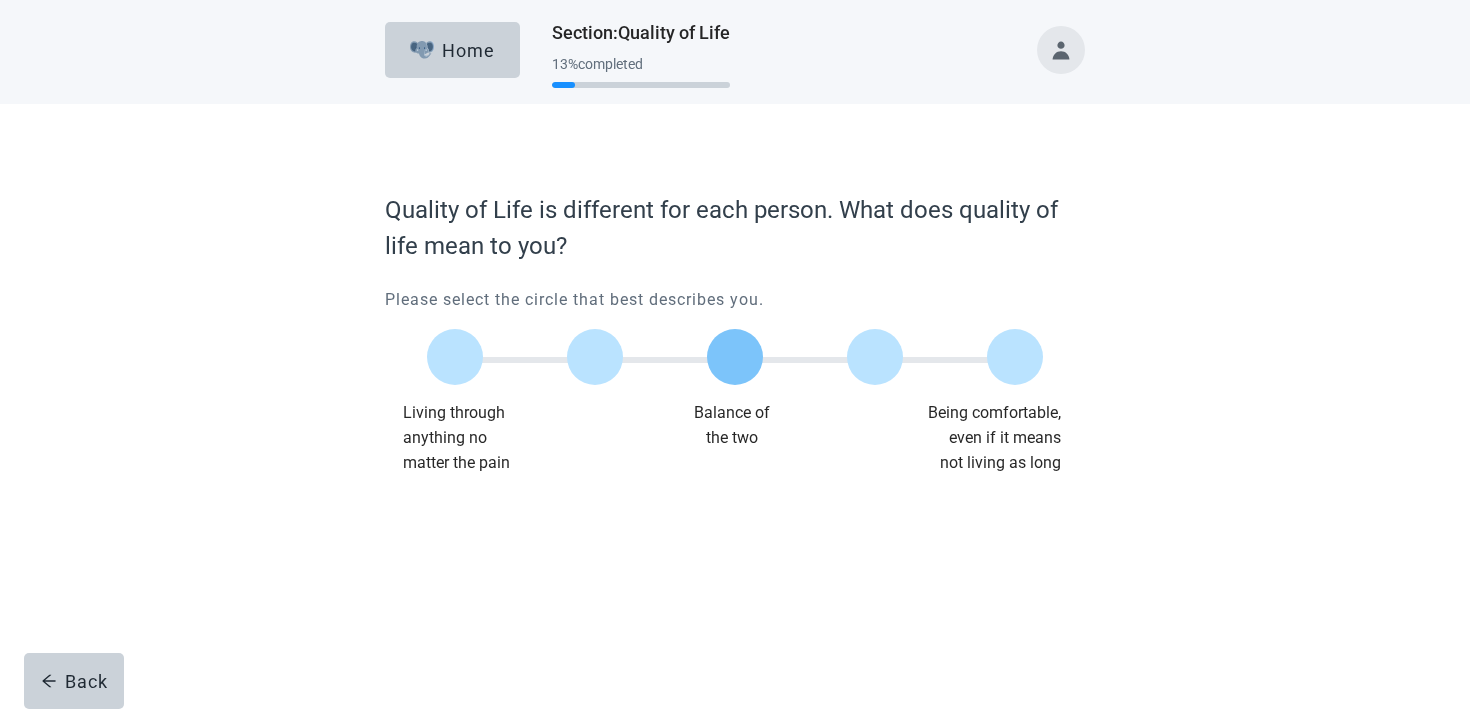 click at bounding box center (735, 357) 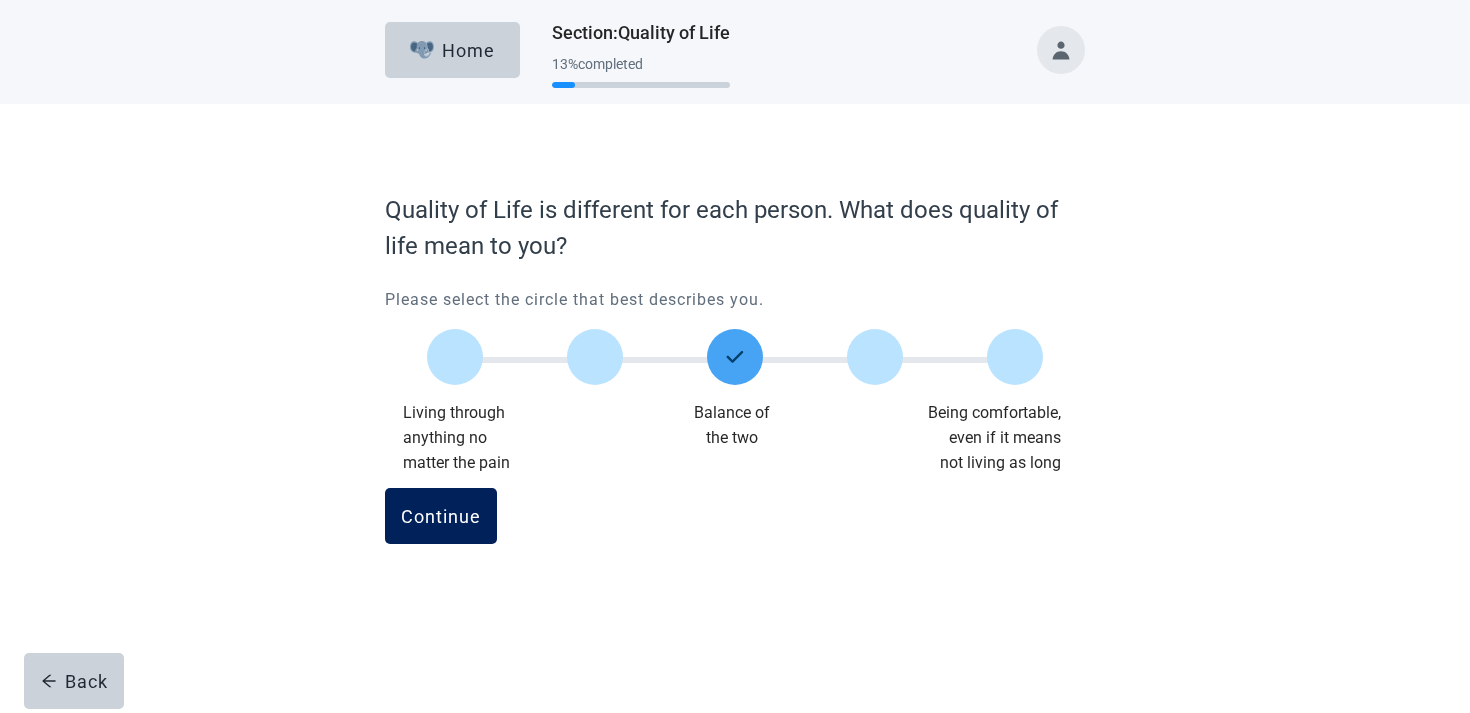 click on "Continue" at bounding box center (441, 516) 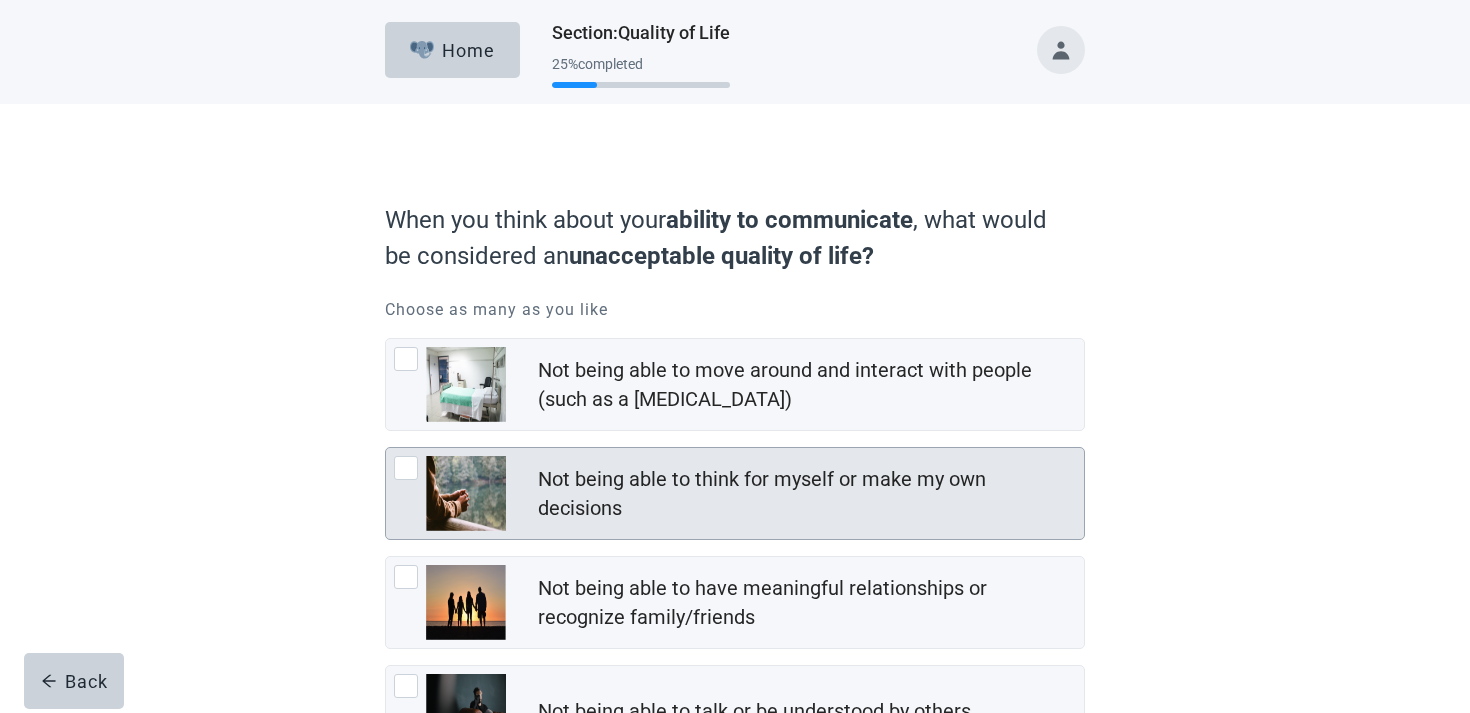 click at bounding box center (466, 493) 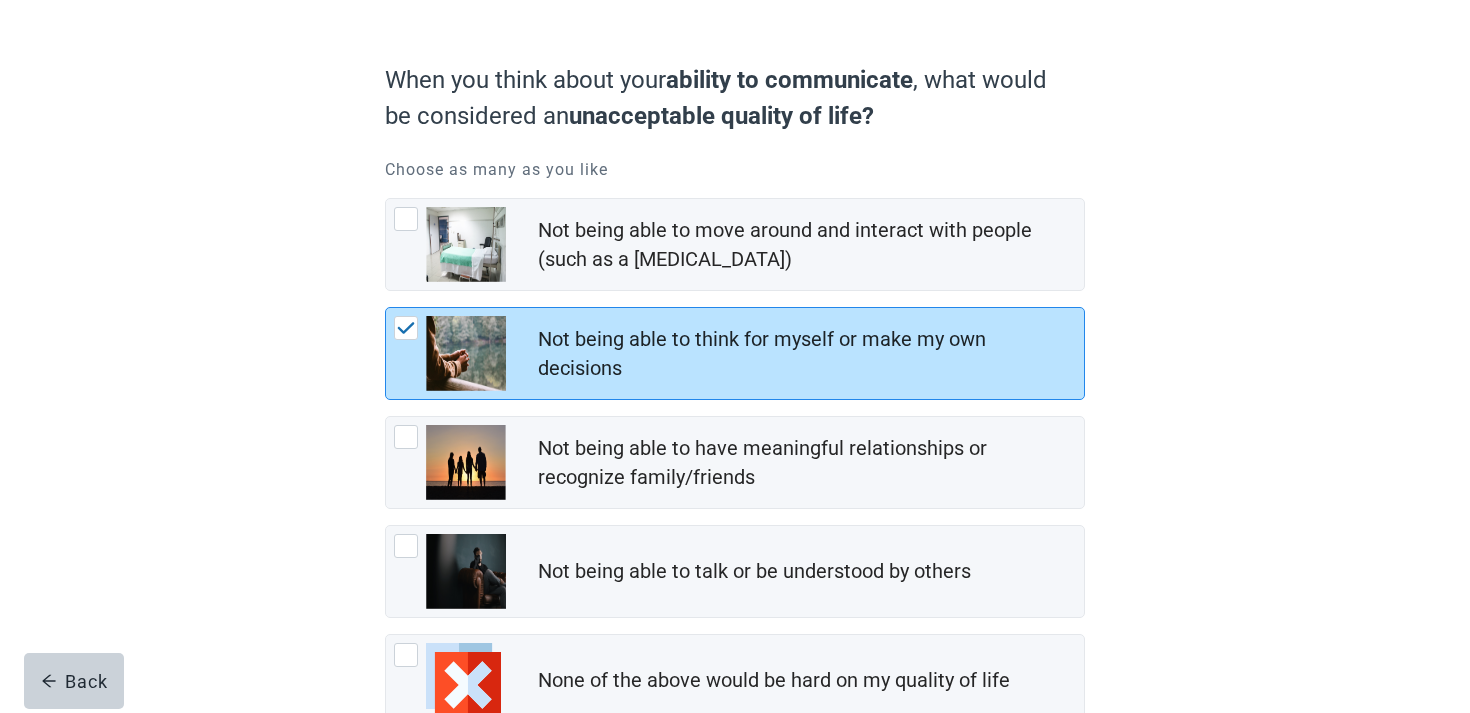scroll, scrollTop: 278, scrollLeft: 0, axis: vertical 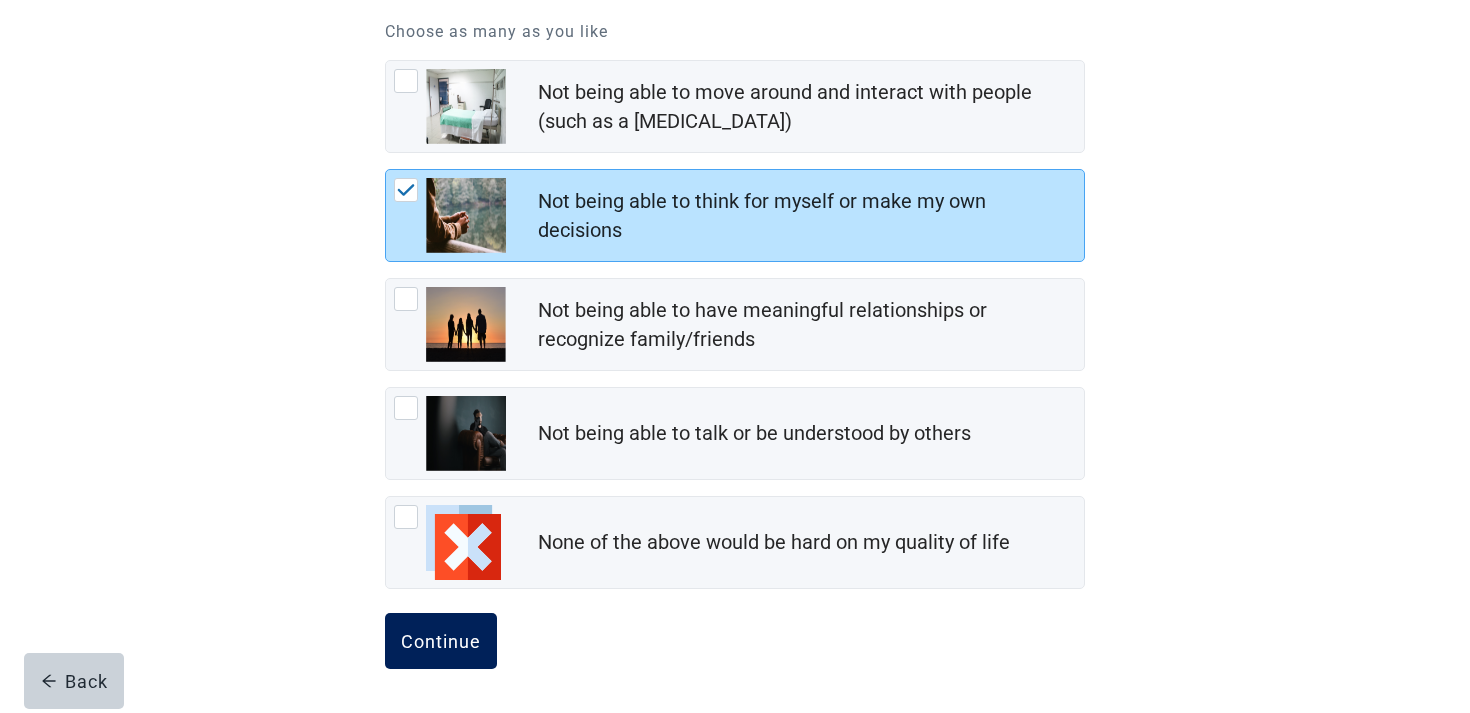 click on "Continue" at bounding box center (441, 641) 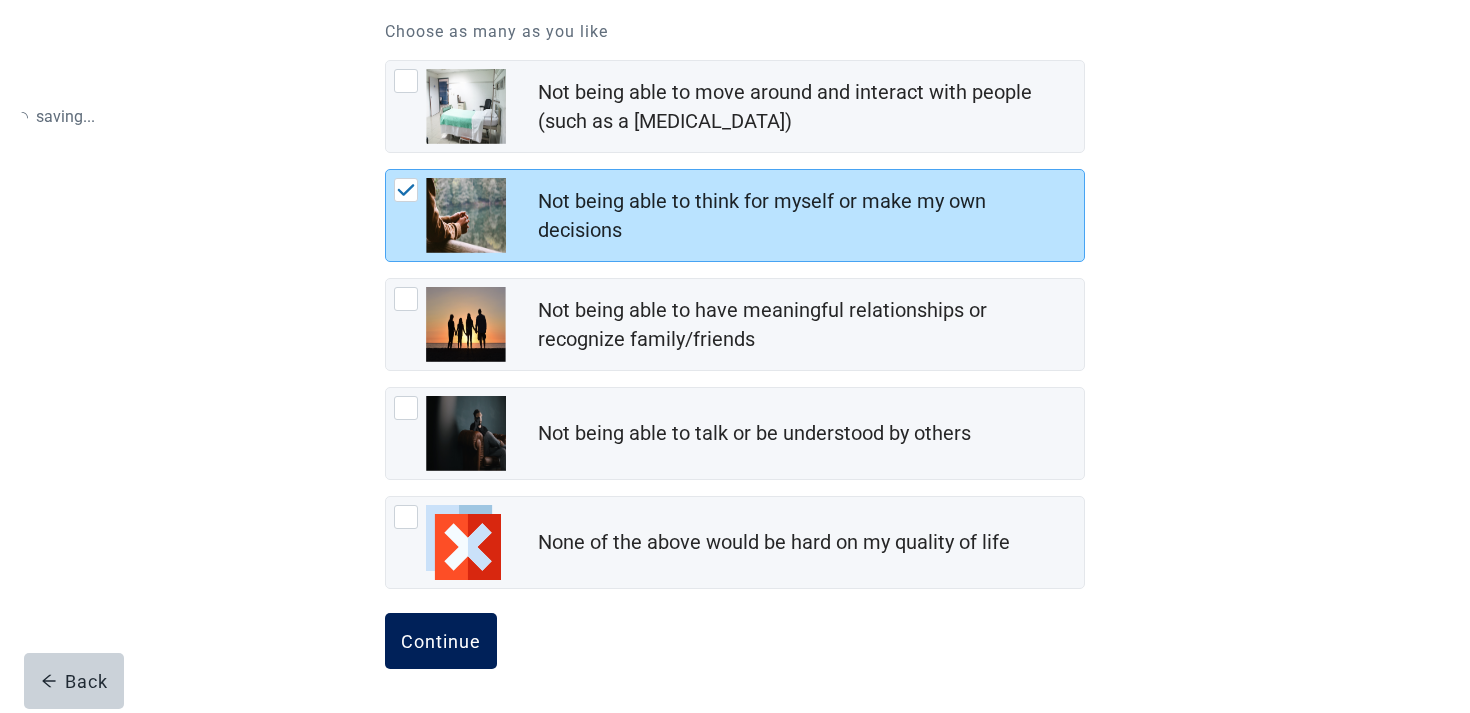 scroll, scrollTop: 0, scrollLeft: 0, axis: both 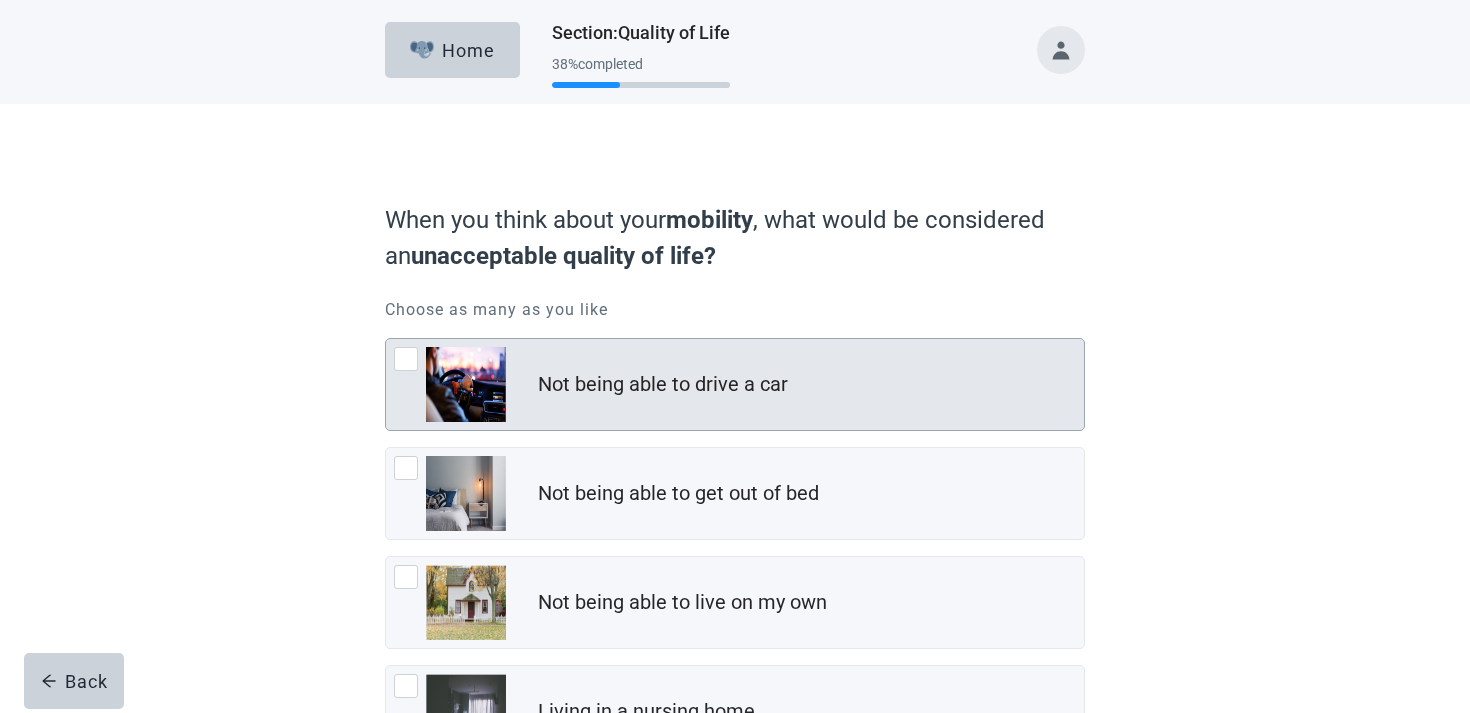 click on "Not being able to drive a car" at bounding box center [663, 384] 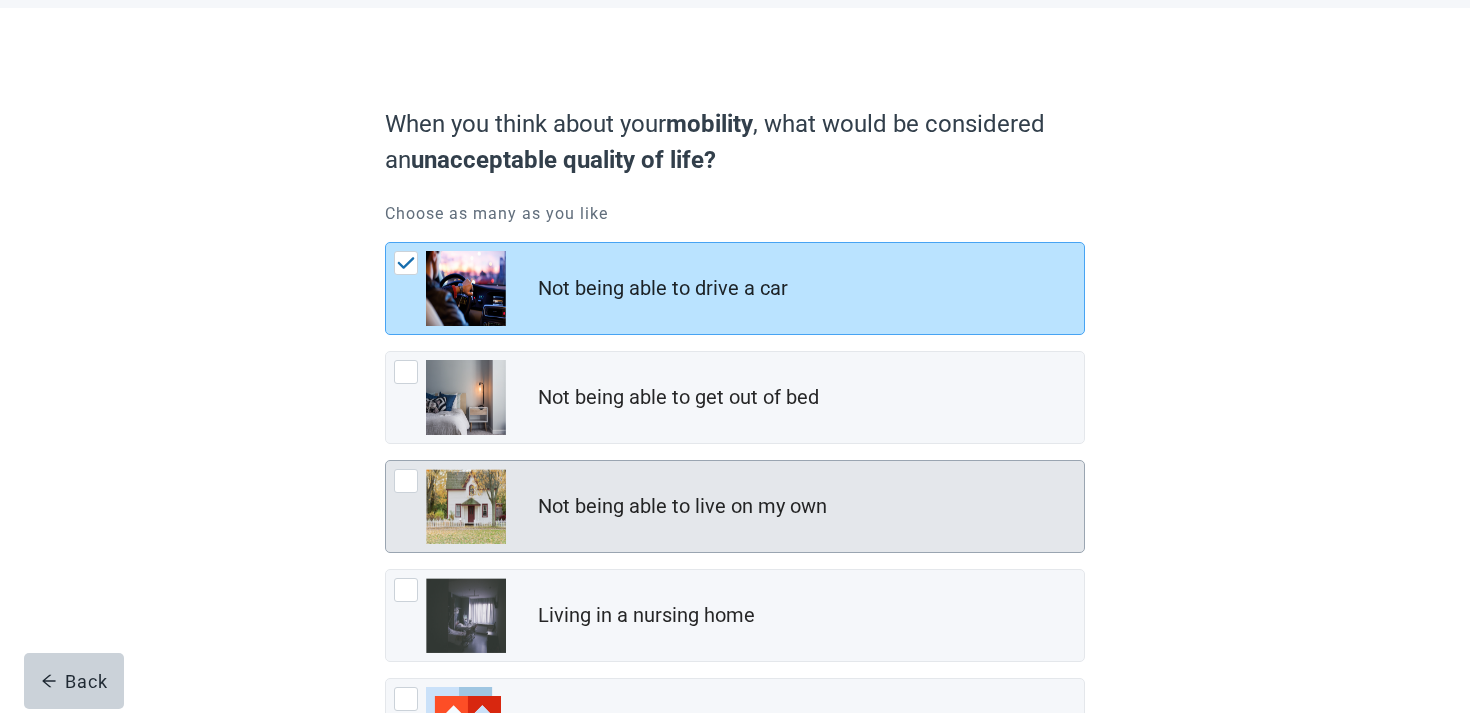 scroll, scrollTop: 278, scrollLeft: 0, axis: vertical 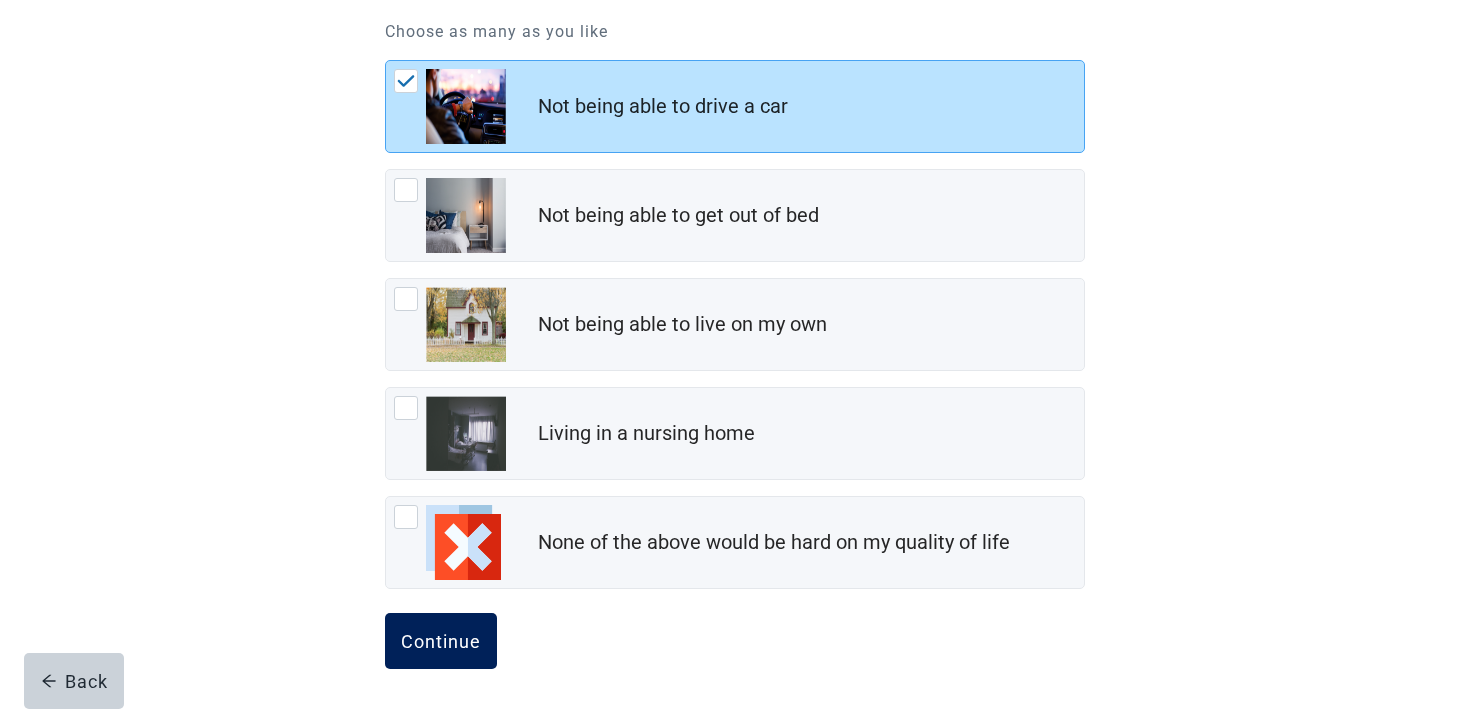 click on "Continue" at bounding box center (441, 641) 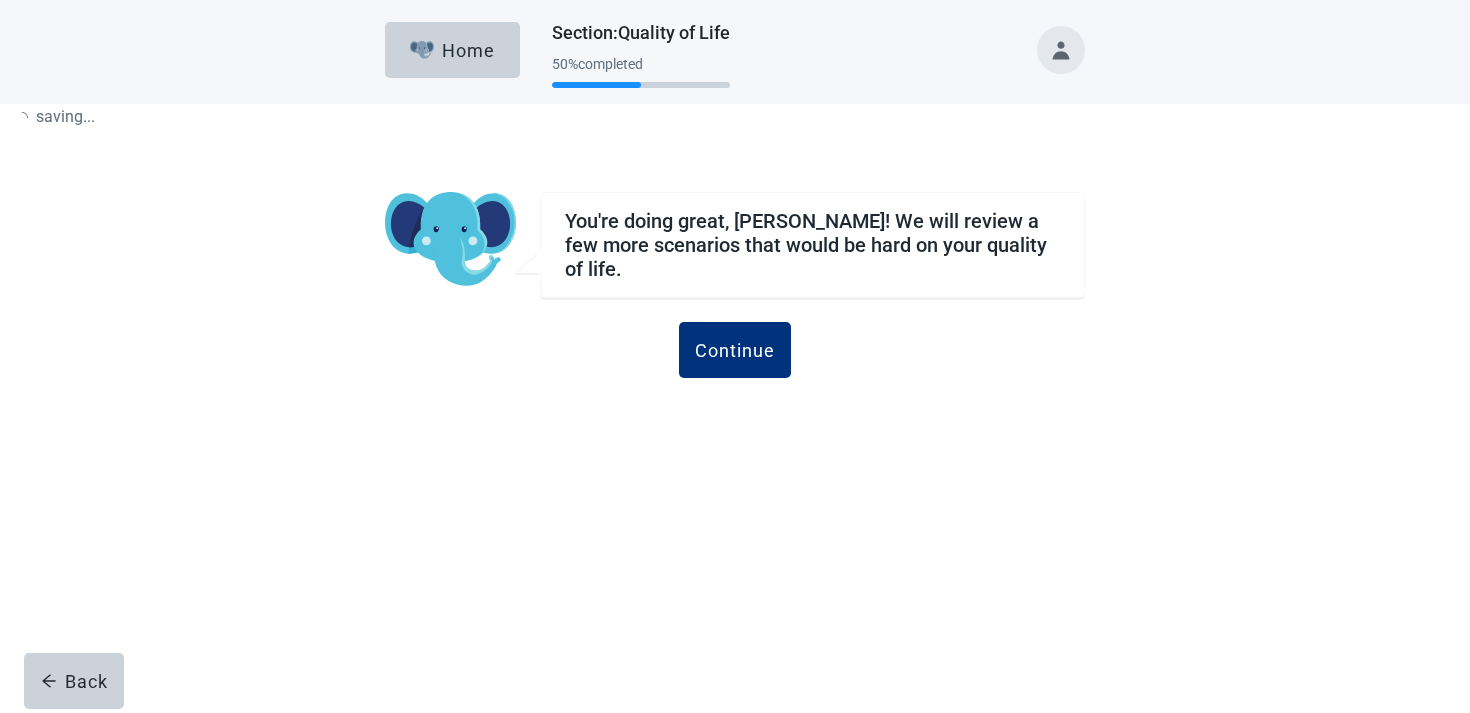 scroll, scrollTop: 0, scrollLeft: 0, axis: both 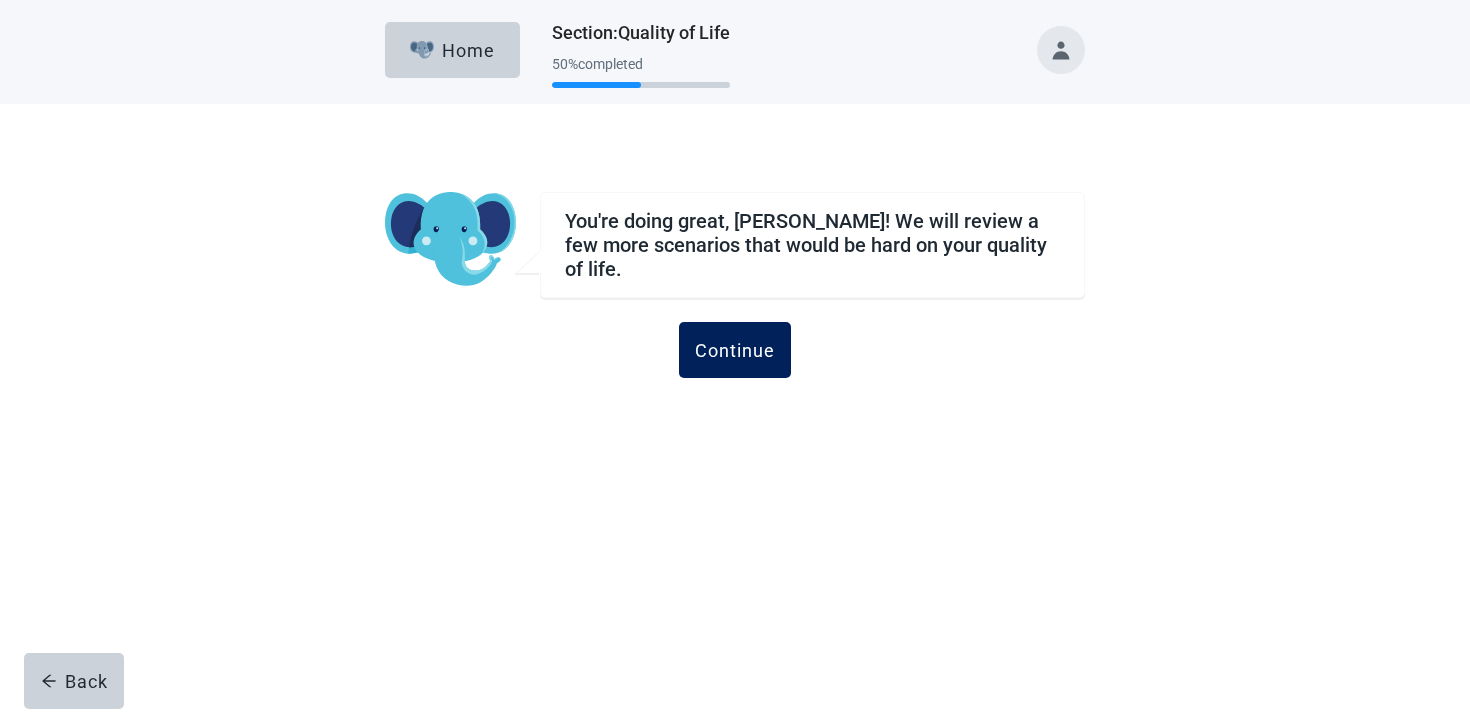 click on "Continue" at bounding box center (735, 350) 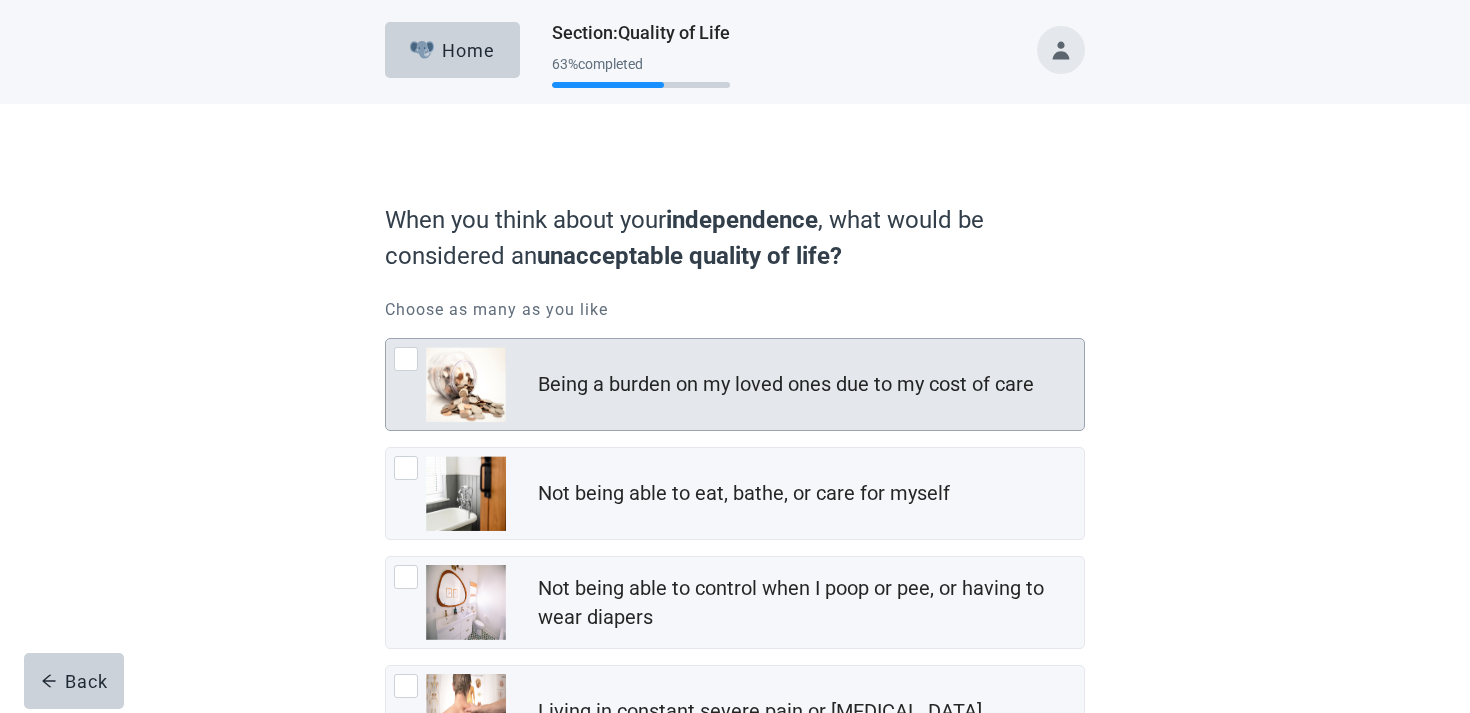 click on "Being a burden on my loved ones due to my cost of care" at bounding box center (786, 384) 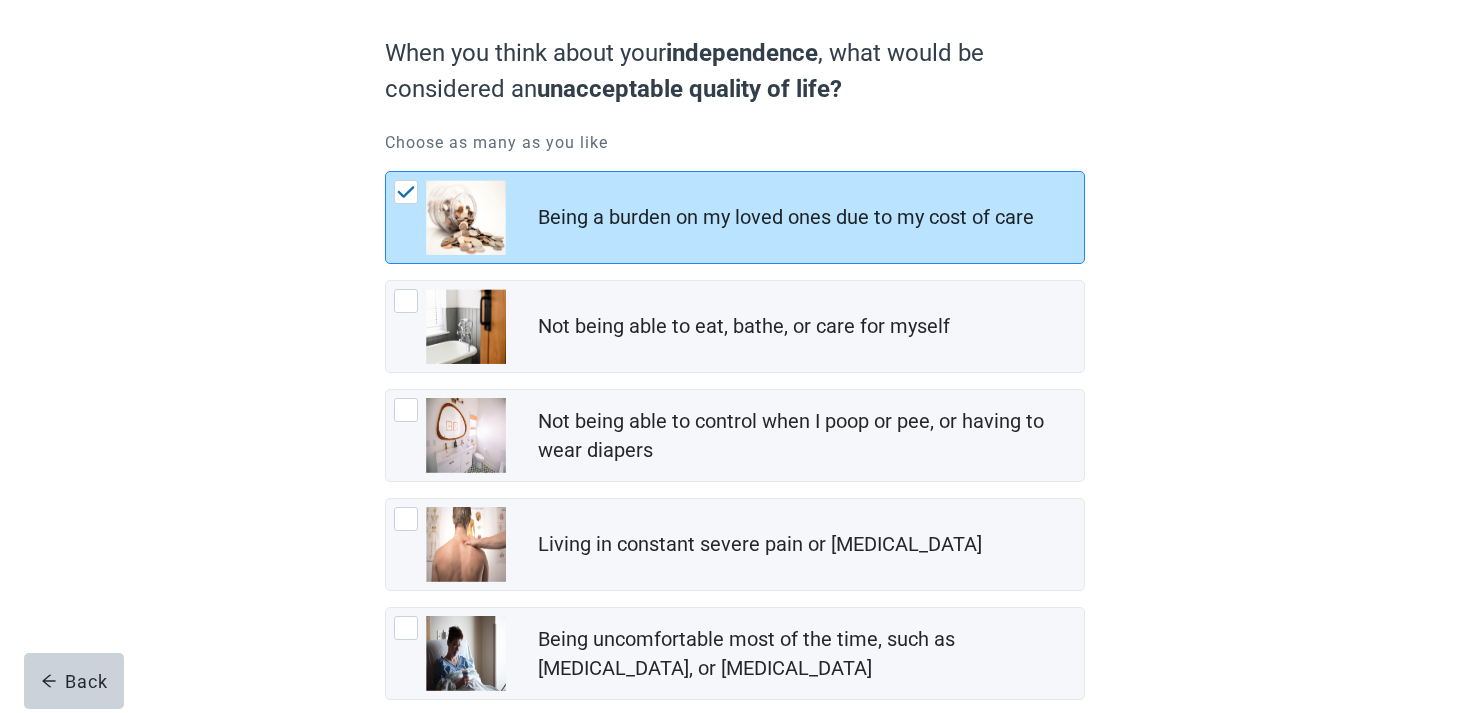 scroll, scrollTop: 387, scrollLeft: 0, axis: vertical 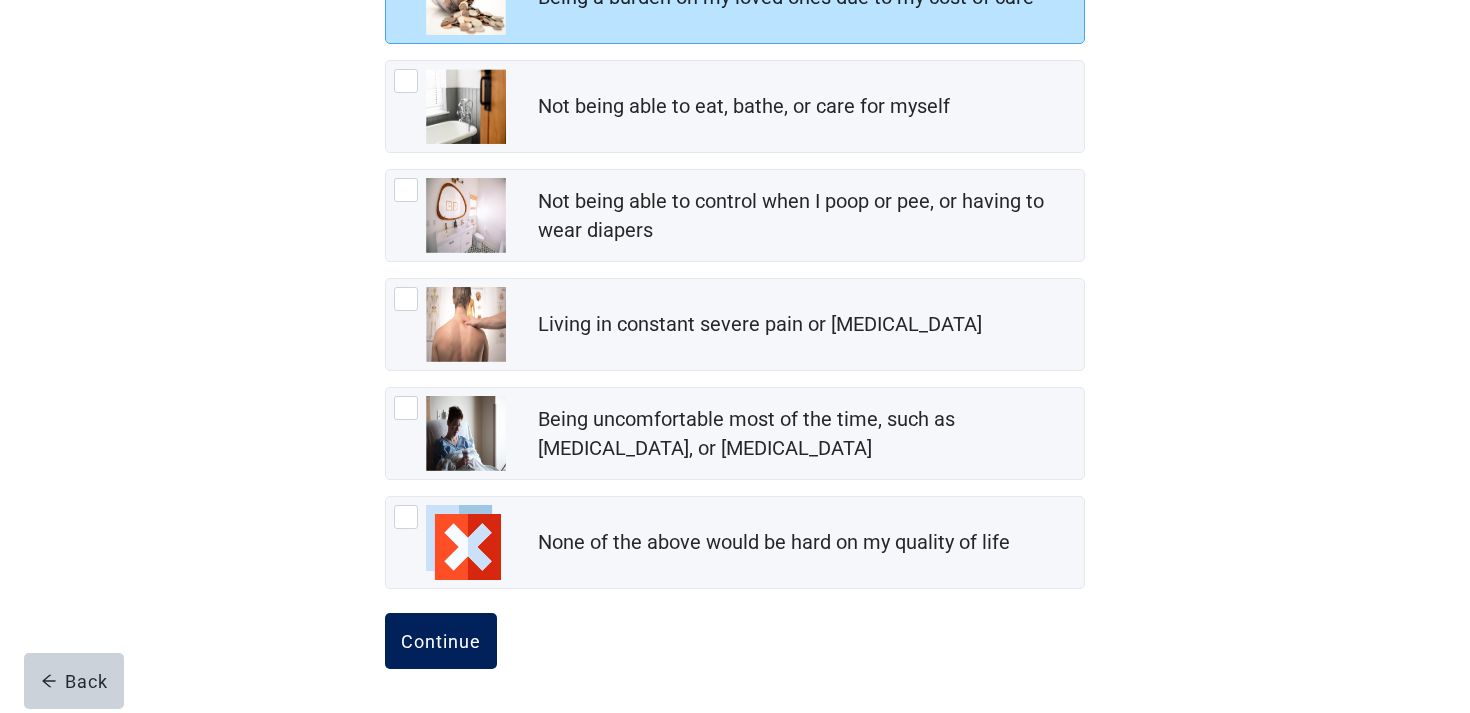 click on "Continue" at bounding box center [441, 641] 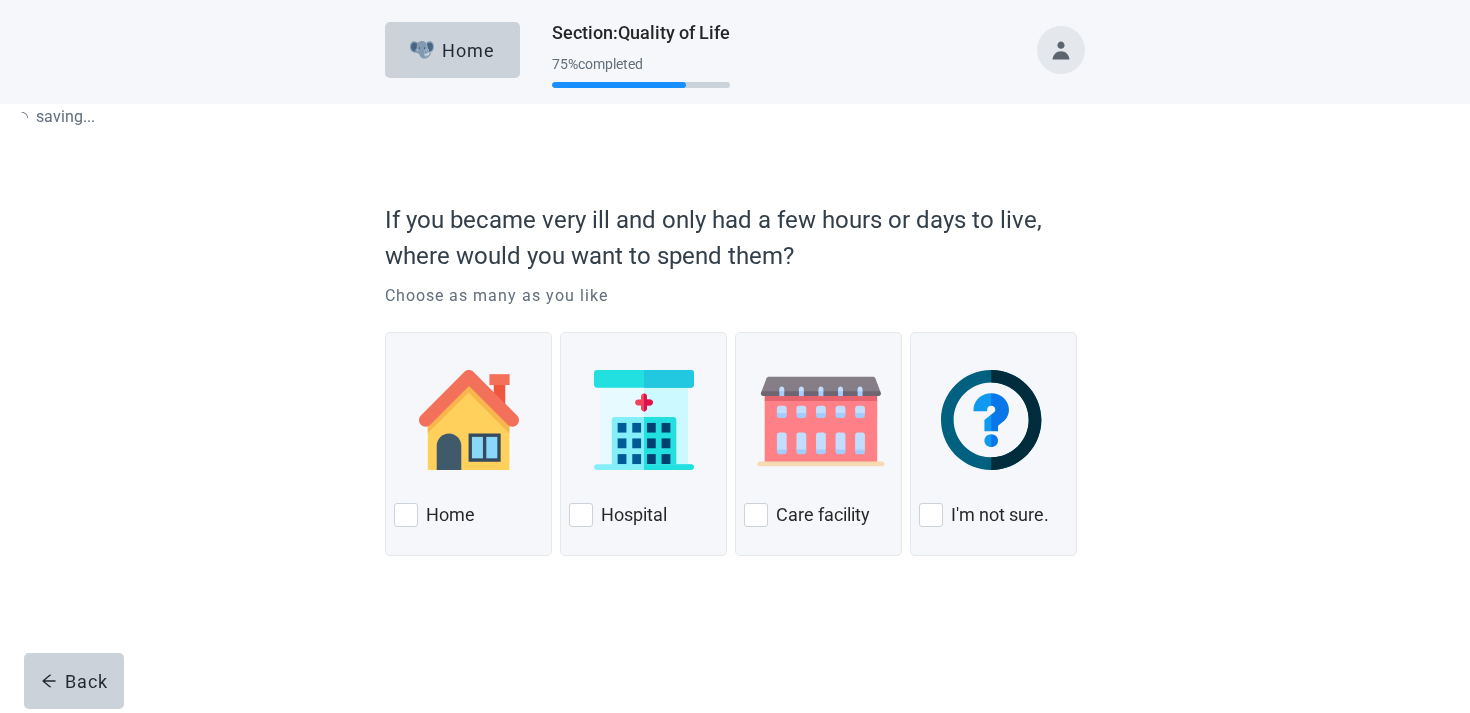 scroll, scrollTop: 0, scrollLeft: 0, axis: both 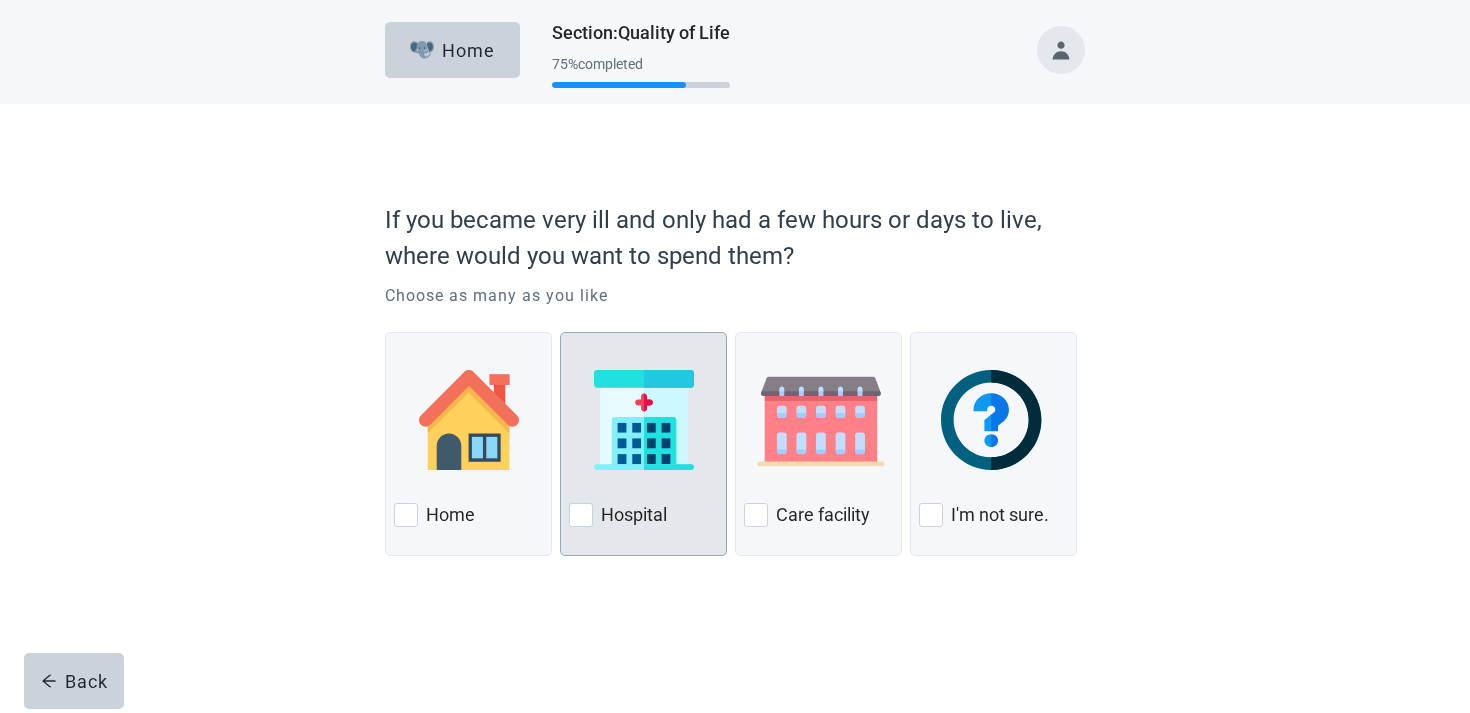 click at bounding box center (643, 420) 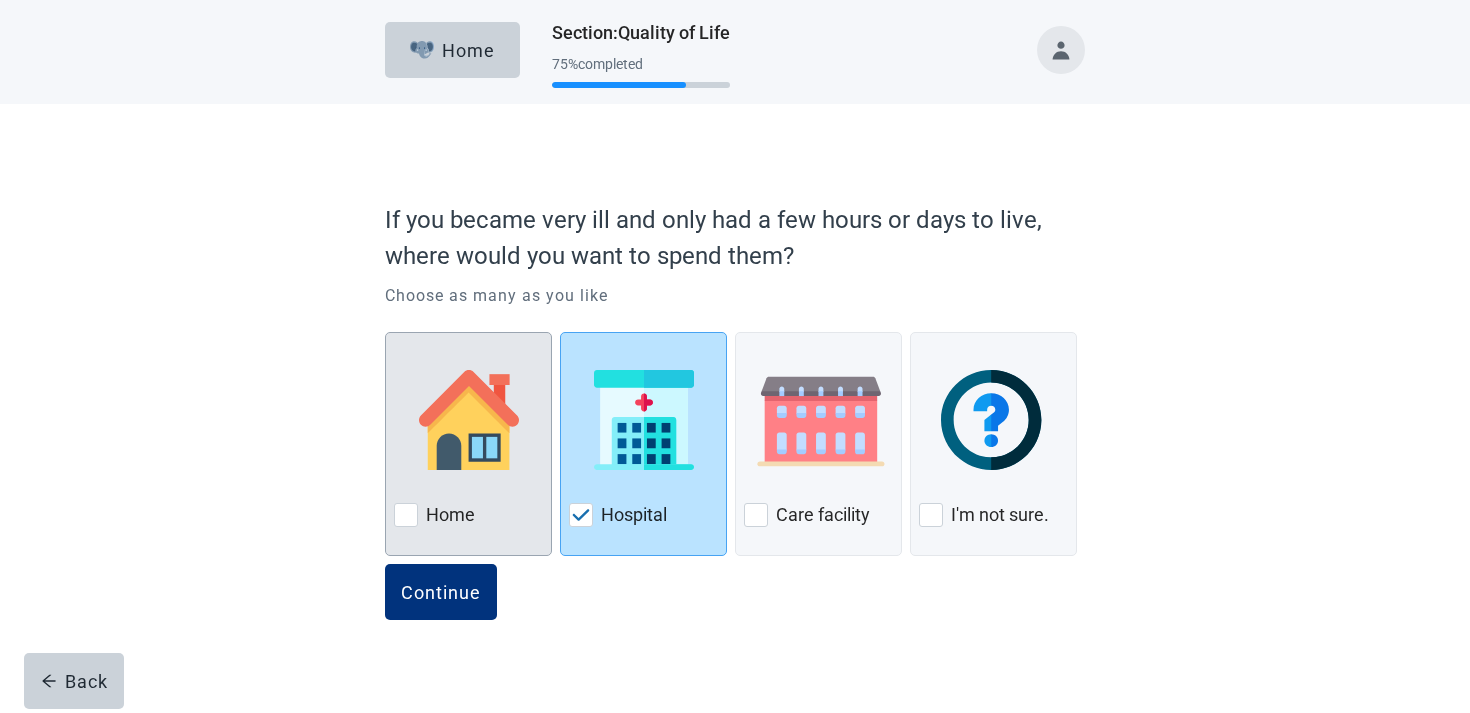 click at bounding box center (468, 420) 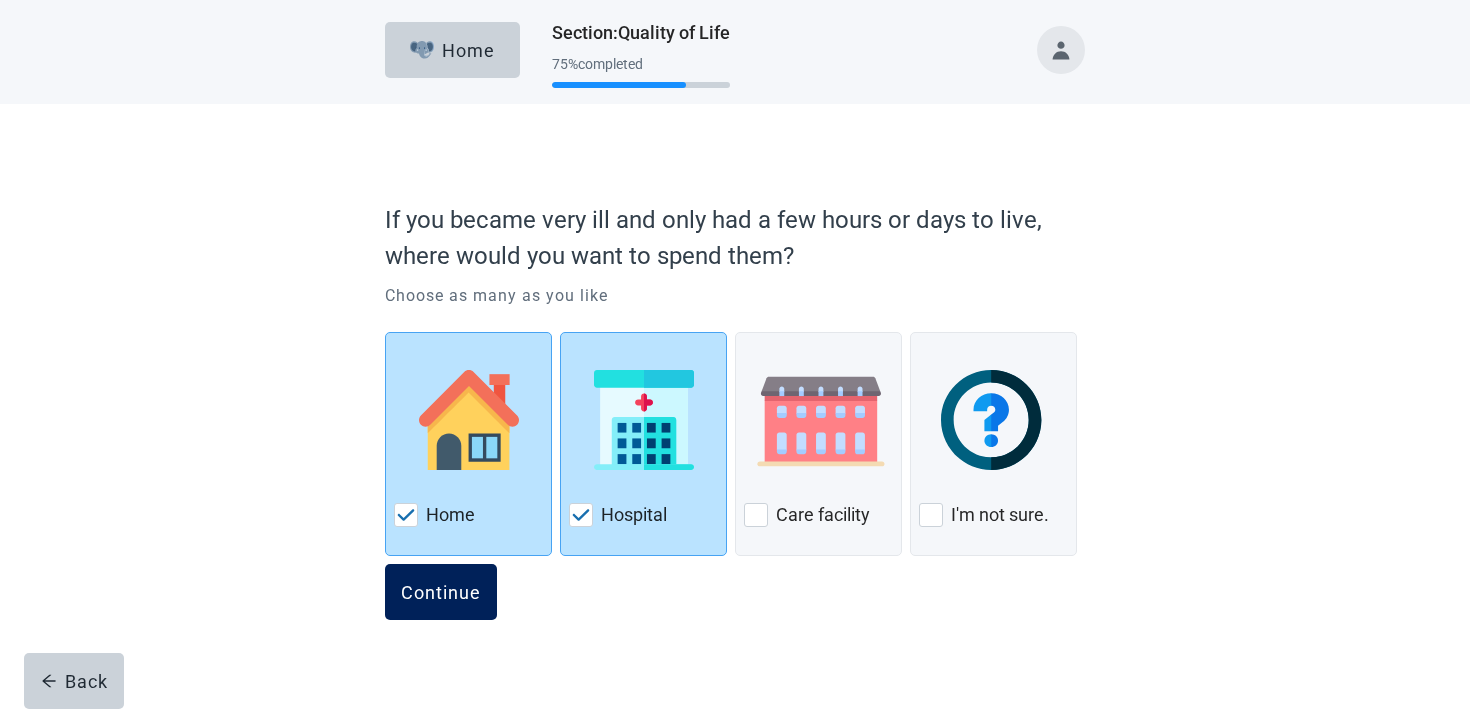 click on "Continue" at bounding box center (441, 592) 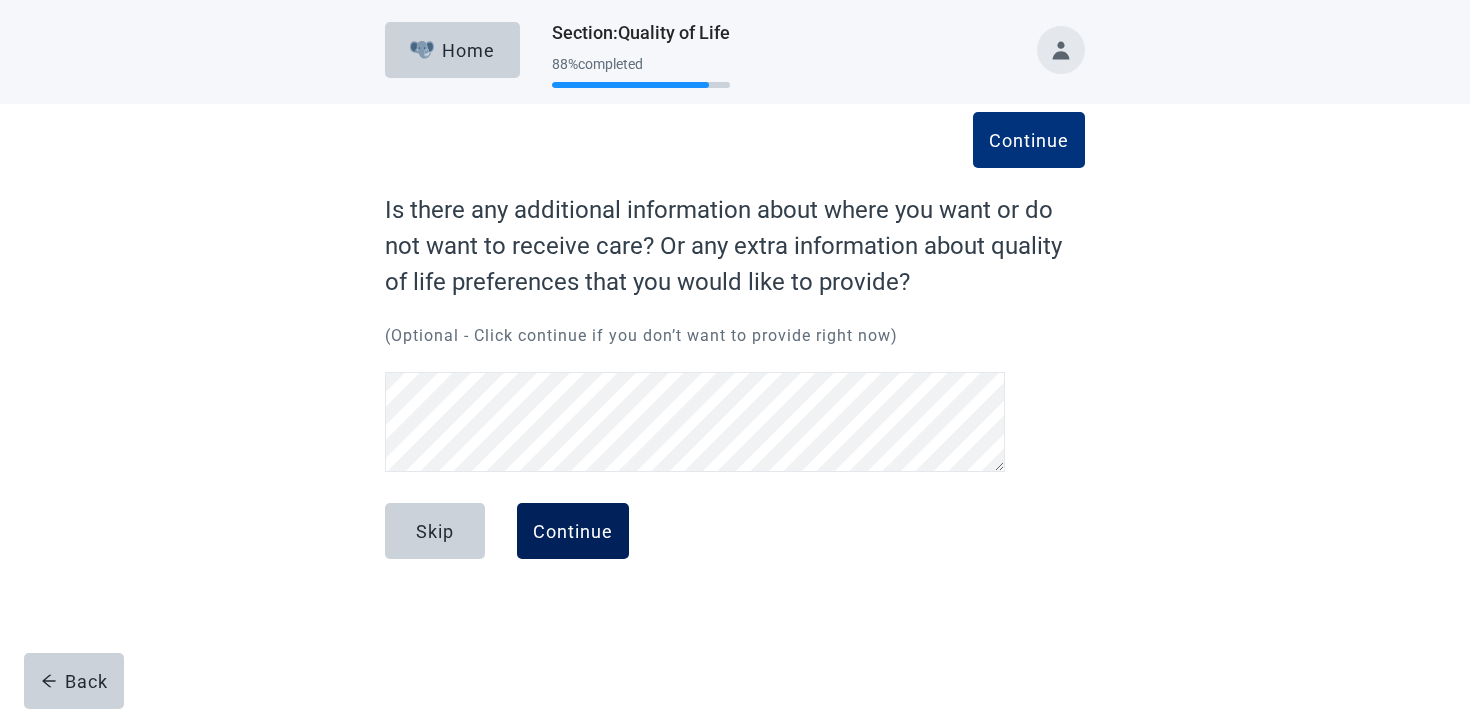 click on "Continue" at bounding box center [573, 531] 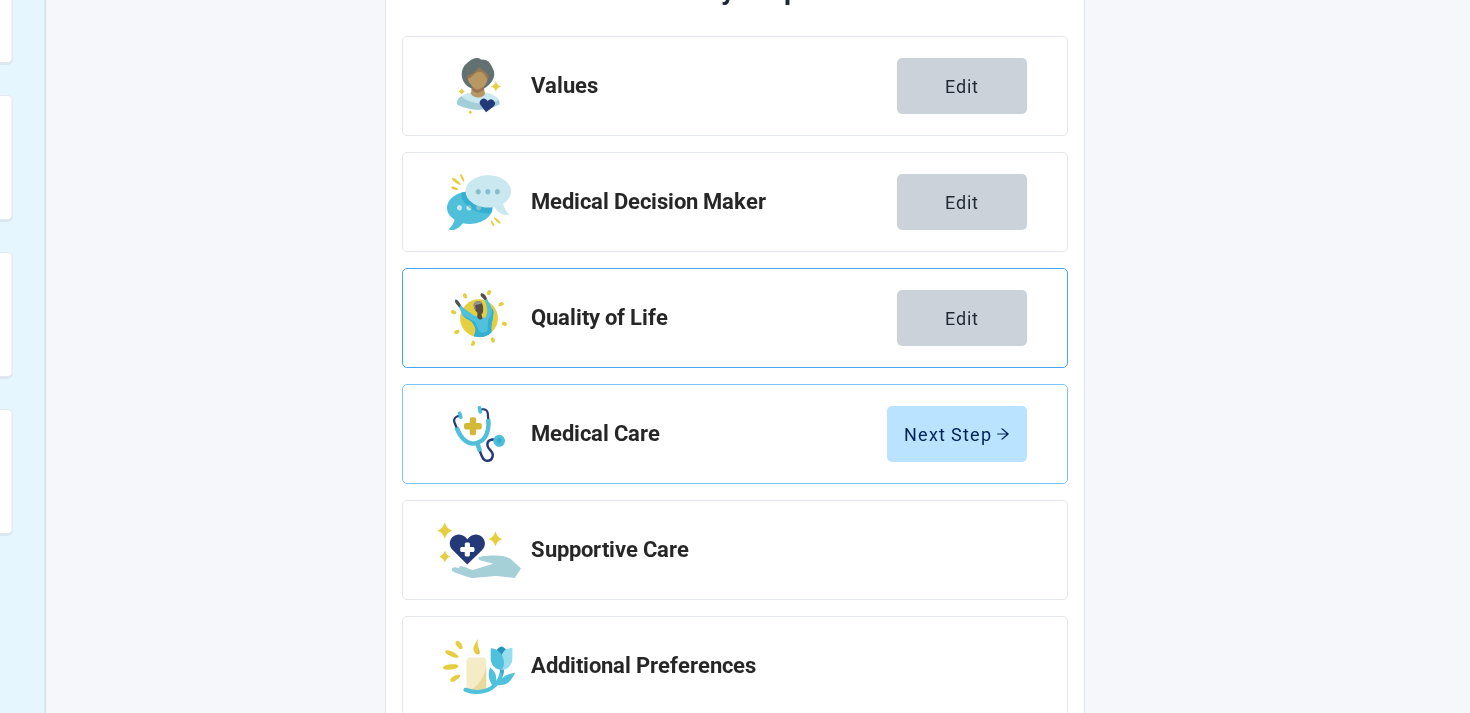 scroll, scrollTop: 360, scrollLeft: 0, axis: vertical 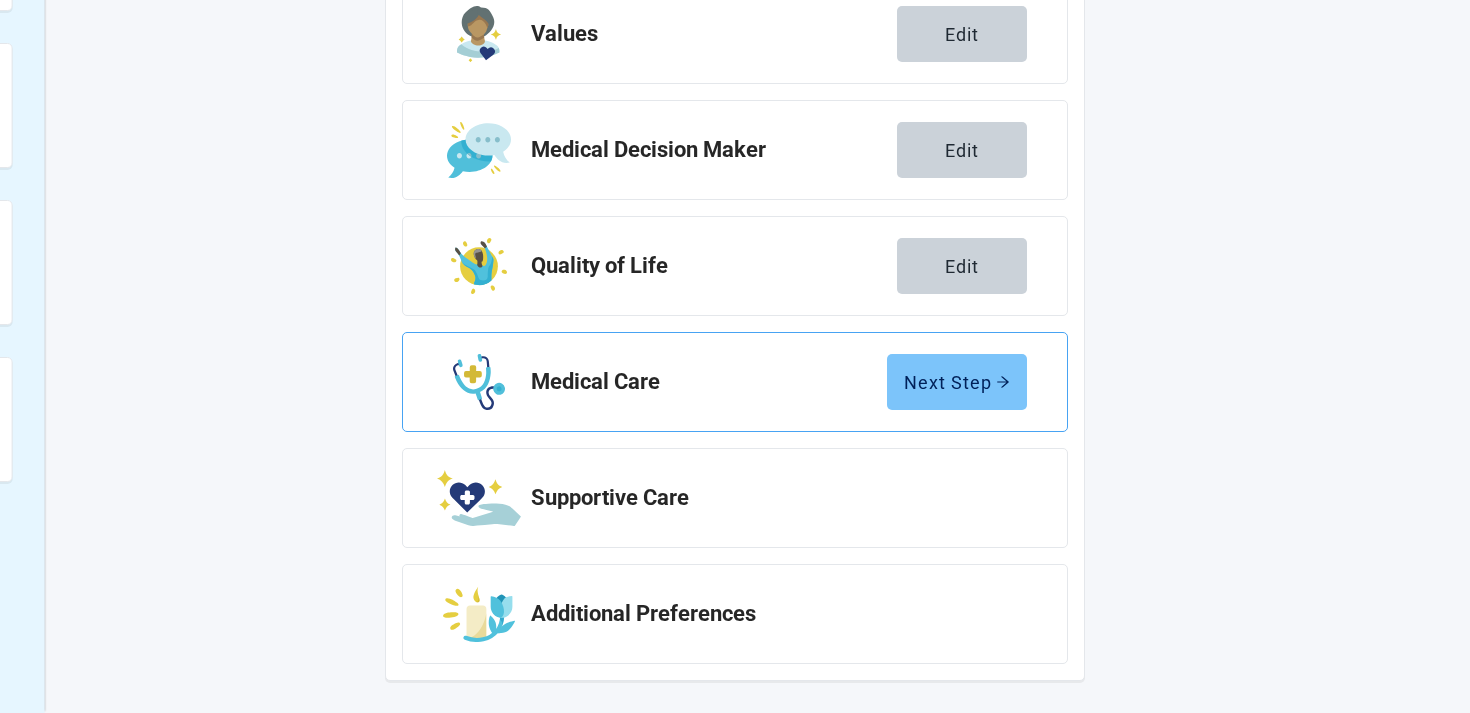 click on "Next Step" at bounding box center (957, 382) 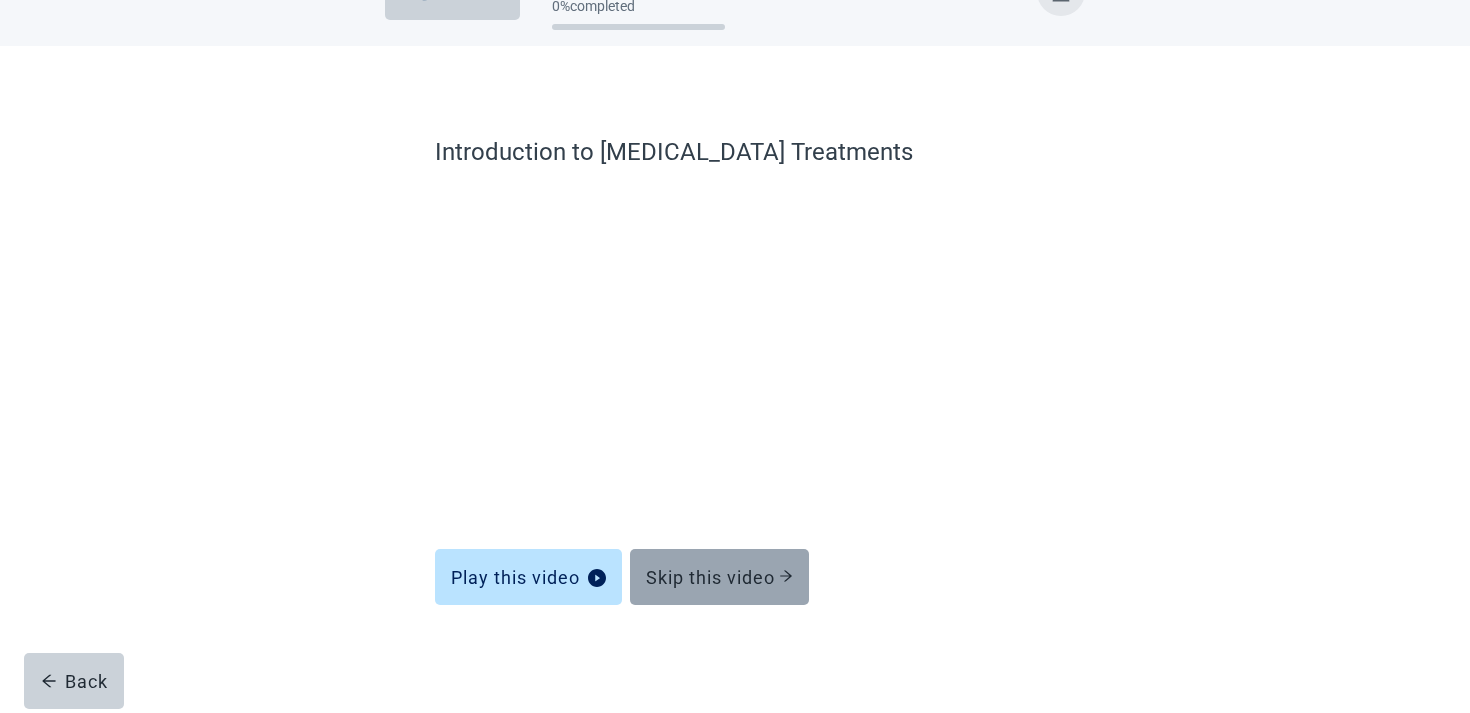 scroll, scrollTop: 58, scrollLeft: 0, axis: vertical 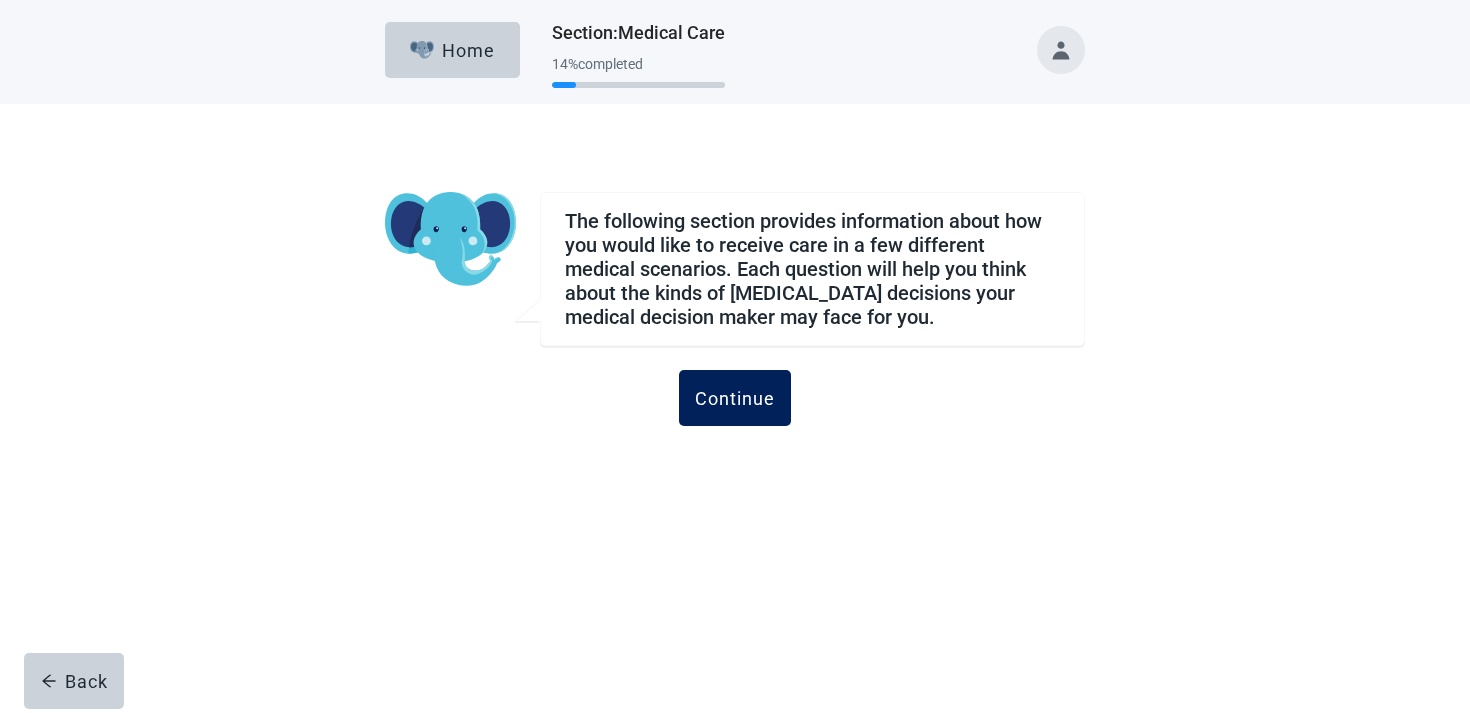 click on "Continue" at bounding box center [735, 398] 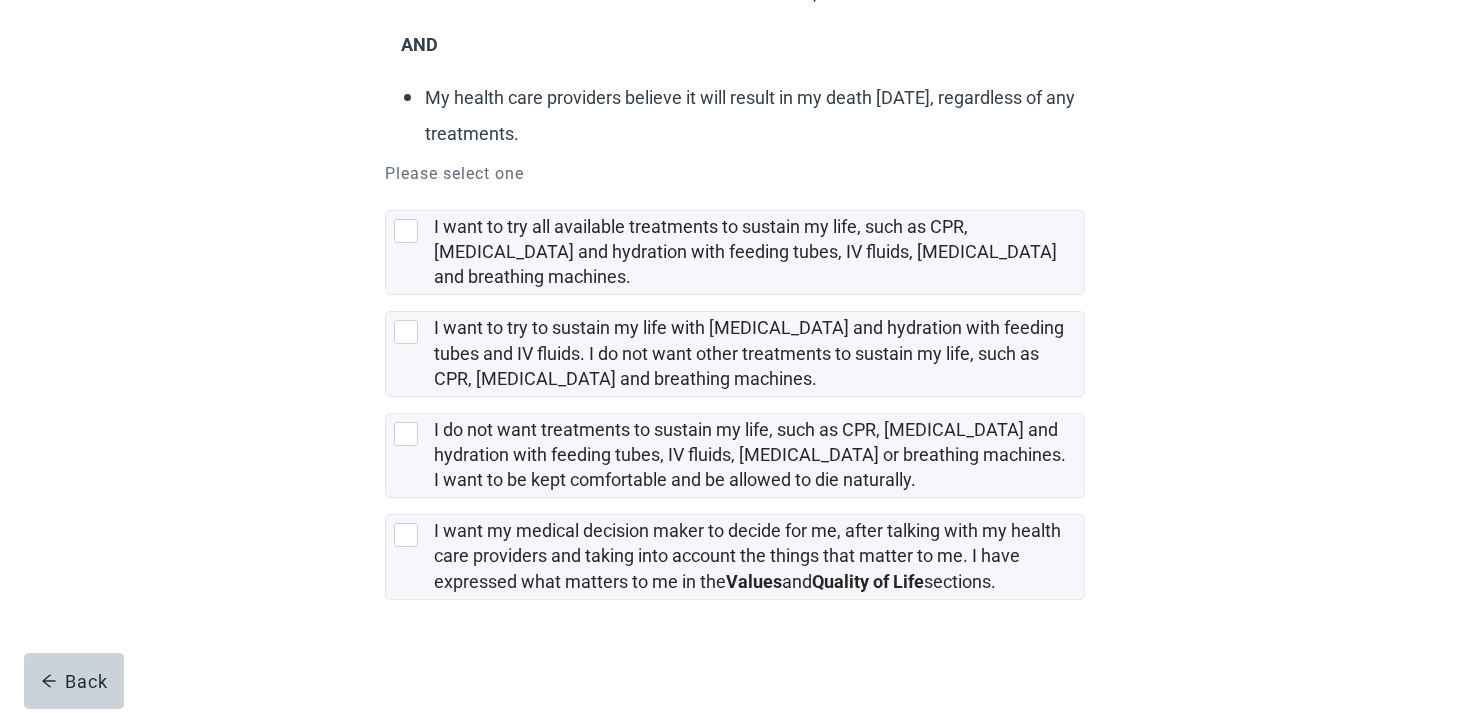 scroll, scrollTop: 341, scrollLeft: 0, axis: vertical 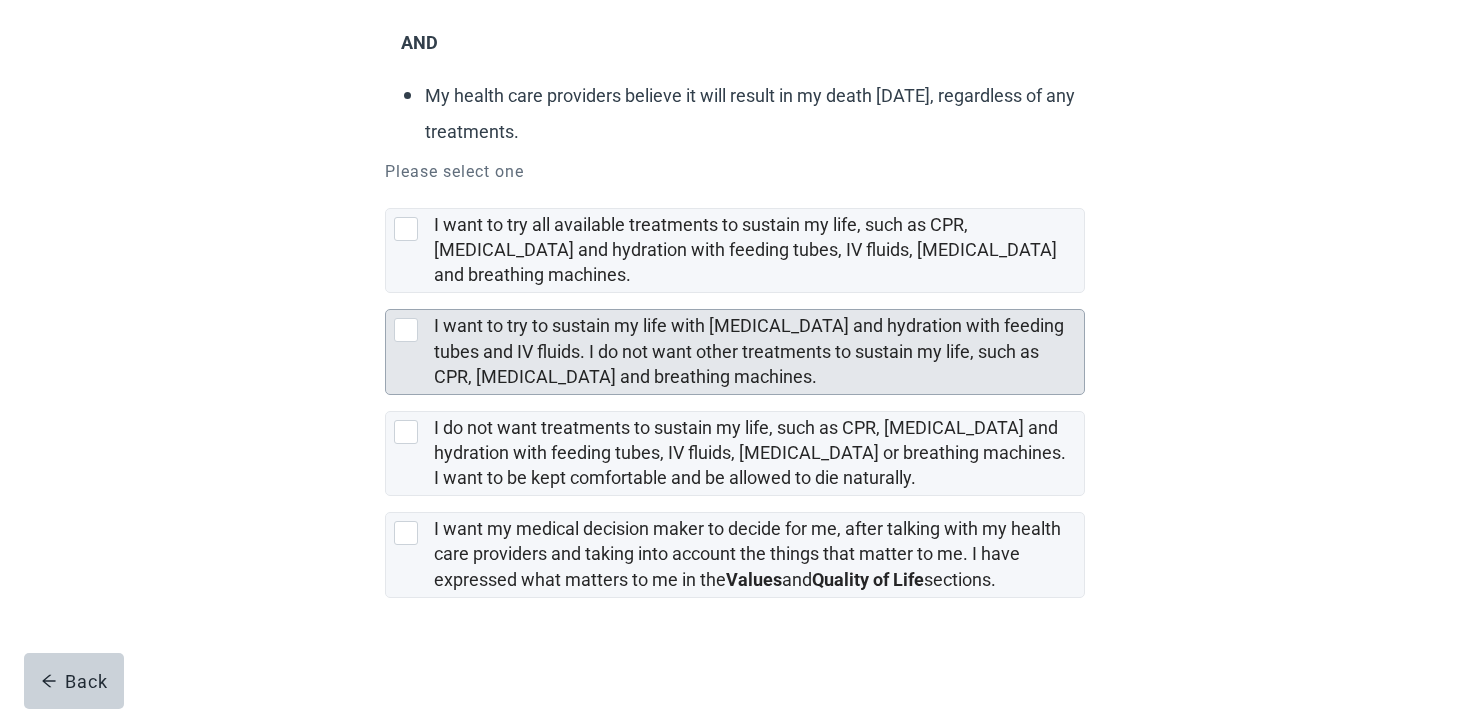 click on "I want to try to sustain my life with [MEDICAL_DATA] and hydration with feeding tubes and IV fluids. I do not want other treatments to sustain my life, such as CPR, [MEDICAL_DATA] and breathing machines." at bounding box center (749, 350) 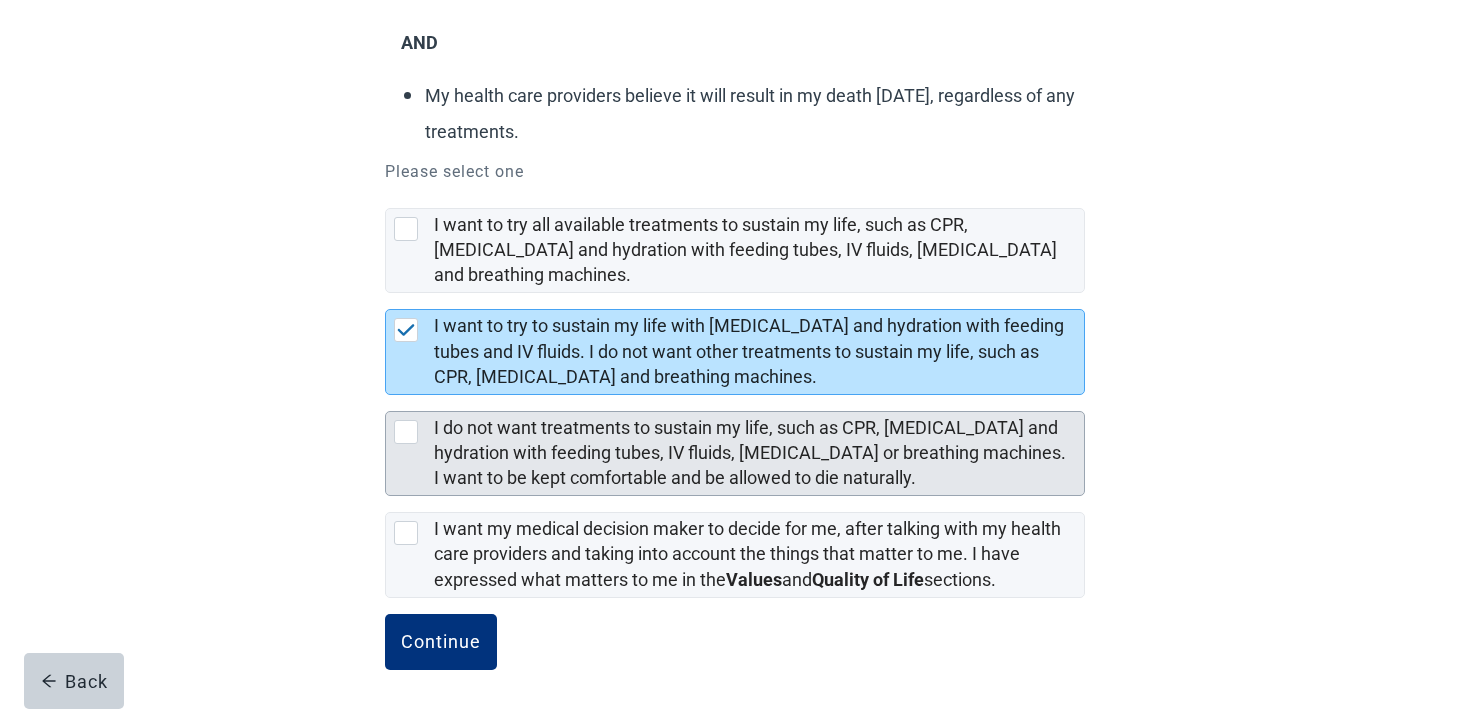 click on "I do not want treatments to sustain my life, such as CPR, [MEDICAL_DATA] and hydration with feeding tubes, IV fluids, [MEDICAL_DATA] or breathing machines. I want to be kept comfortable and be allowed to die naturally." at bounding box center (750, 452) 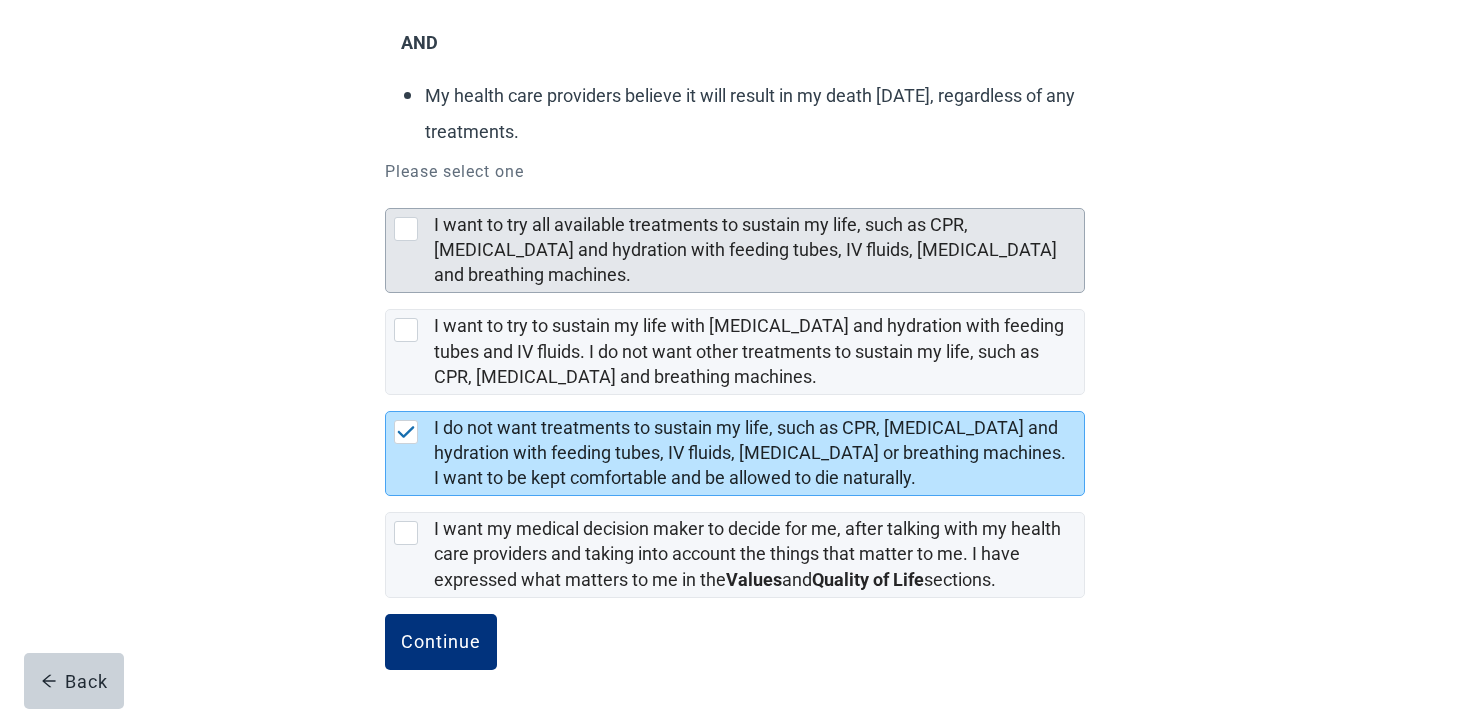 click on "I want to try all available treatments to sustain my life, such as CPR, [MEDICAL_DATA] and hydration with feeding tubes, IV fluids, [MEDICAL_DATA] and breathing machines." at bounding box center (745, 249) 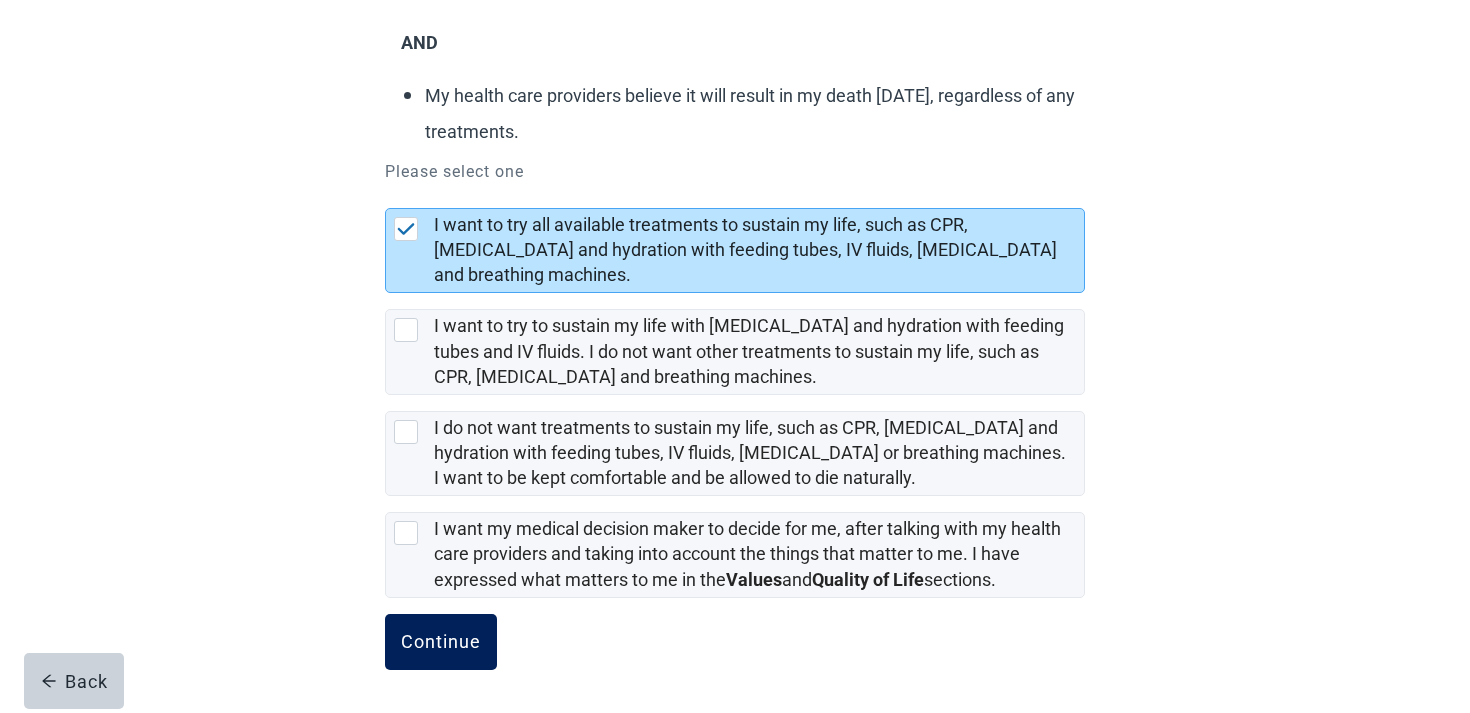 click on "Continue" at bounding box center [441, 642] 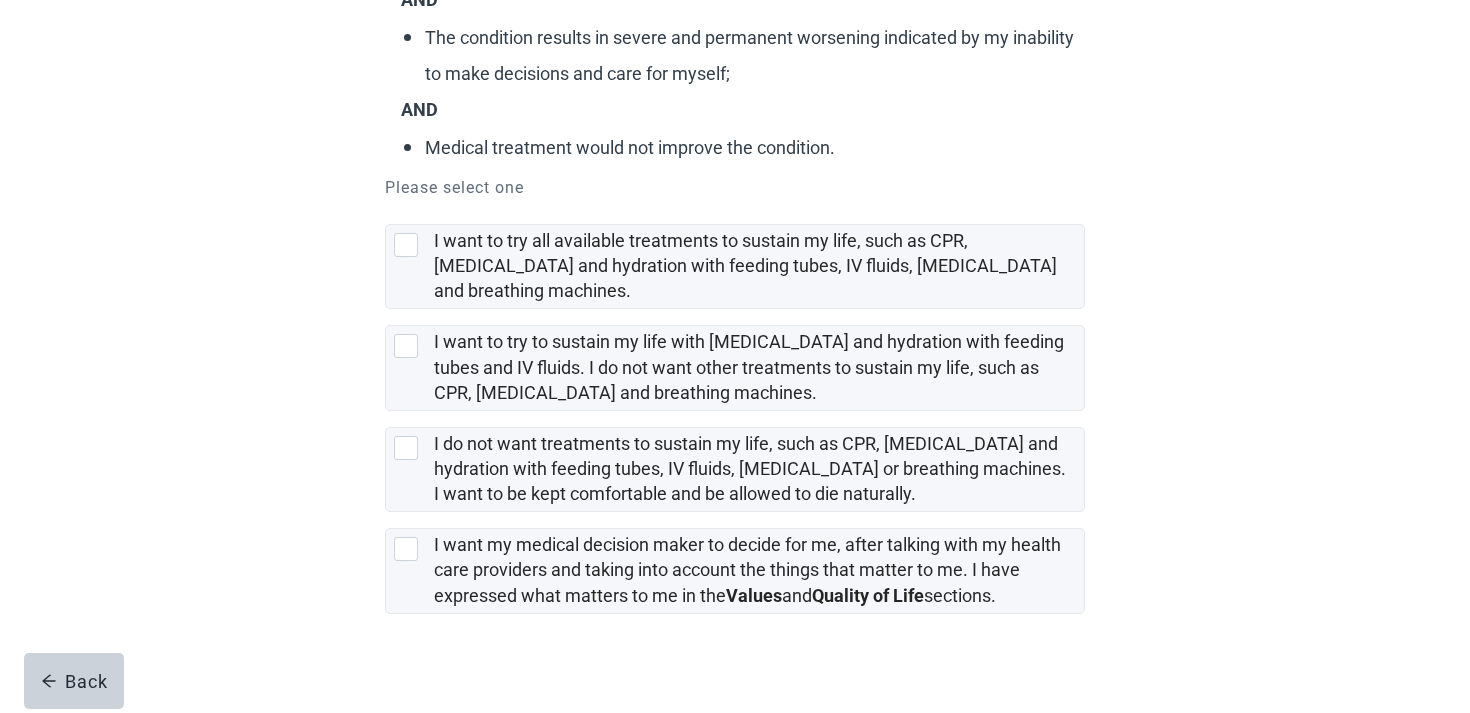 scroll, scrollTop: 370, scrollLeft: 0, axis: vertical 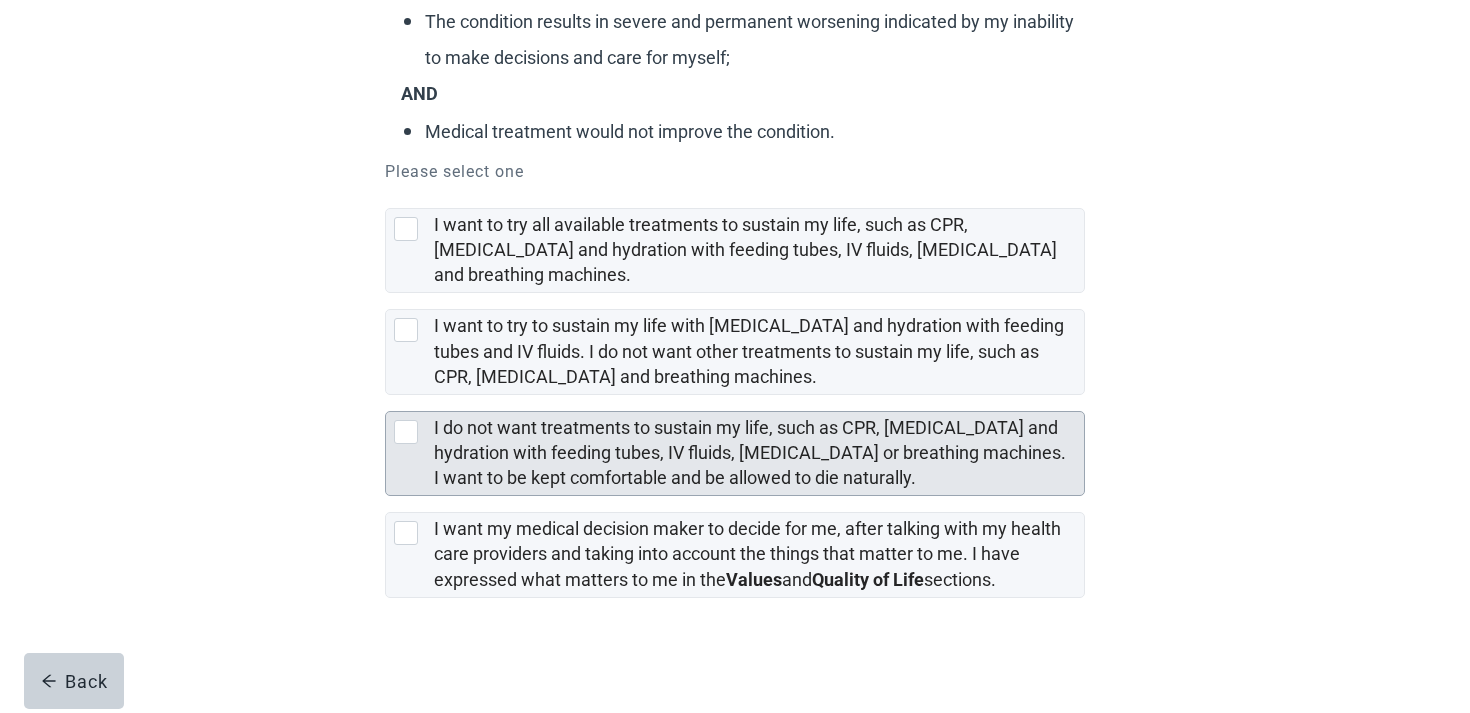 click on "I do not want treatments to sustain my life, such as CPR, [MEDICAL_DATA] and hydration with feeding tubes, IV fluids, [MEDICAL_DATA] or breathing machines. I want to be kept comfortable and be allowed to die naturally." at bounding box center [759, 453] 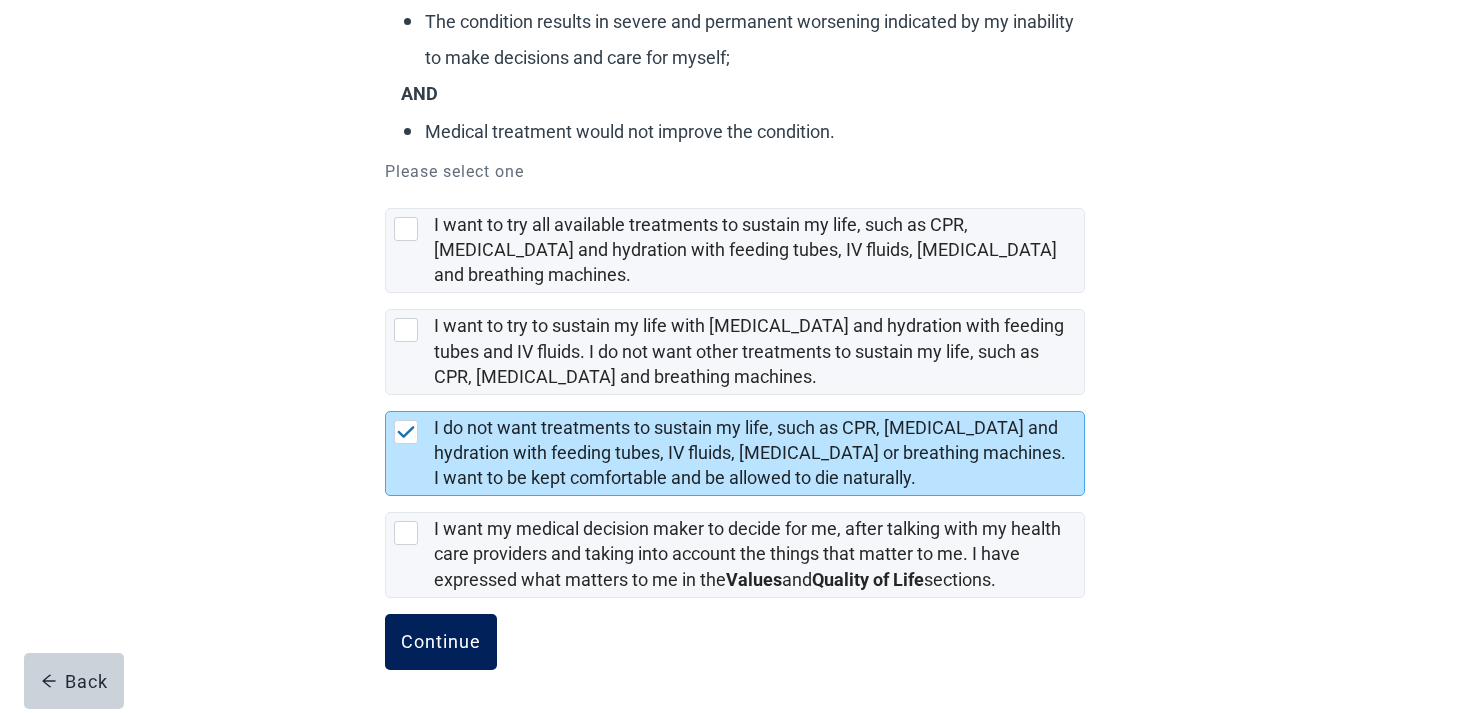 click on "Continue" at bounding box center [441, 642] 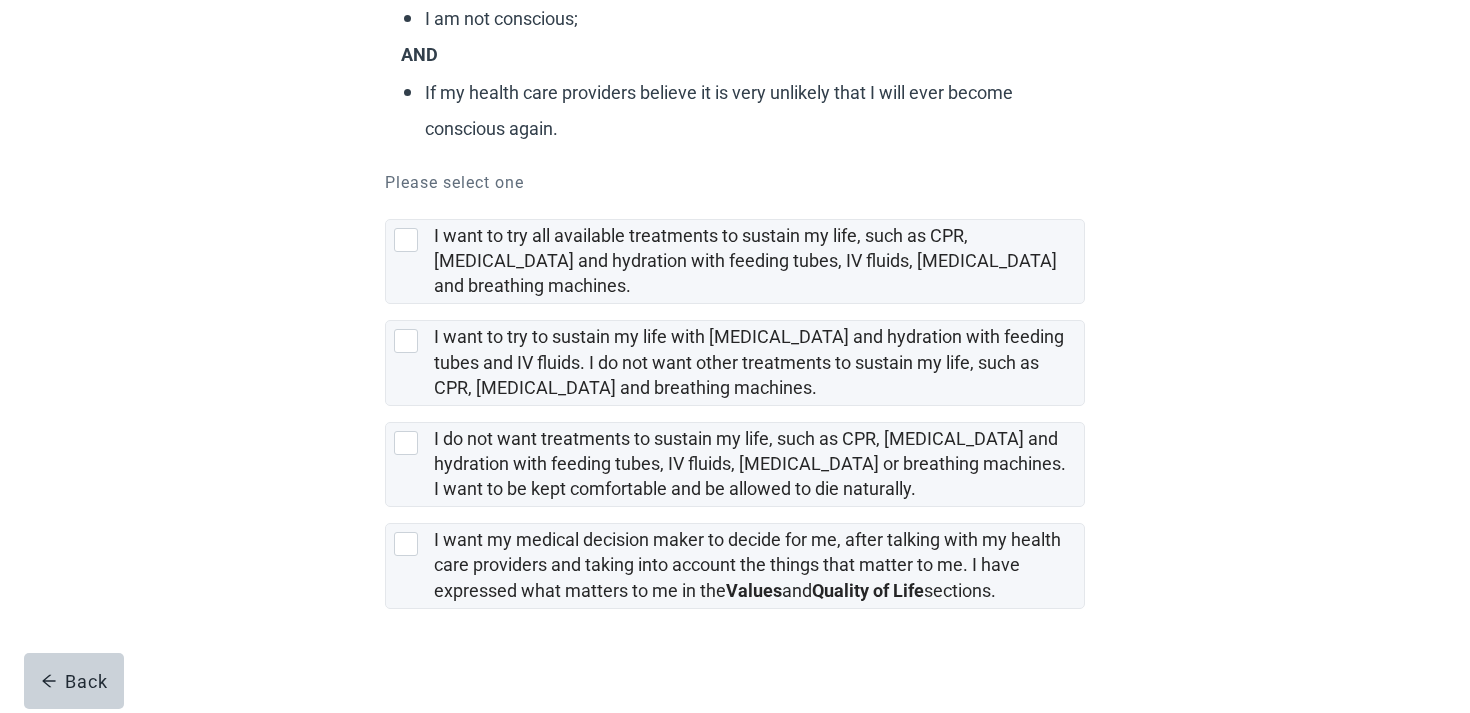 scroll, scrollTop: 304, scrollLeft: 0, axis: vertical 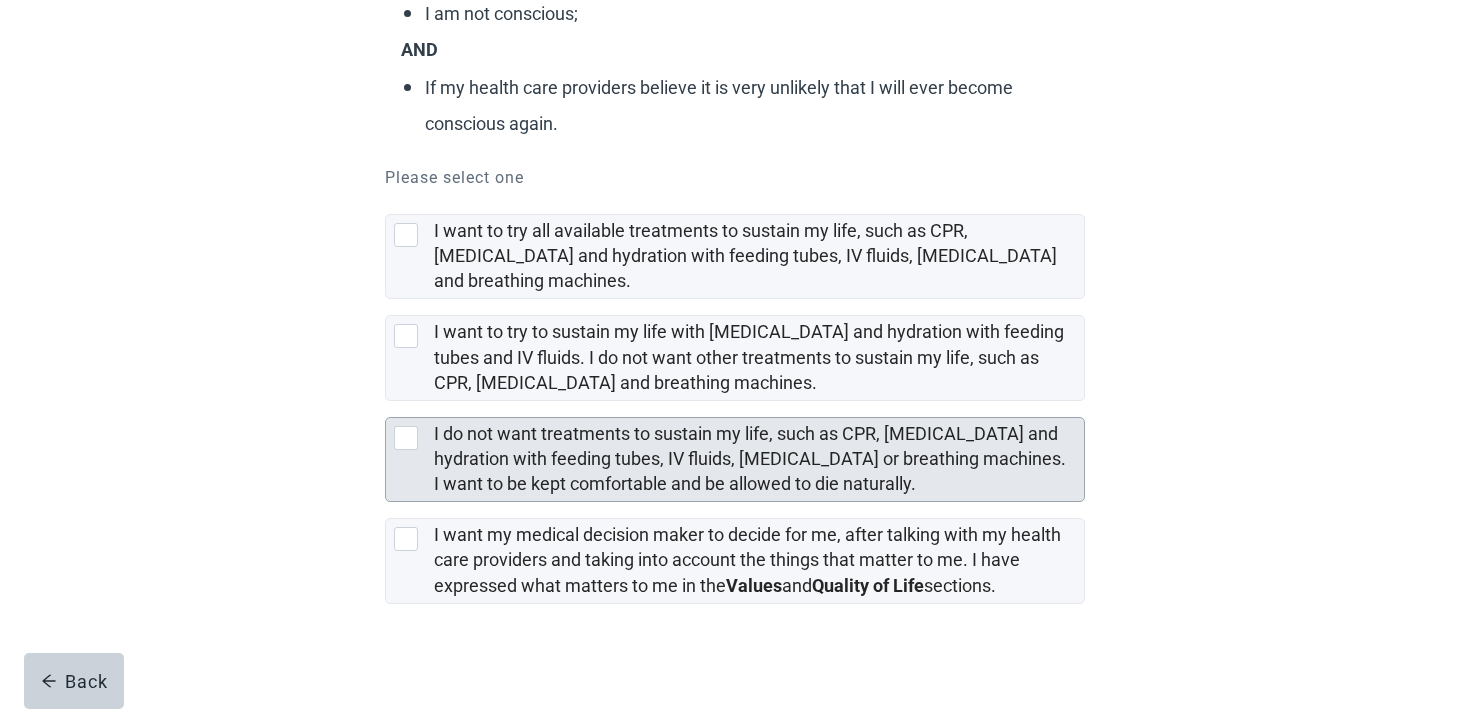click on "I do not want treatments to sustain my life, such as CPR, [MEDICAL_DATA] and hydration with feeding tubes, IV fluids, [MEDICAL_DATA] or breathing machines. I want to be kept comfortable and be allowed to die naturally." at bounding box center (750, 458) 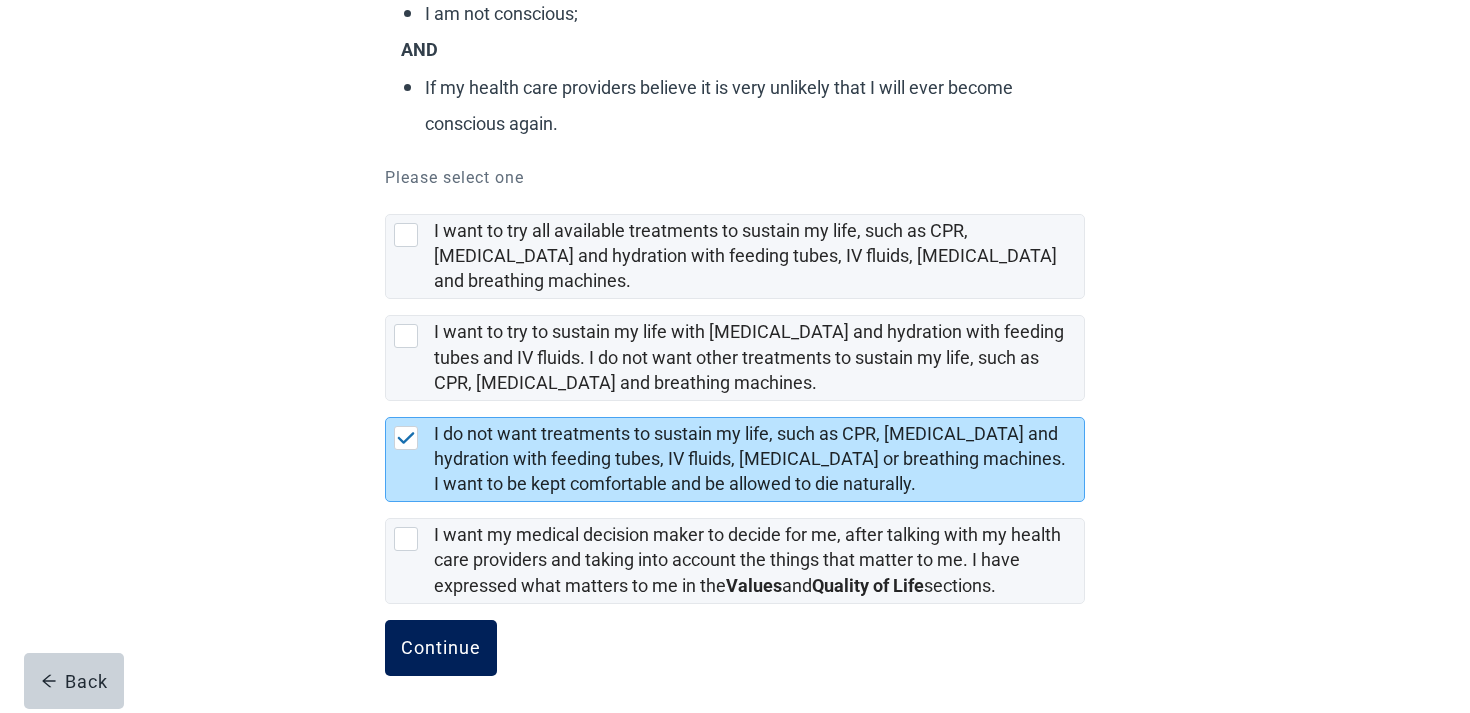 click on "Continue" at bounding box center [441, 648] 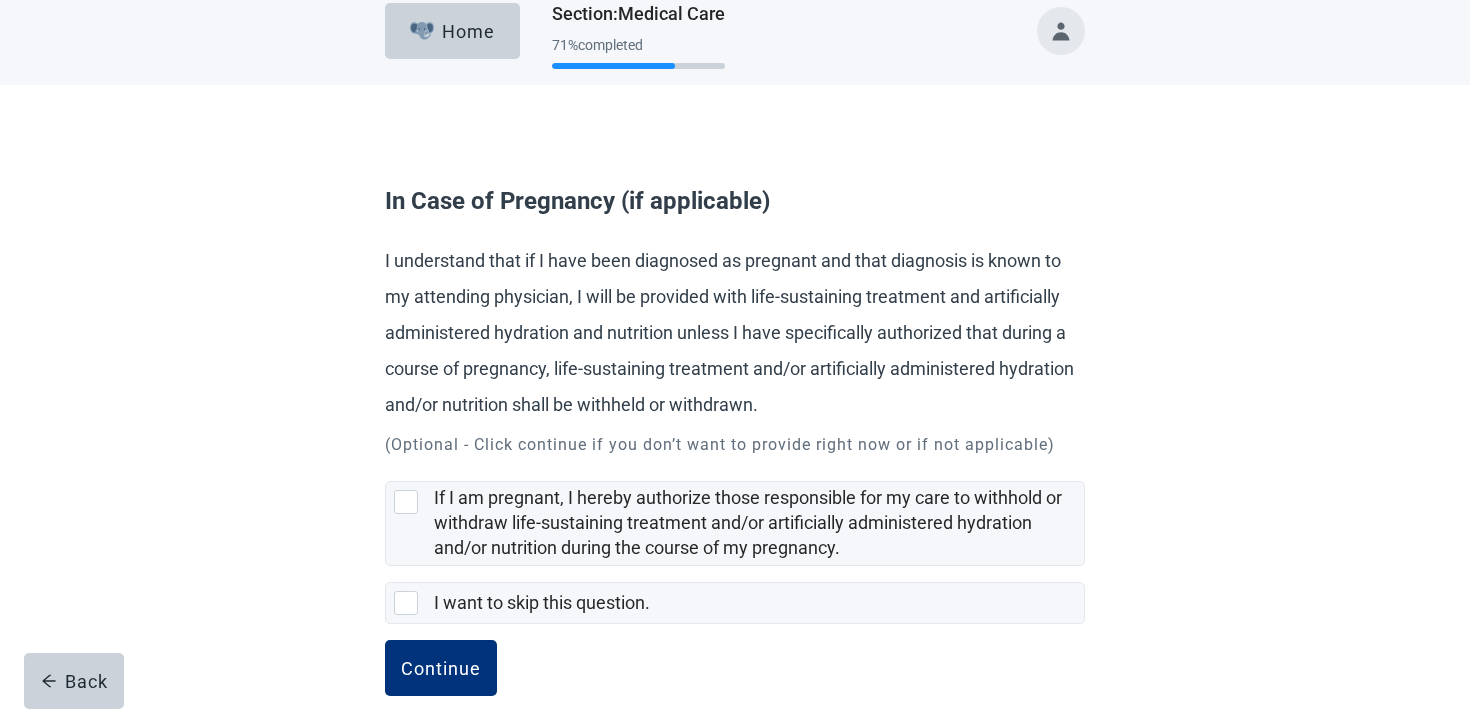 scroll, scrollTop: 46, scrollLeft: 0, axis: vertical 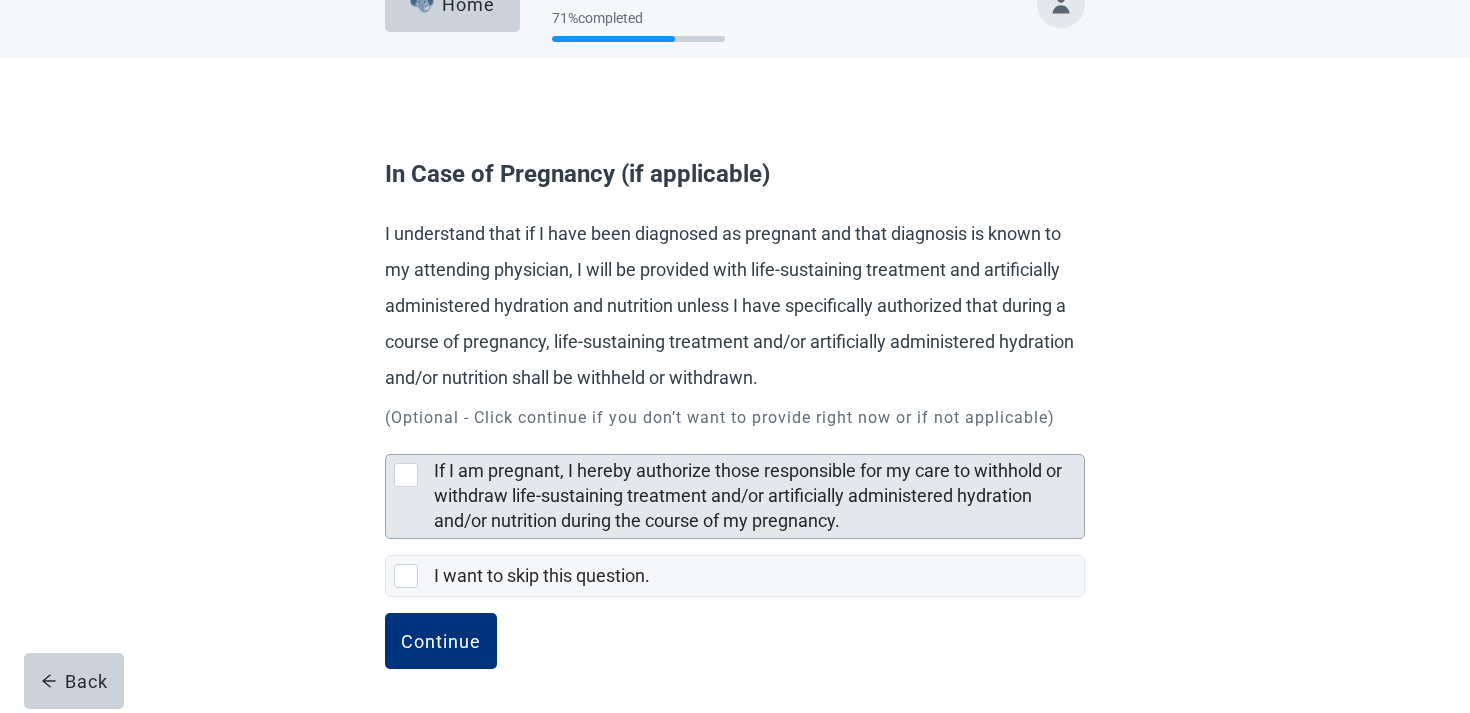 click on "If I am pregnant, I hereby authorize those responsible for my care to withhold or withdraw life-sustaining treatment and/or artificially administered hydration and/or nutrition during the course of my pregnancy." at bounding box center (748, 495) 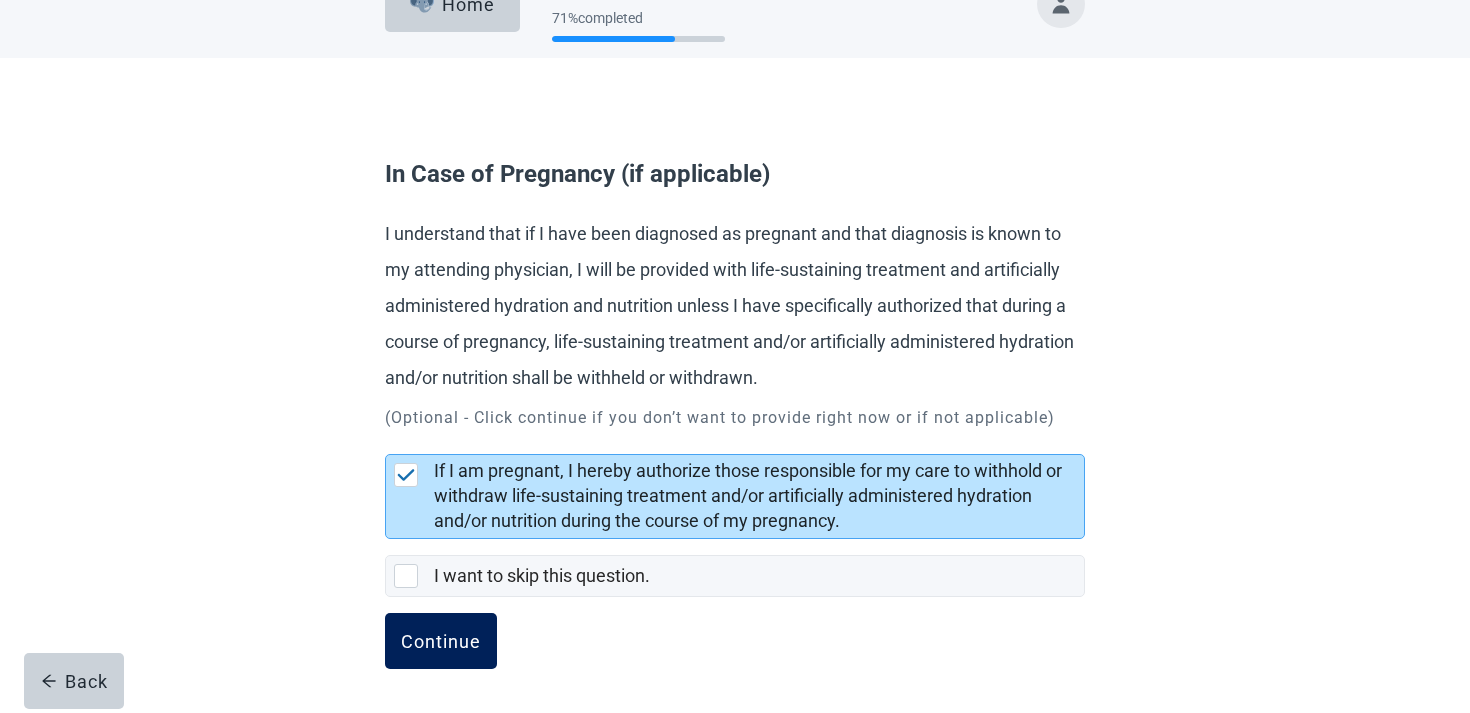 click on "Continue" at bounding box center (441, 641) 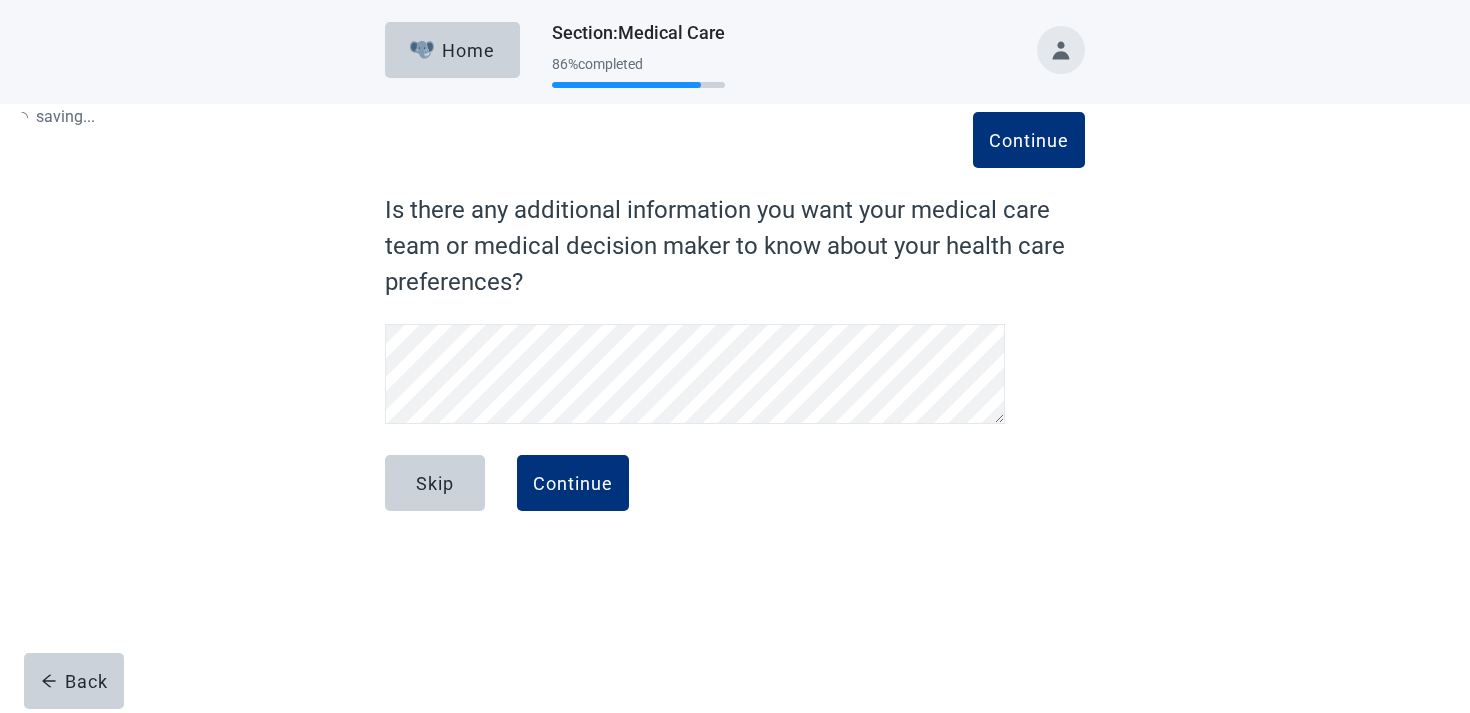 scroll, scrollTop: 0, scrollLeft: 0, axis: both 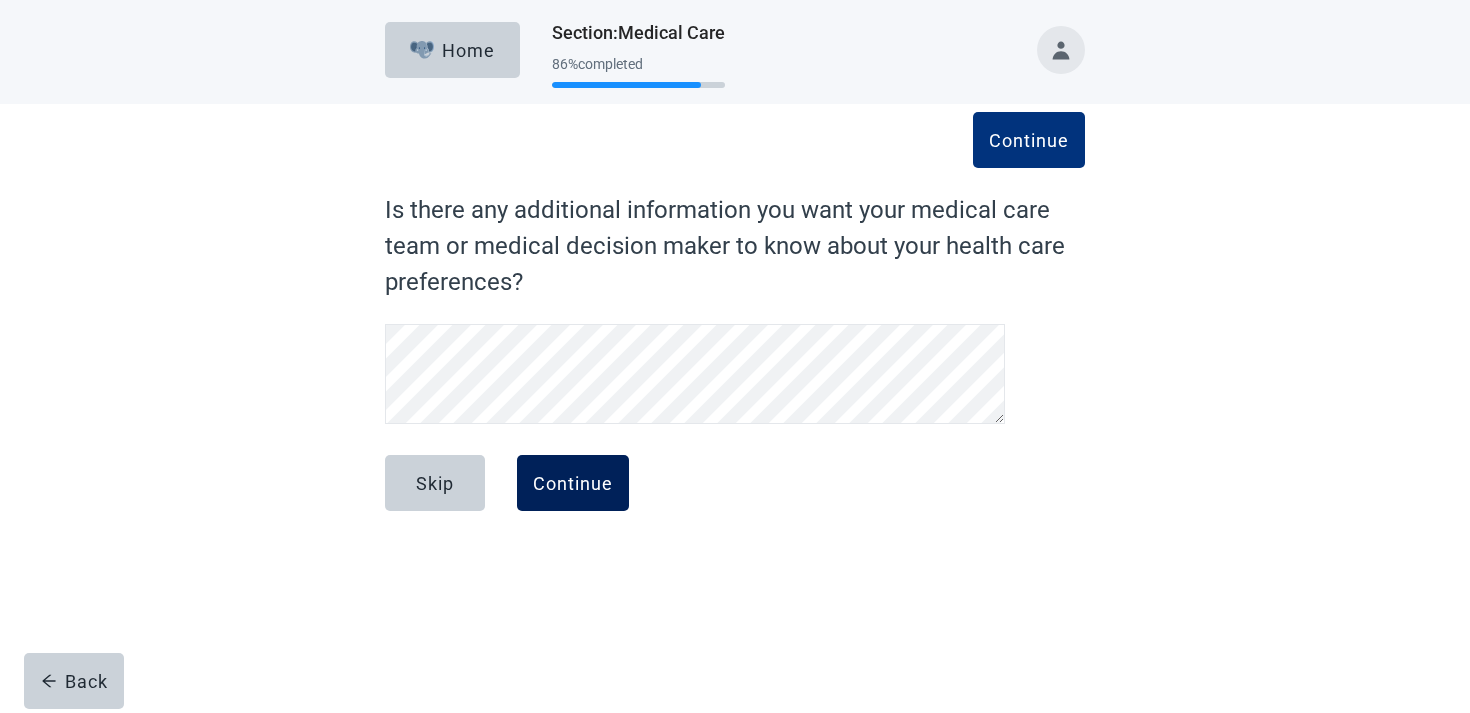 click on "Continue" at bounding box center [573, 483] 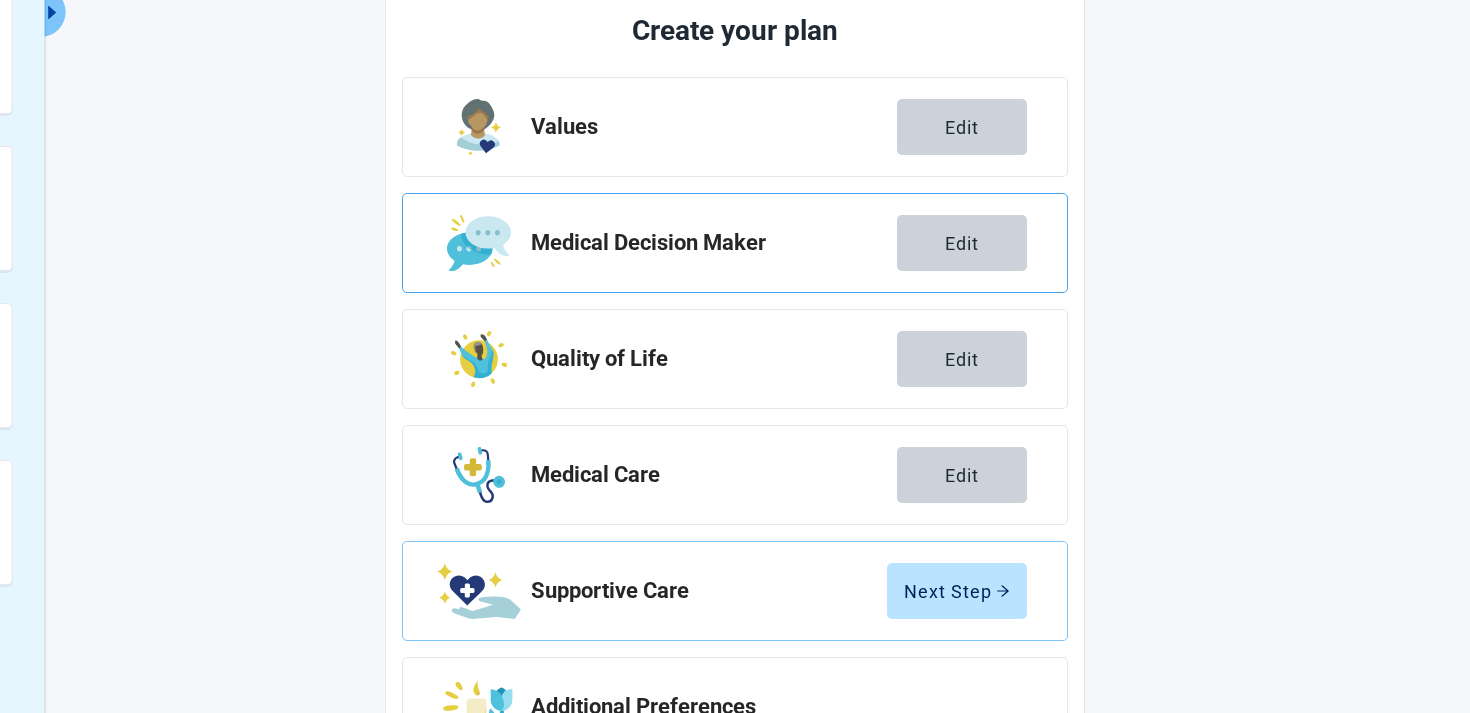 scroll, scrollTop: 350, scrollLeft: 0, axis: vertical 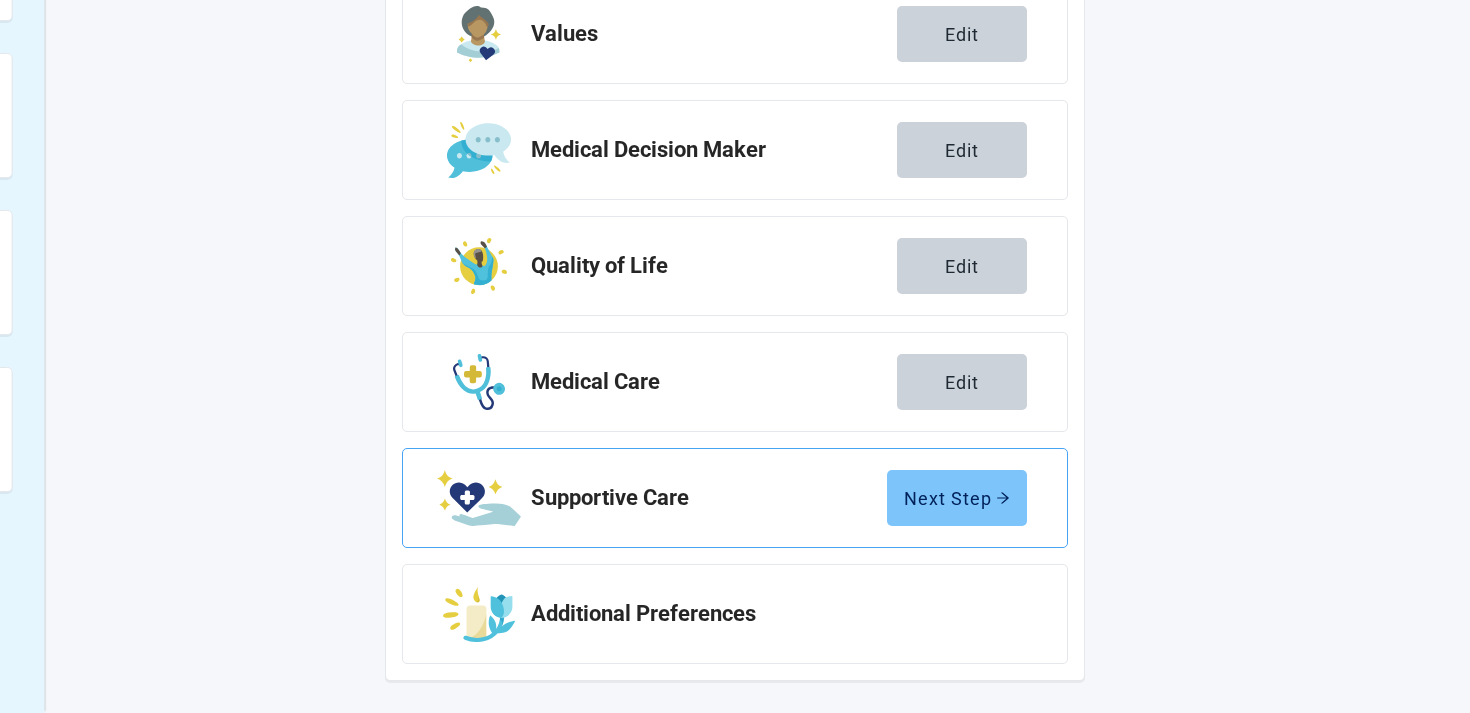 click on "Next Step" at bounding box center [957, 498] 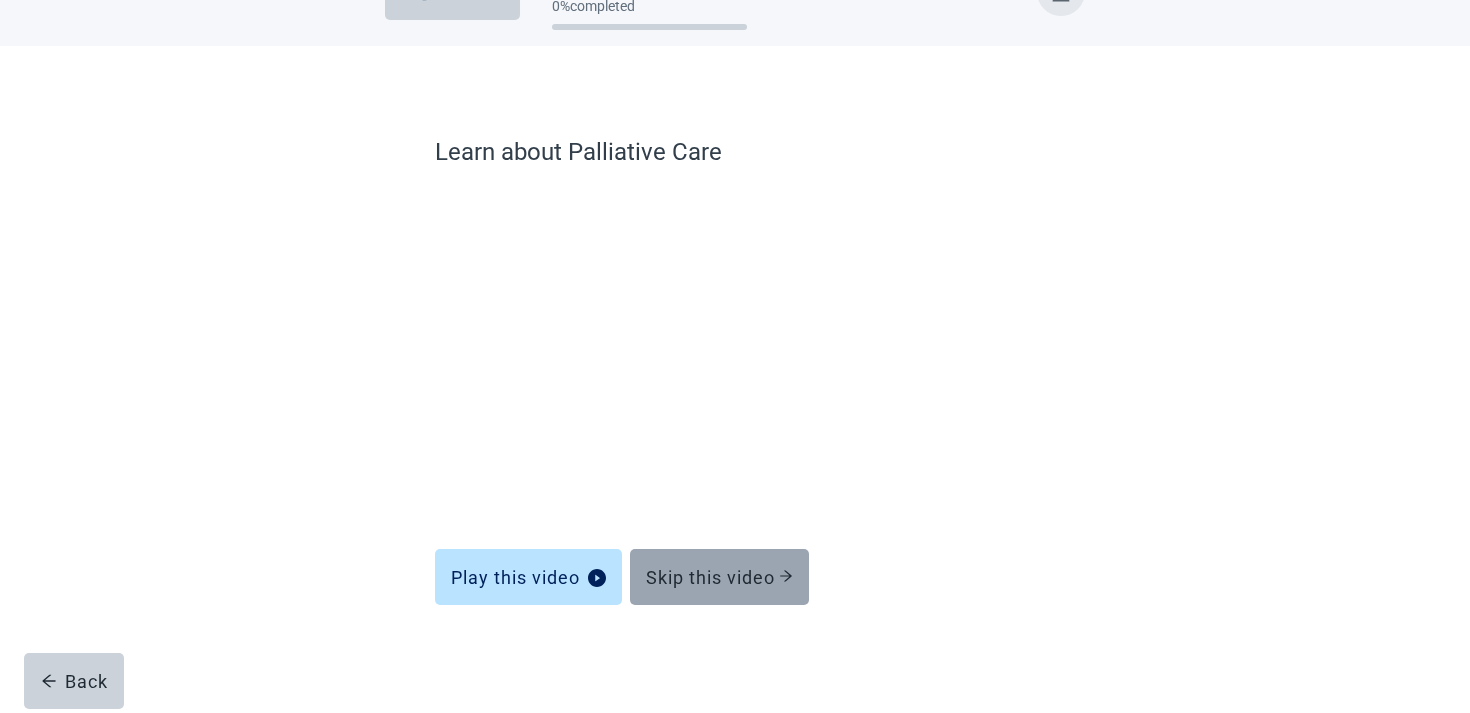 scroll, scrollTop: 58, scrollLeft: 0, axis: vertical 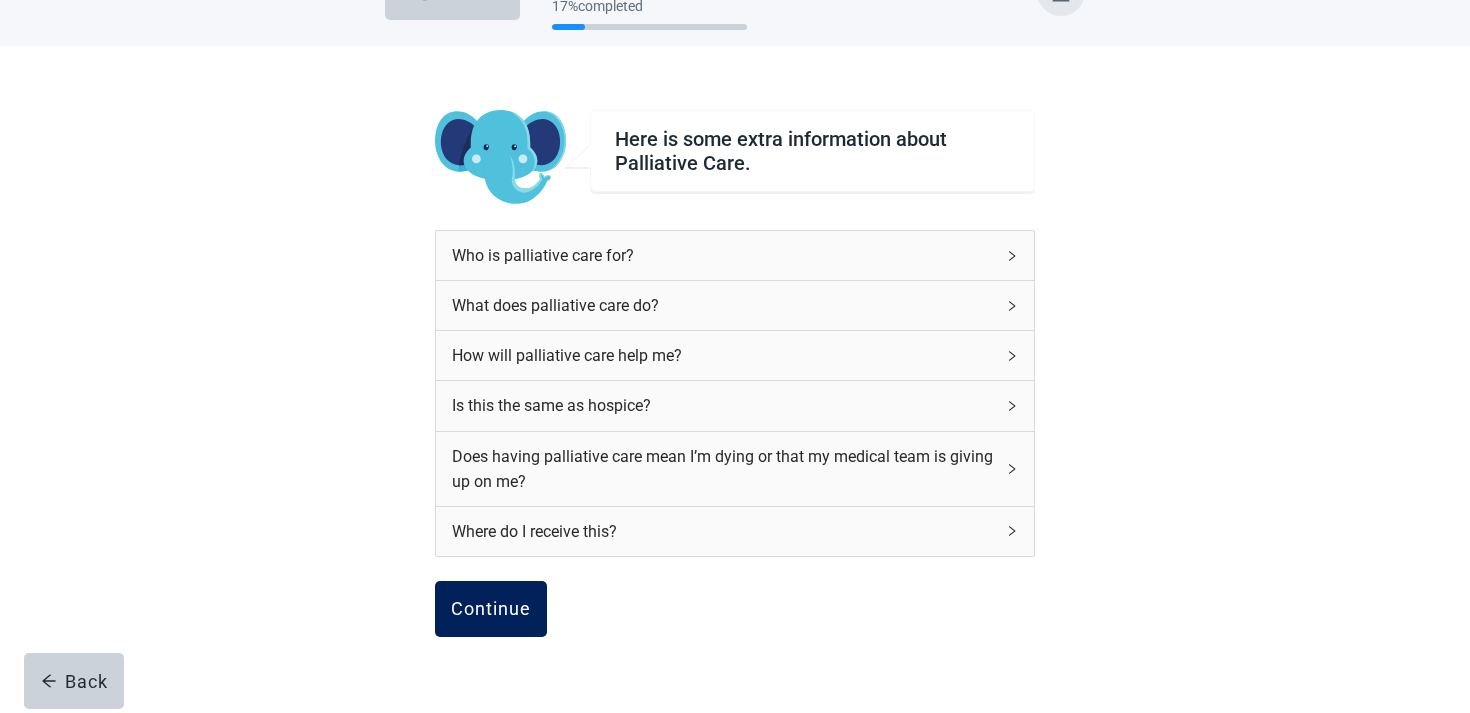 click on "Continue" at bounding box center [491, 609] 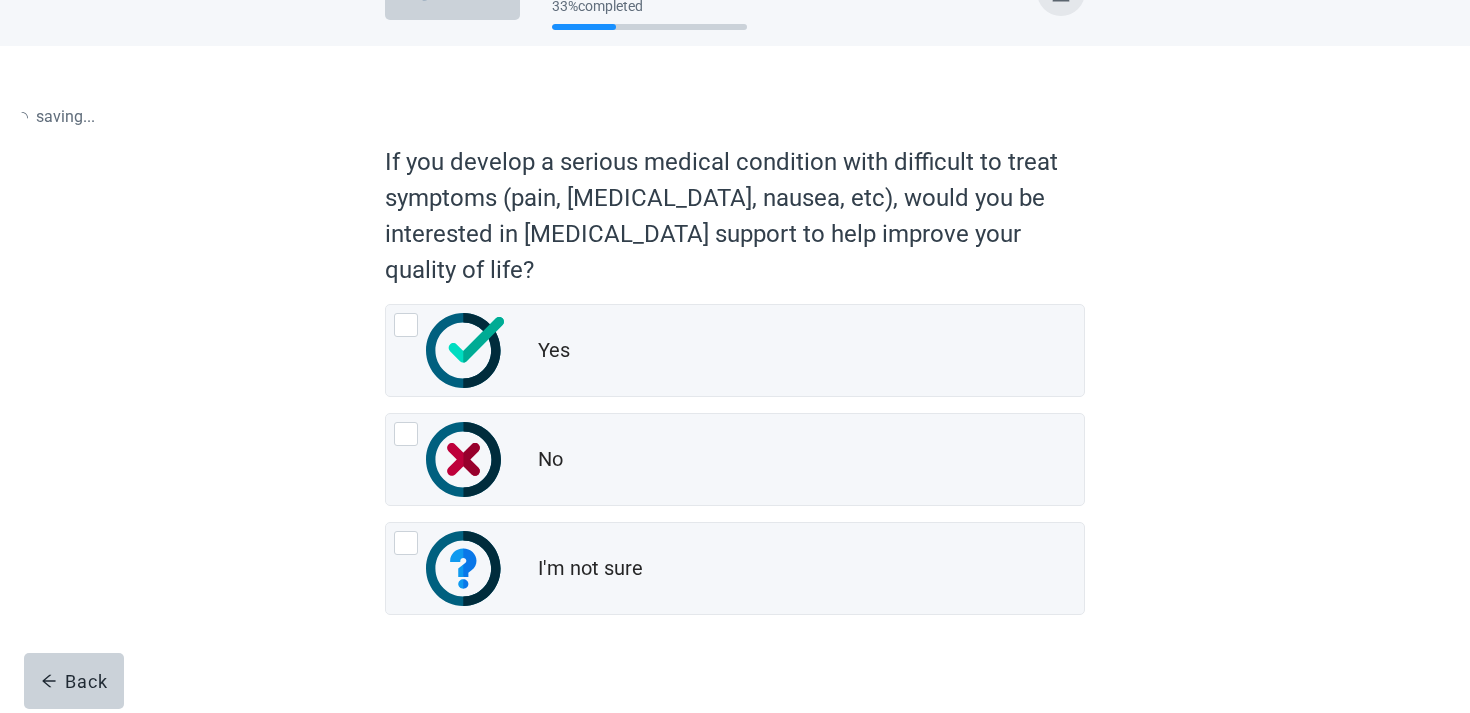 scroll, scrollTop: 0, scrollLeft: 0, axis: both 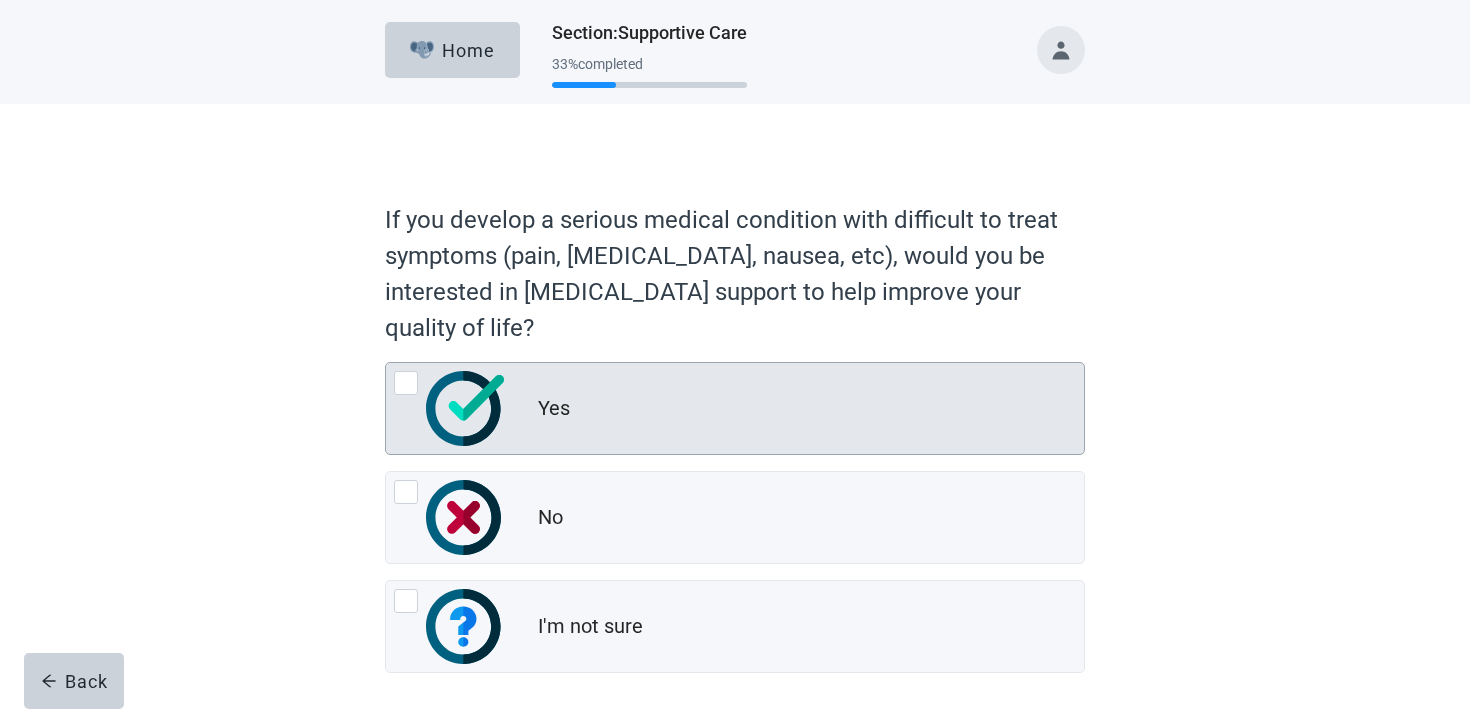 click on "Yes" at bounding box center [735, 408] 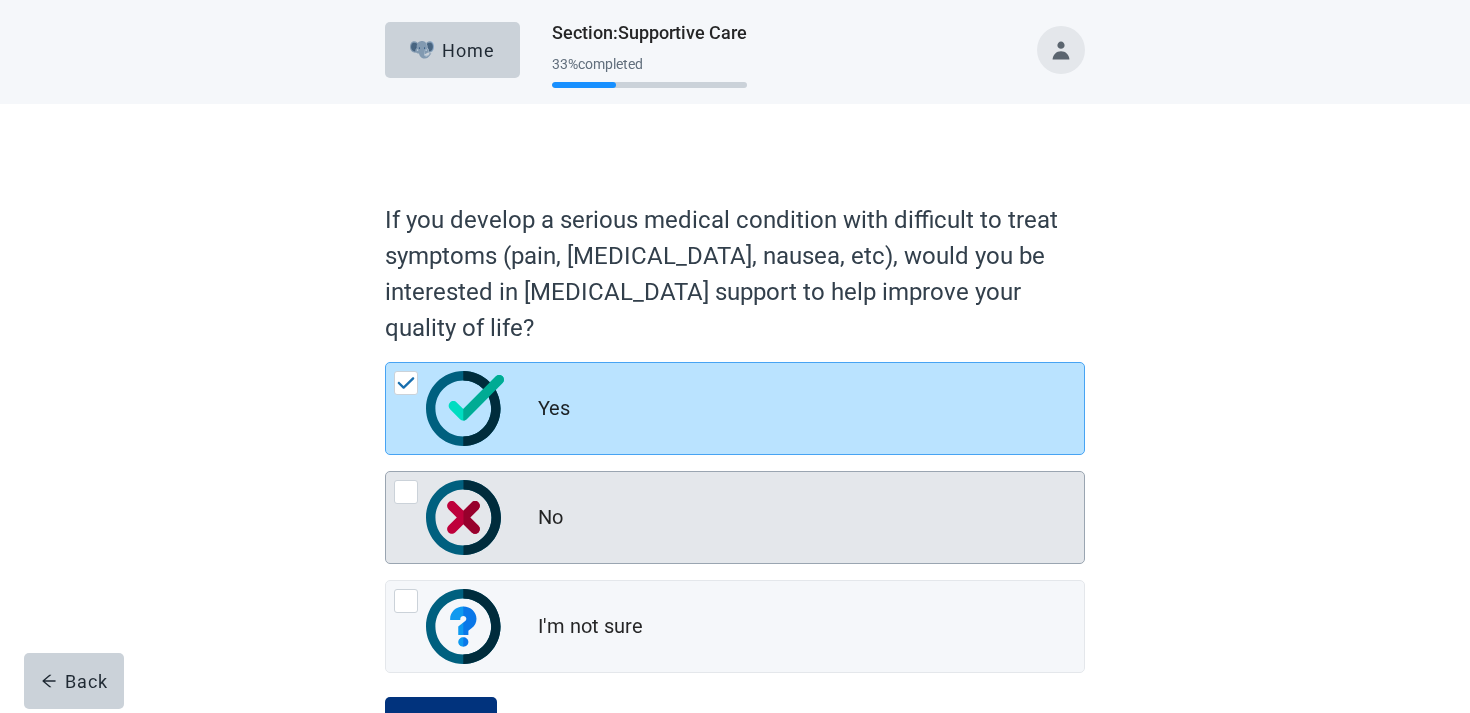 scroll, scrollTop: 84, scrollLeft: 0, axis: vertical 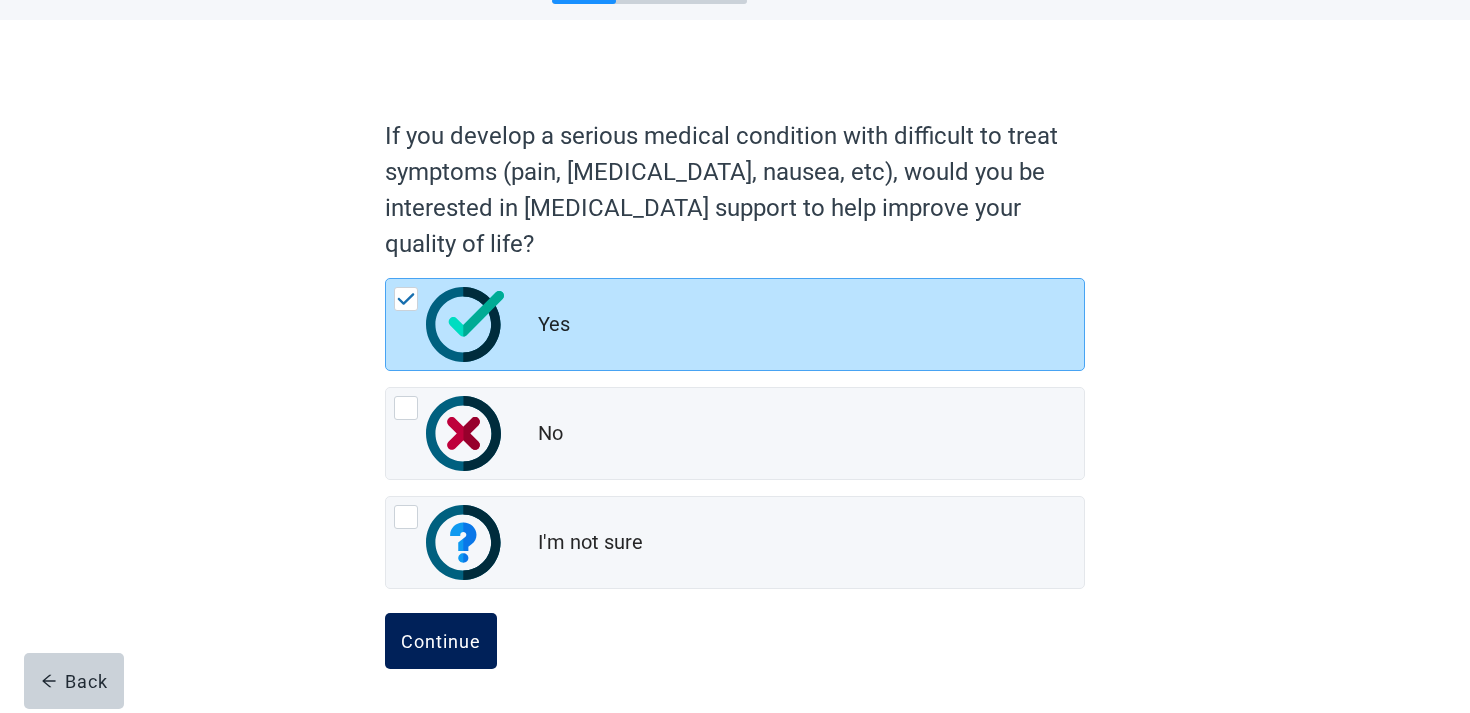 click on "Continue" at bounding box center [441, 641] 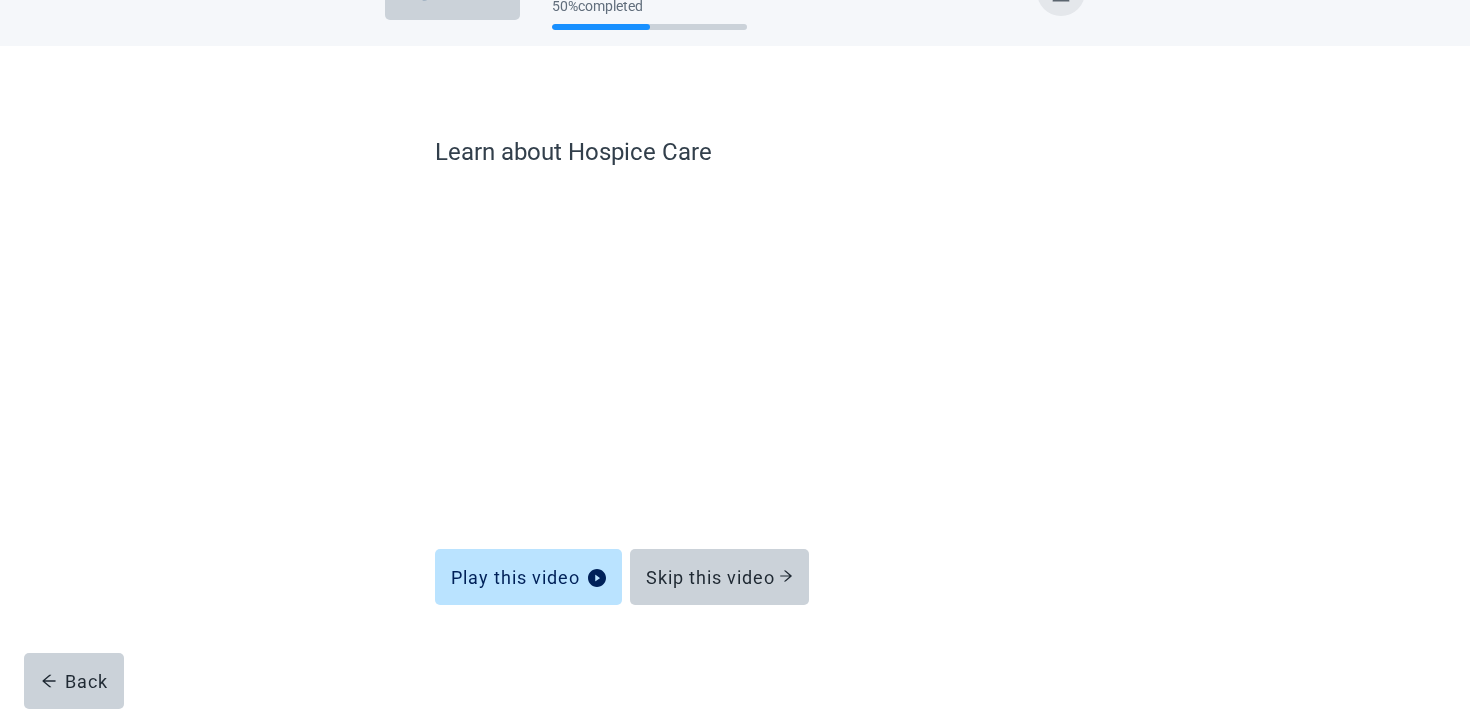 scroll, scrollTop: 58, scrollLeft: 0, axis: vertical 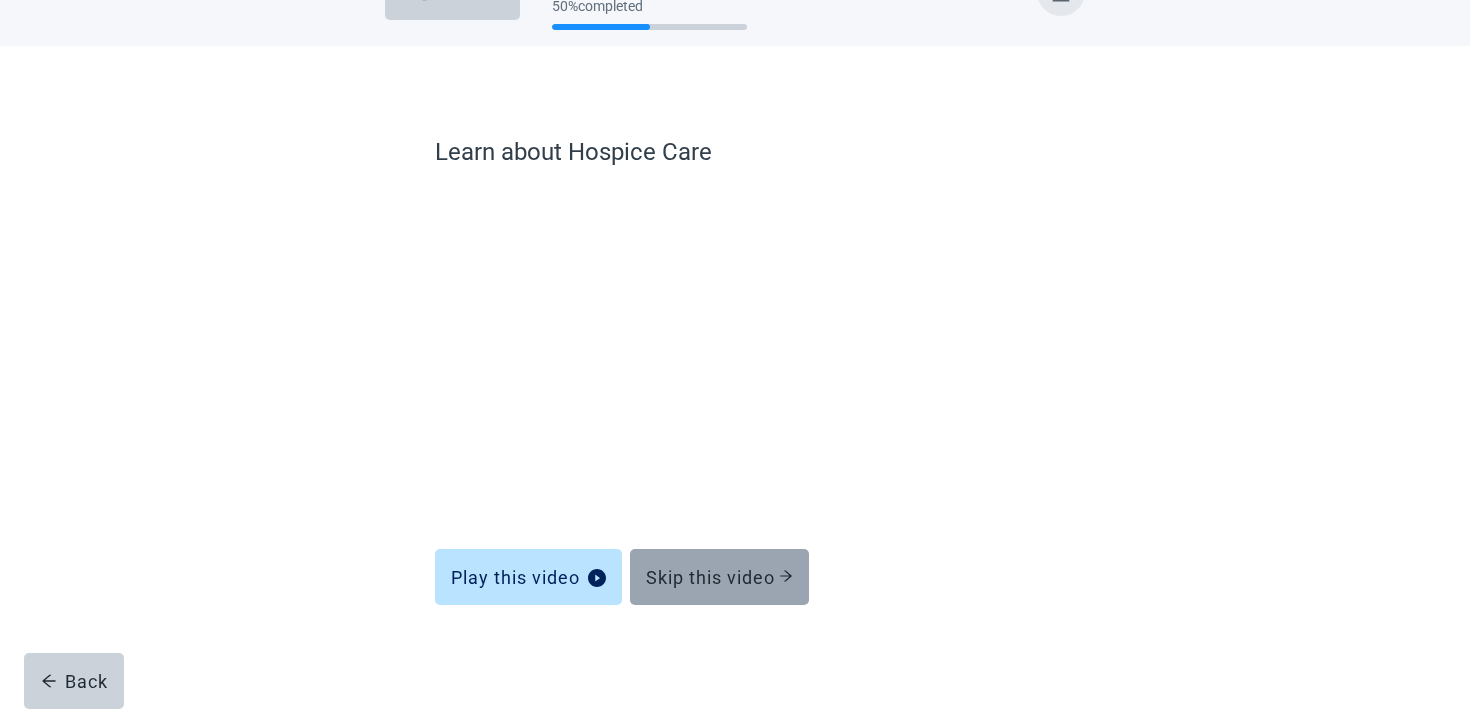 click on "Skip this video" at bounding box center (719, 577) 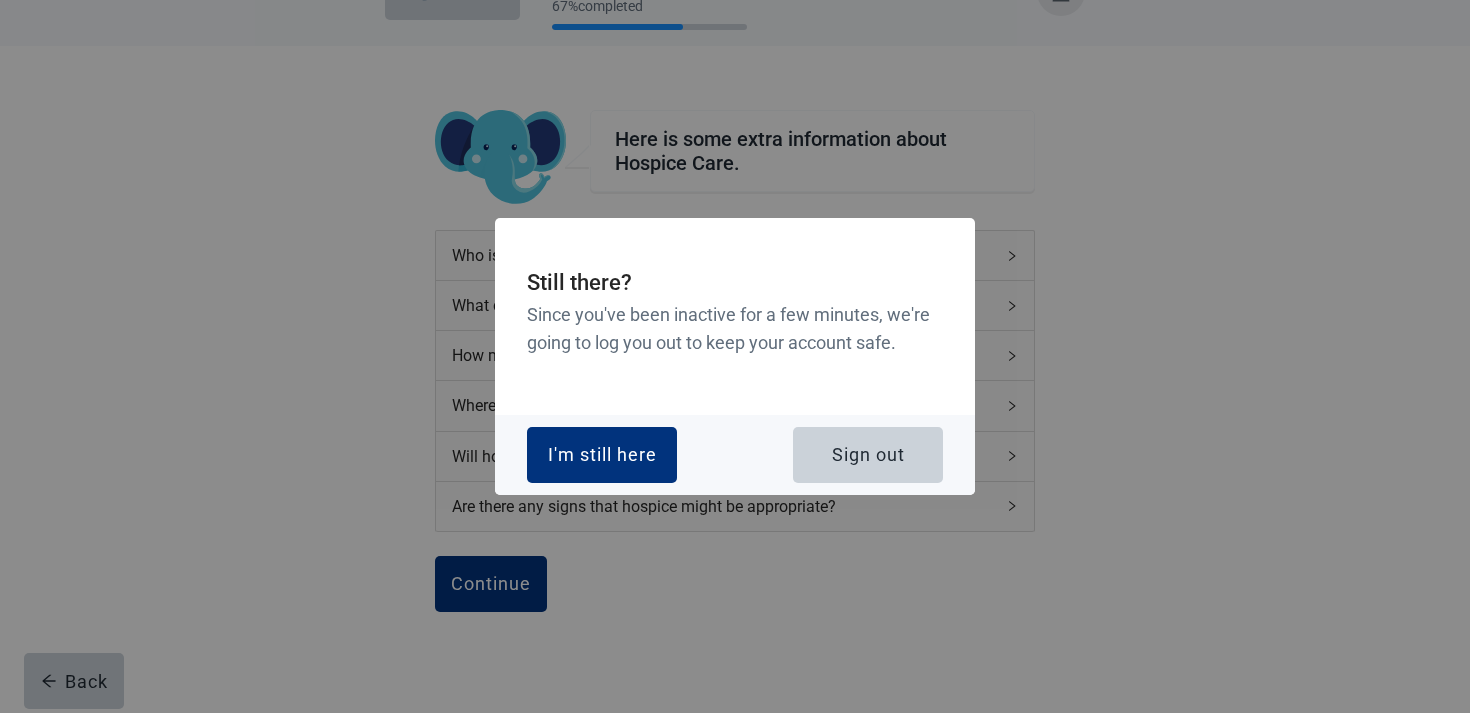scroll, scrollTop: 0, scrollLeft: 0, axis: both 